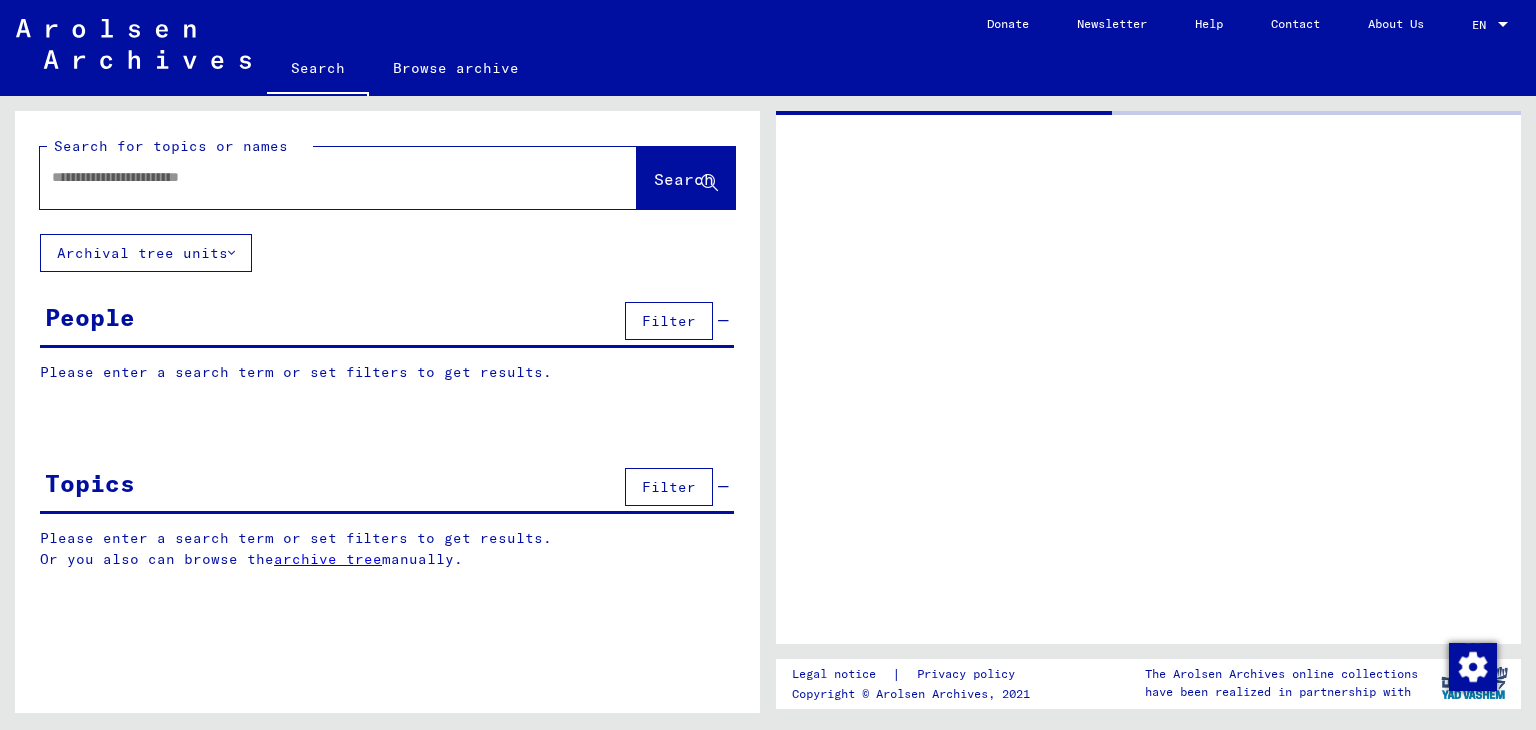 type on "********" 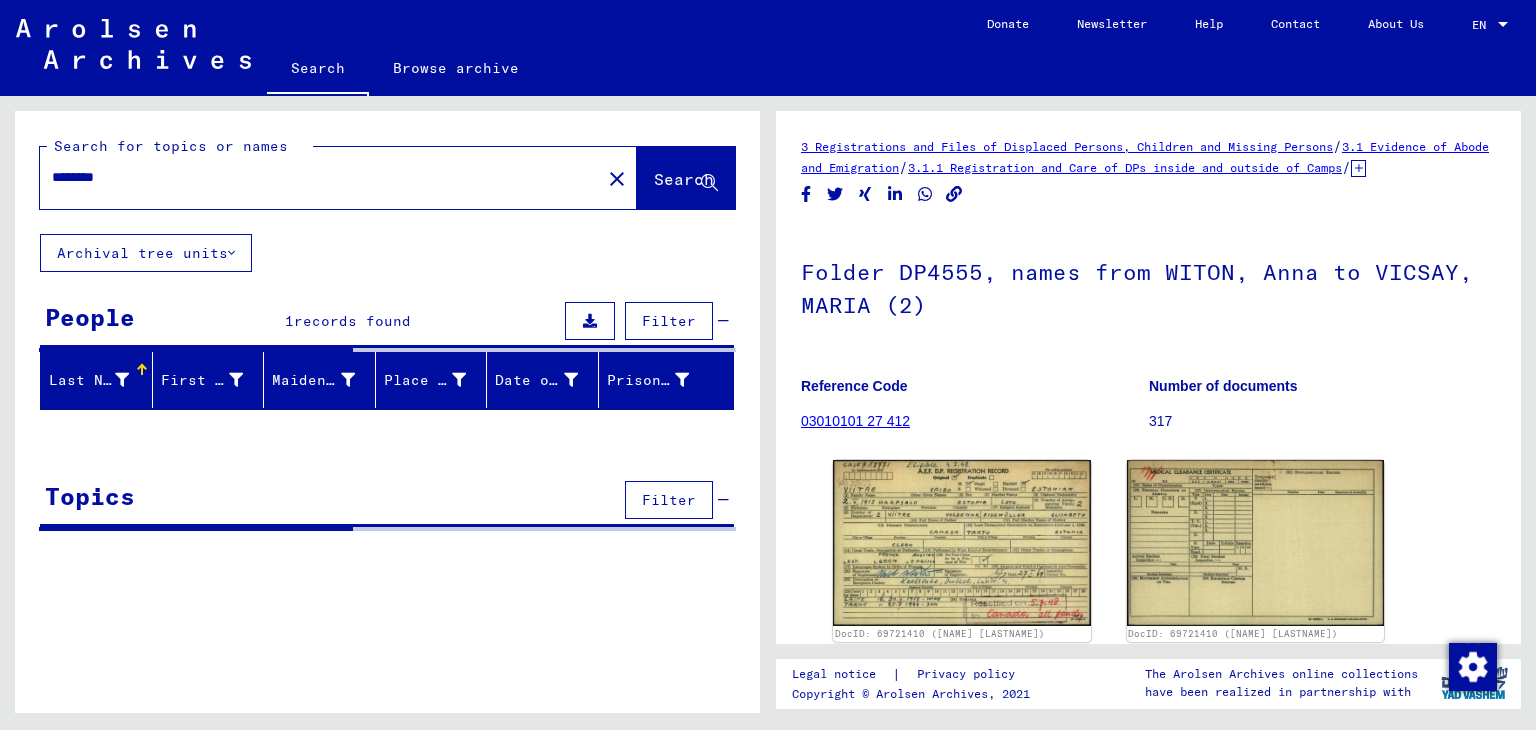 scroll, scrollTop: 0, scrollLeft: 0, axis: both 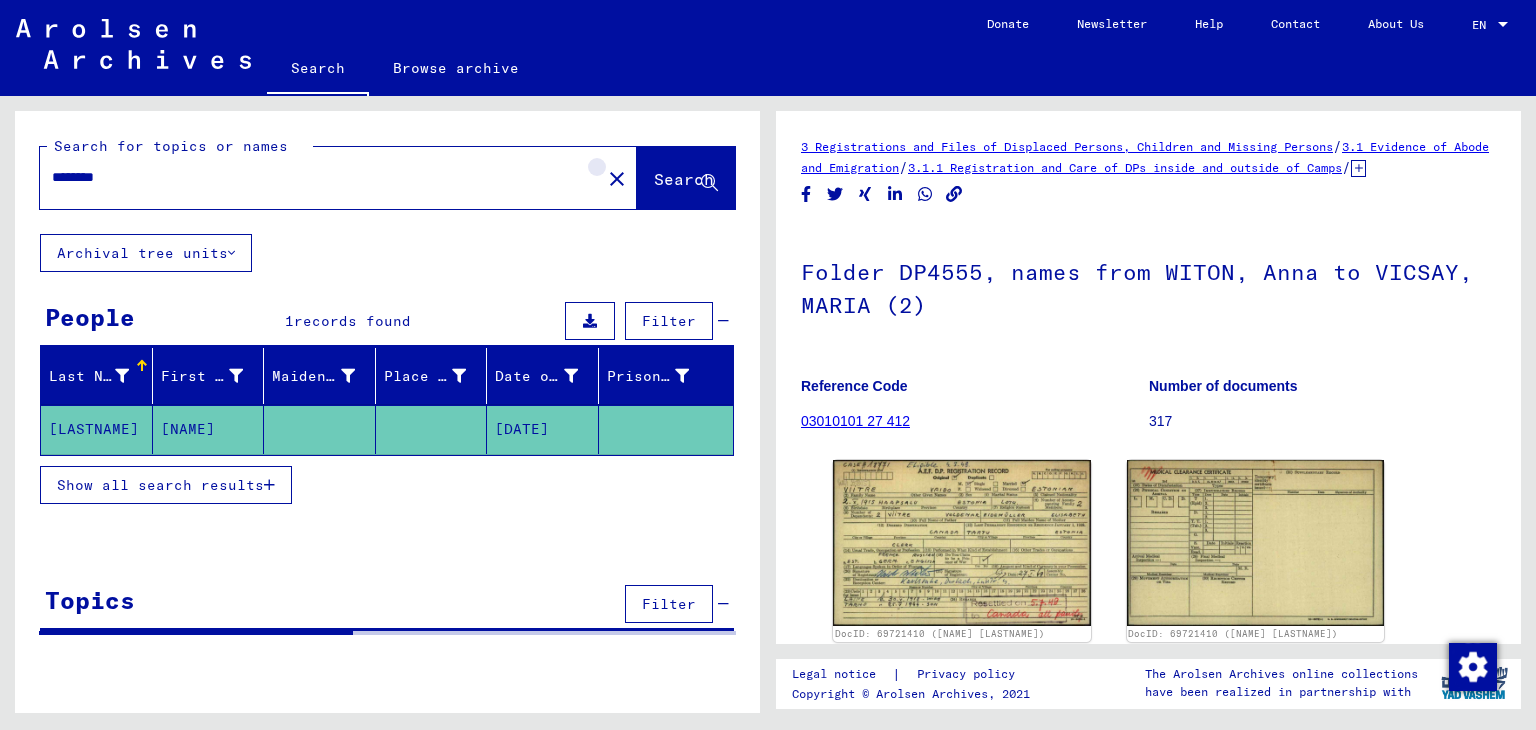 click on "close" 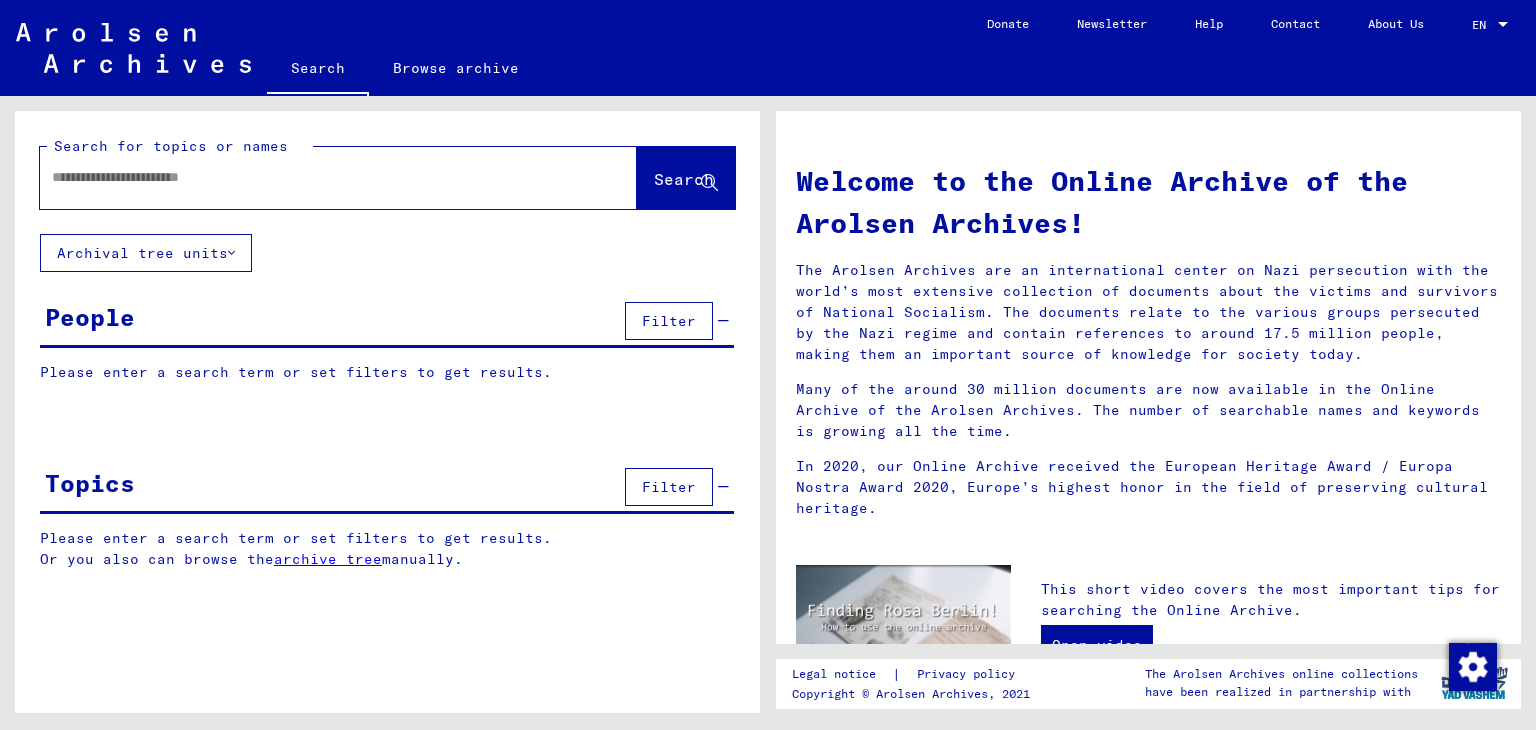 click at bounding box center (314, 177) 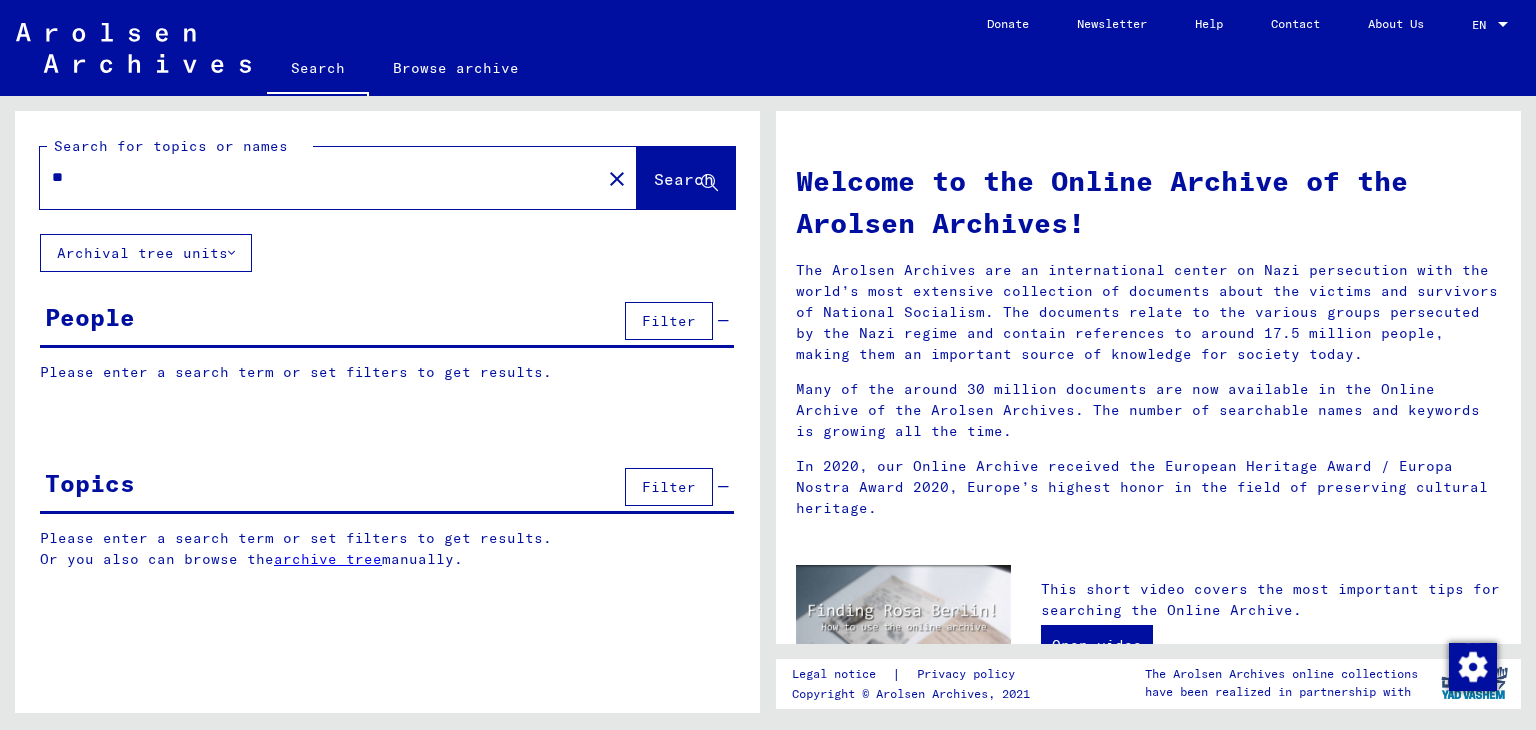 type on "*" 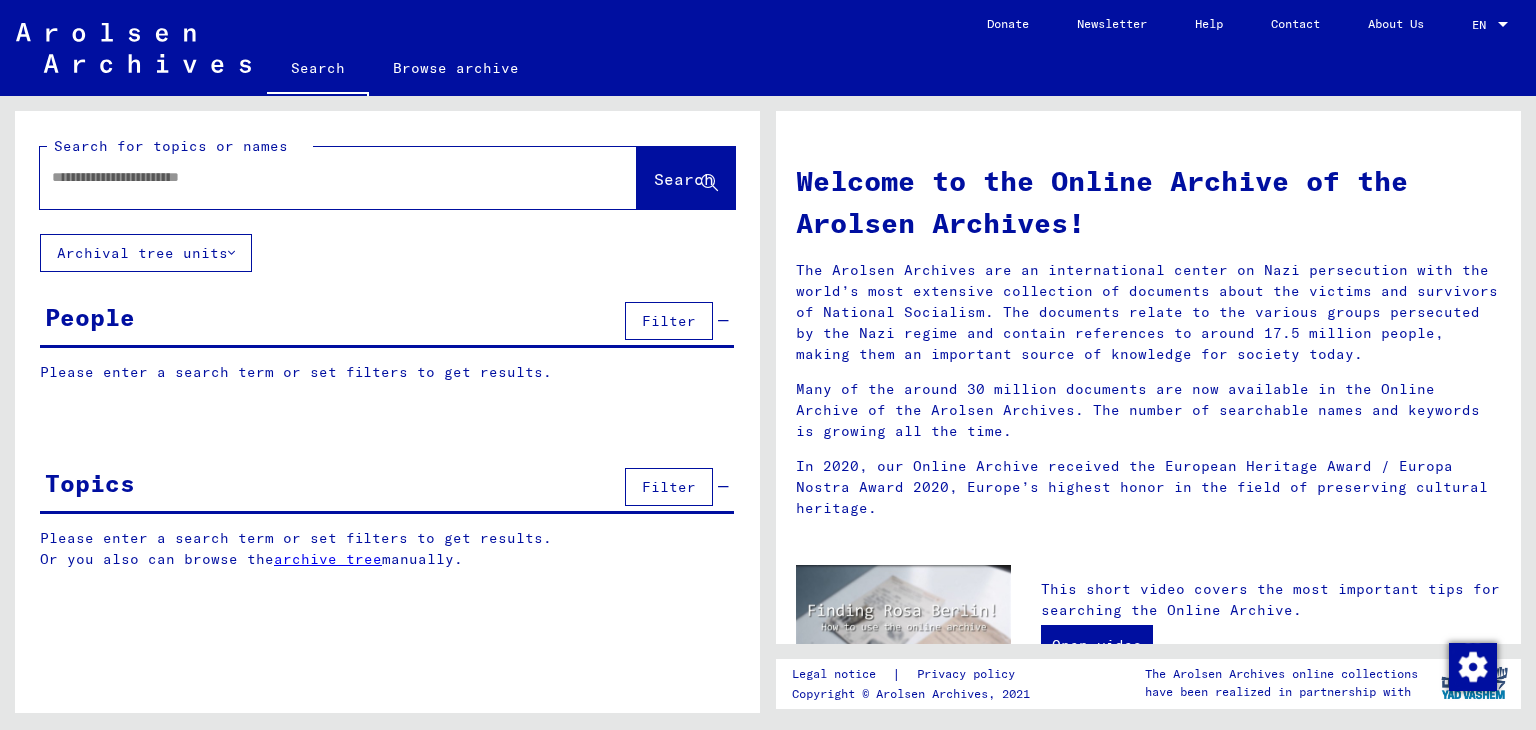 click at bounding box center [314, 177] 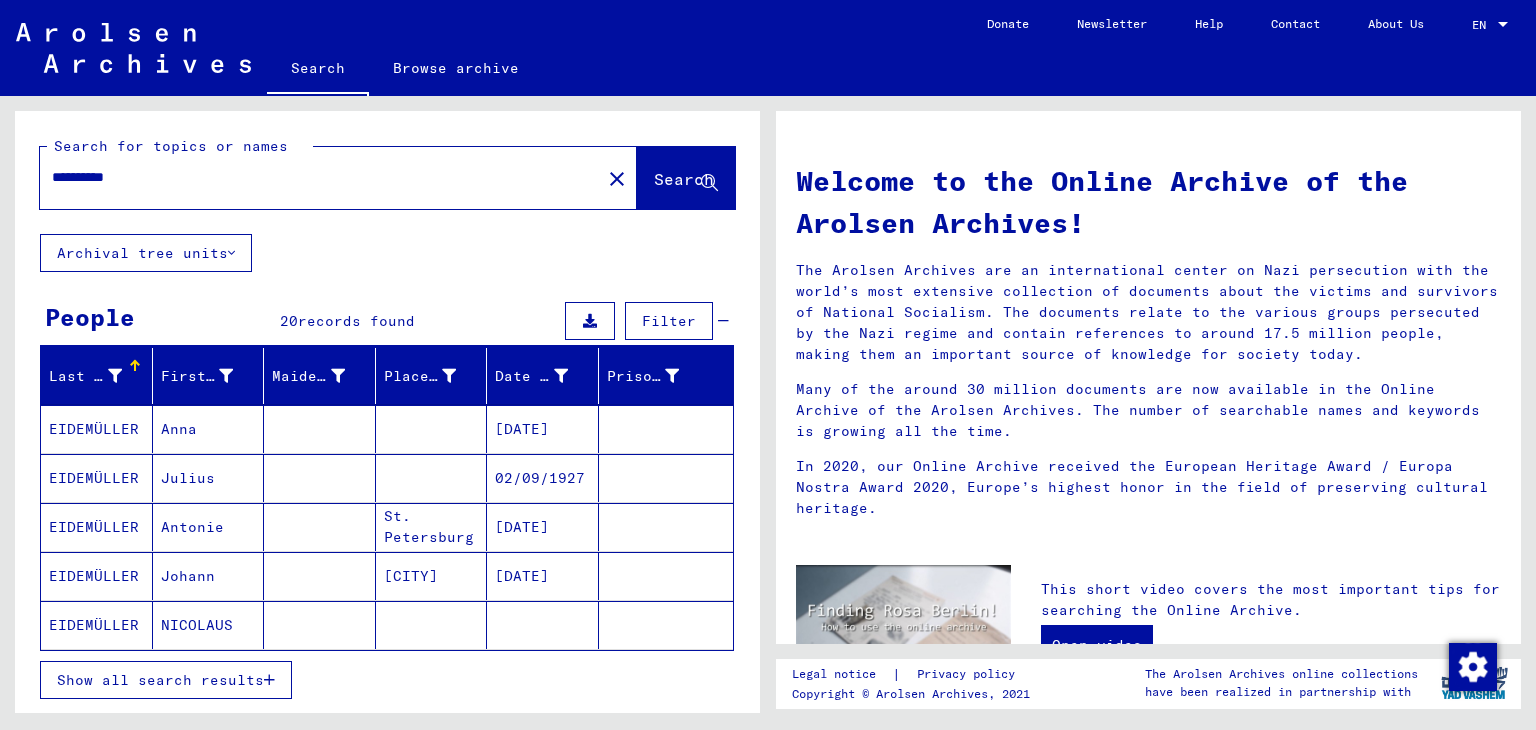 scroll, scrollTop: 164, scrollLeft: 0, axis: vertical 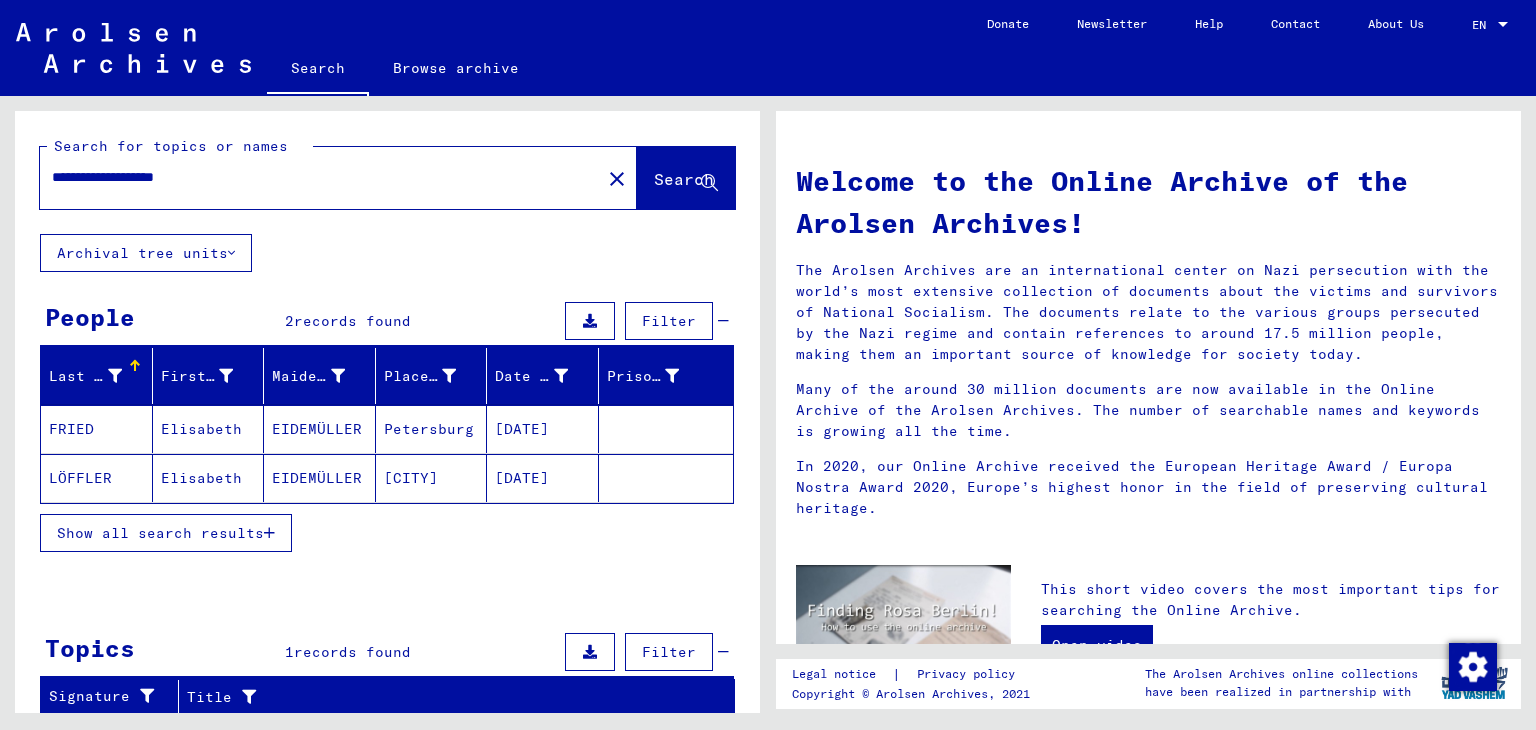 click on "Elisabeth" at bounding box center [209, 478] 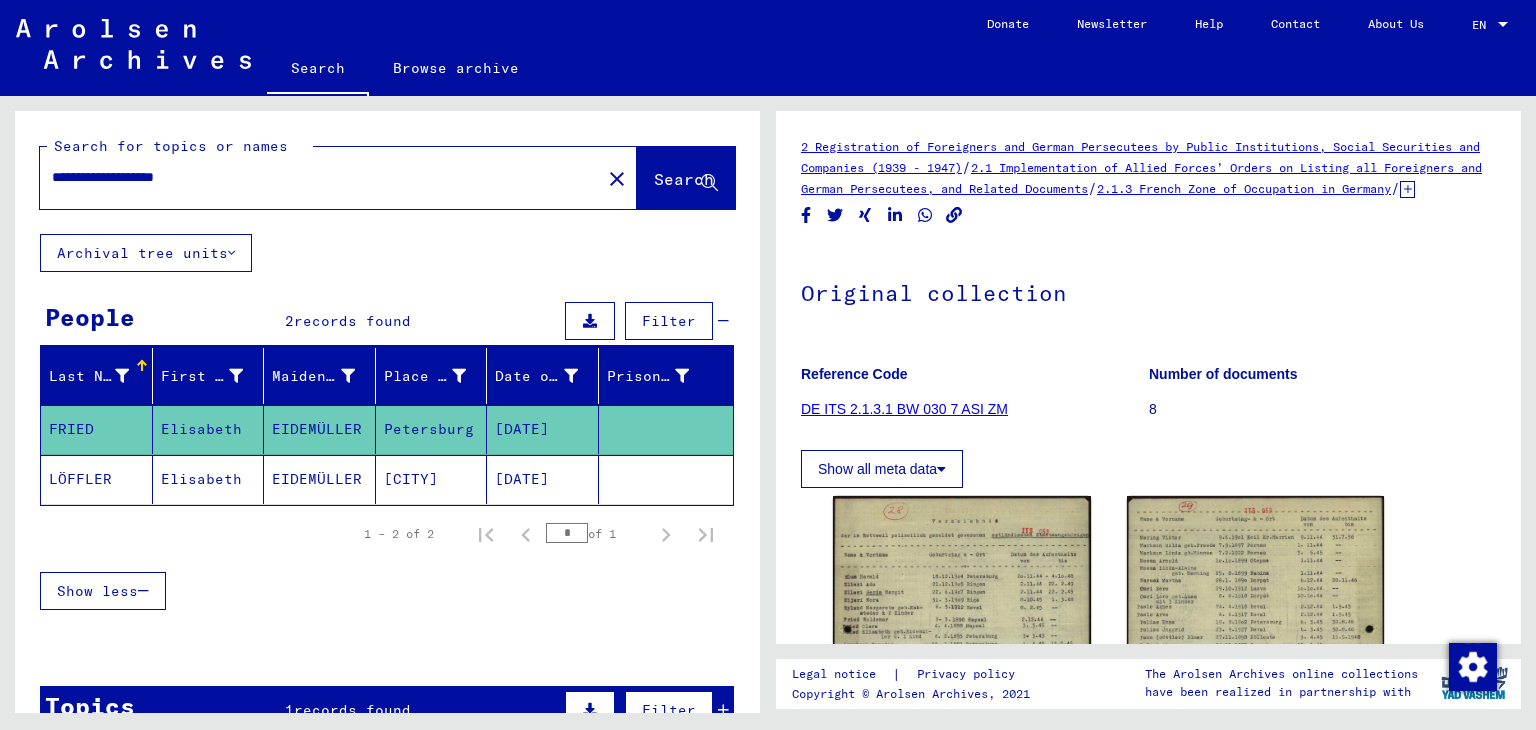 scroll, scrollTop: 0, scrollLeft: 0, axis: both 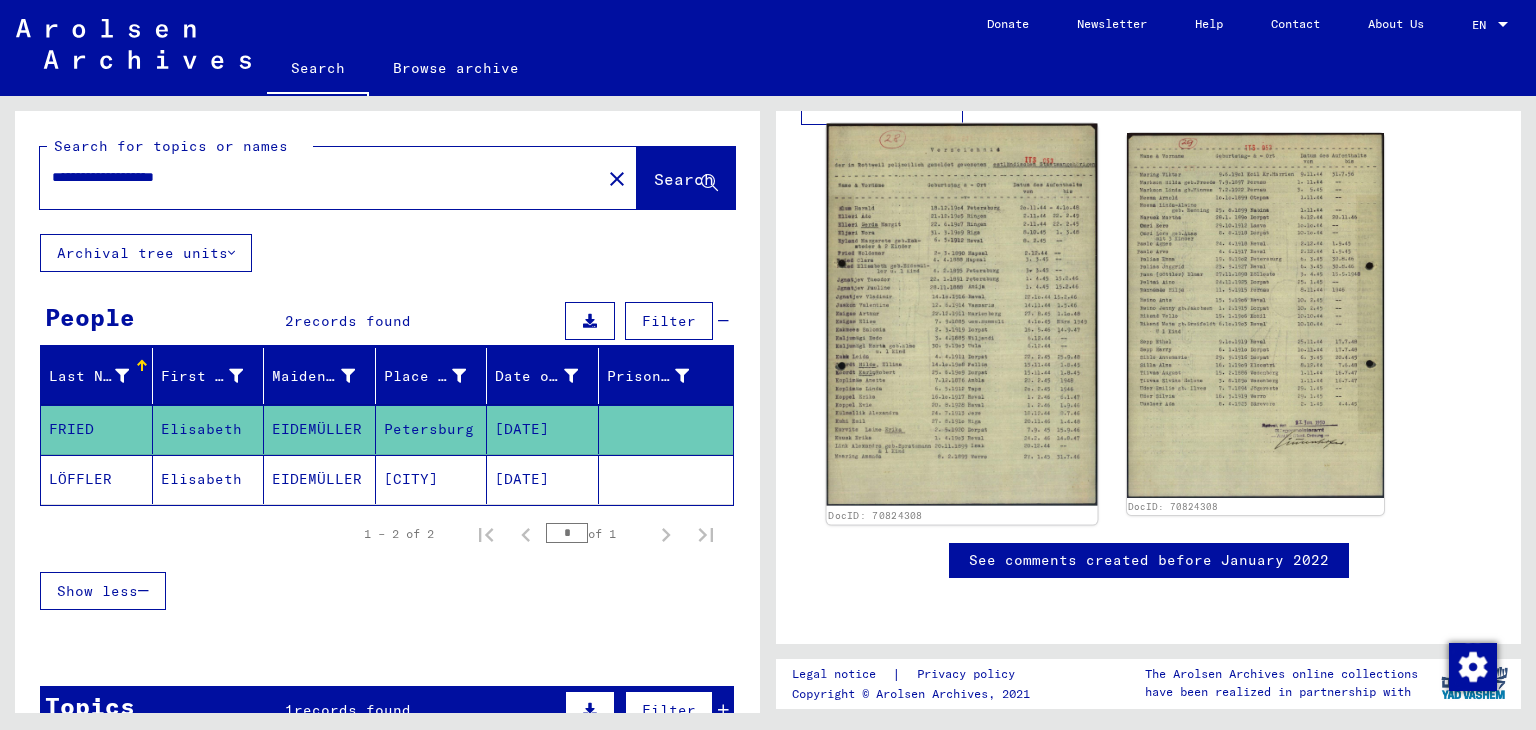 click 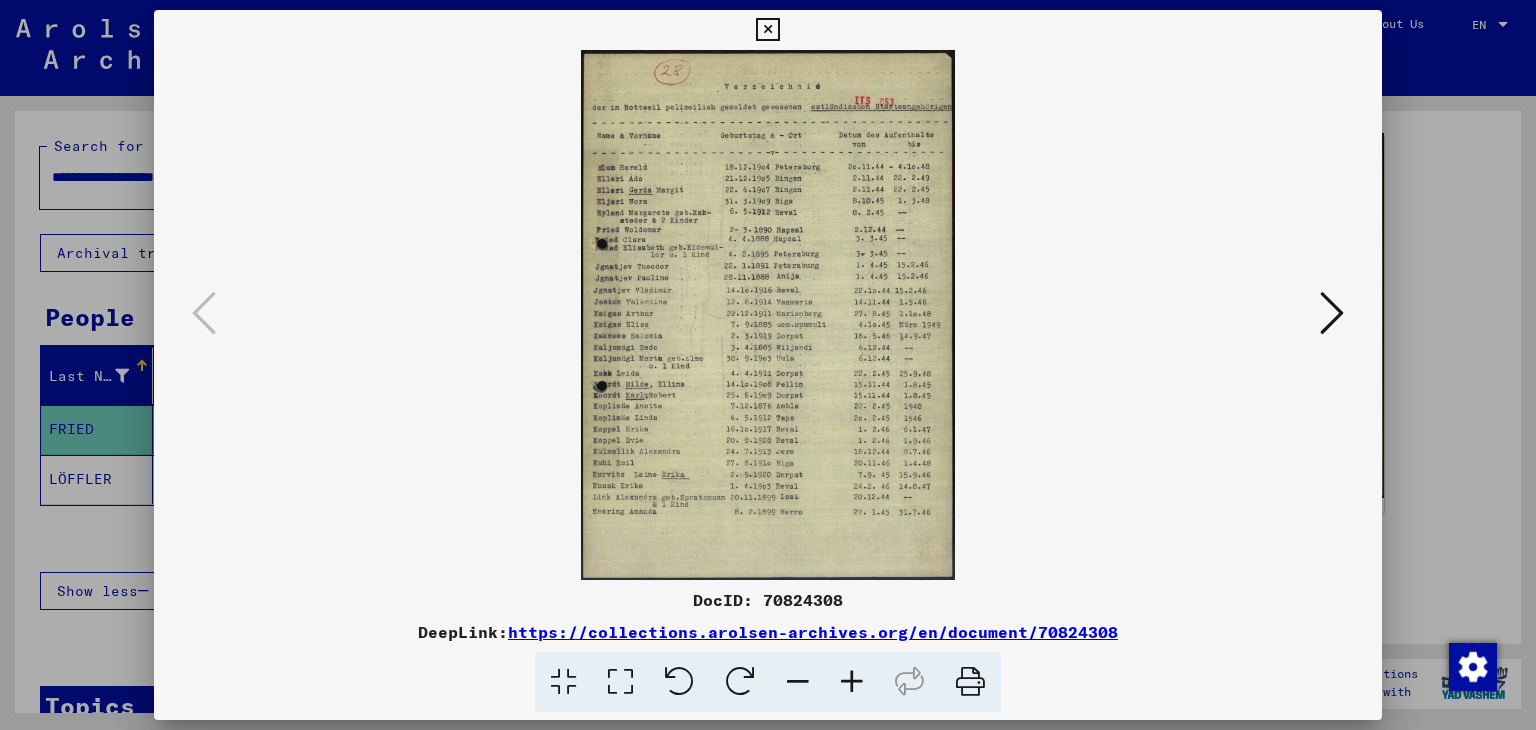 click at bounding box center (852, 682) 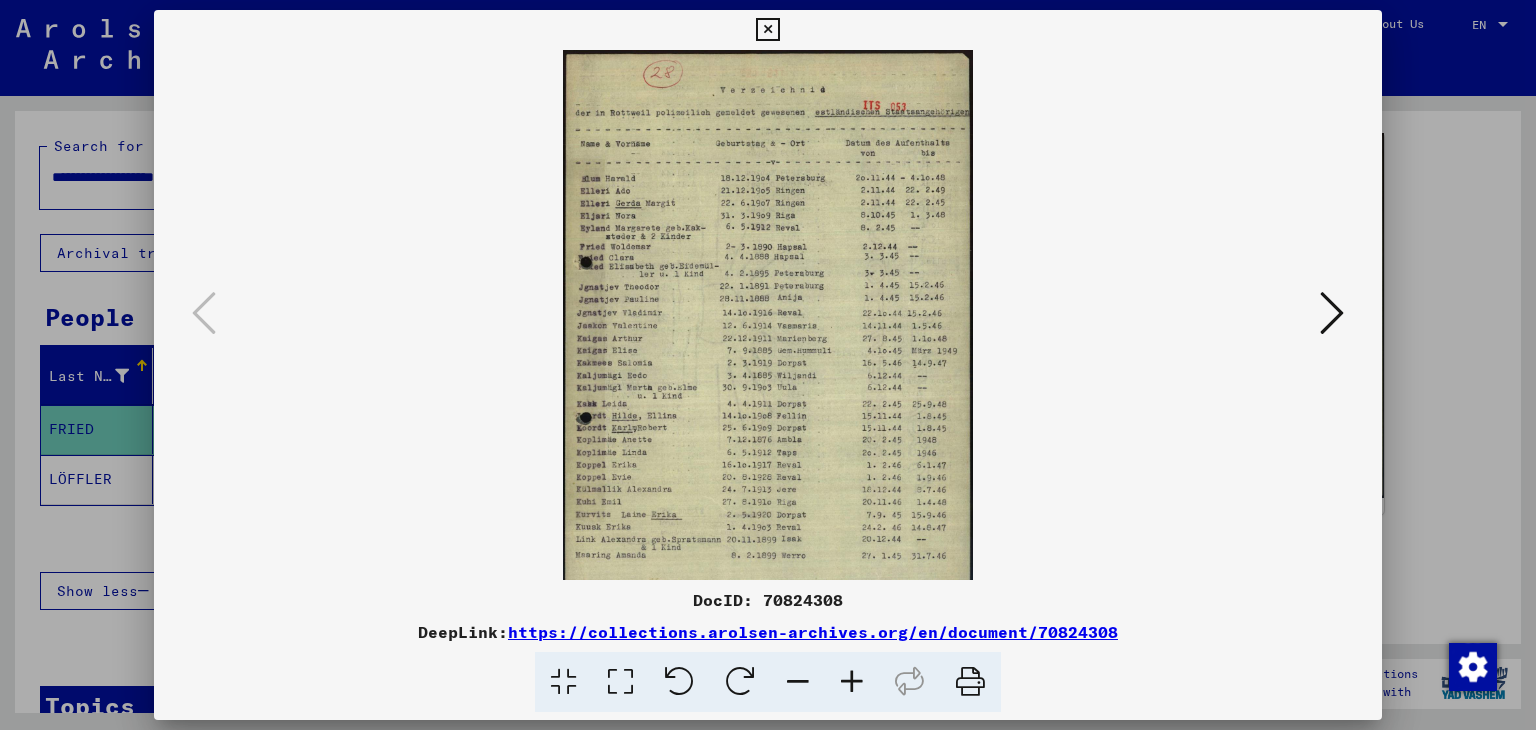 click at bounding box center (852, 682) 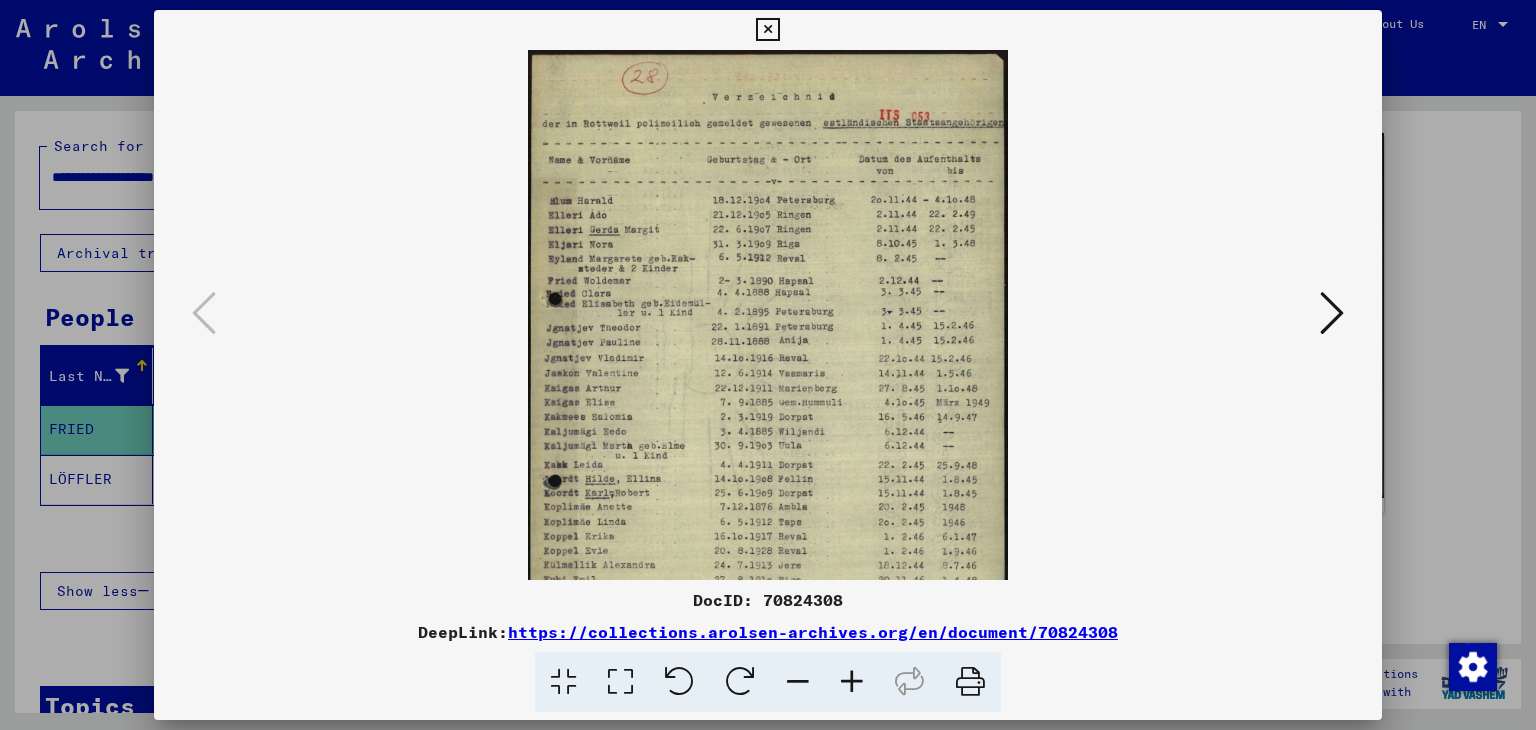 click at bounding box center (852, 682) 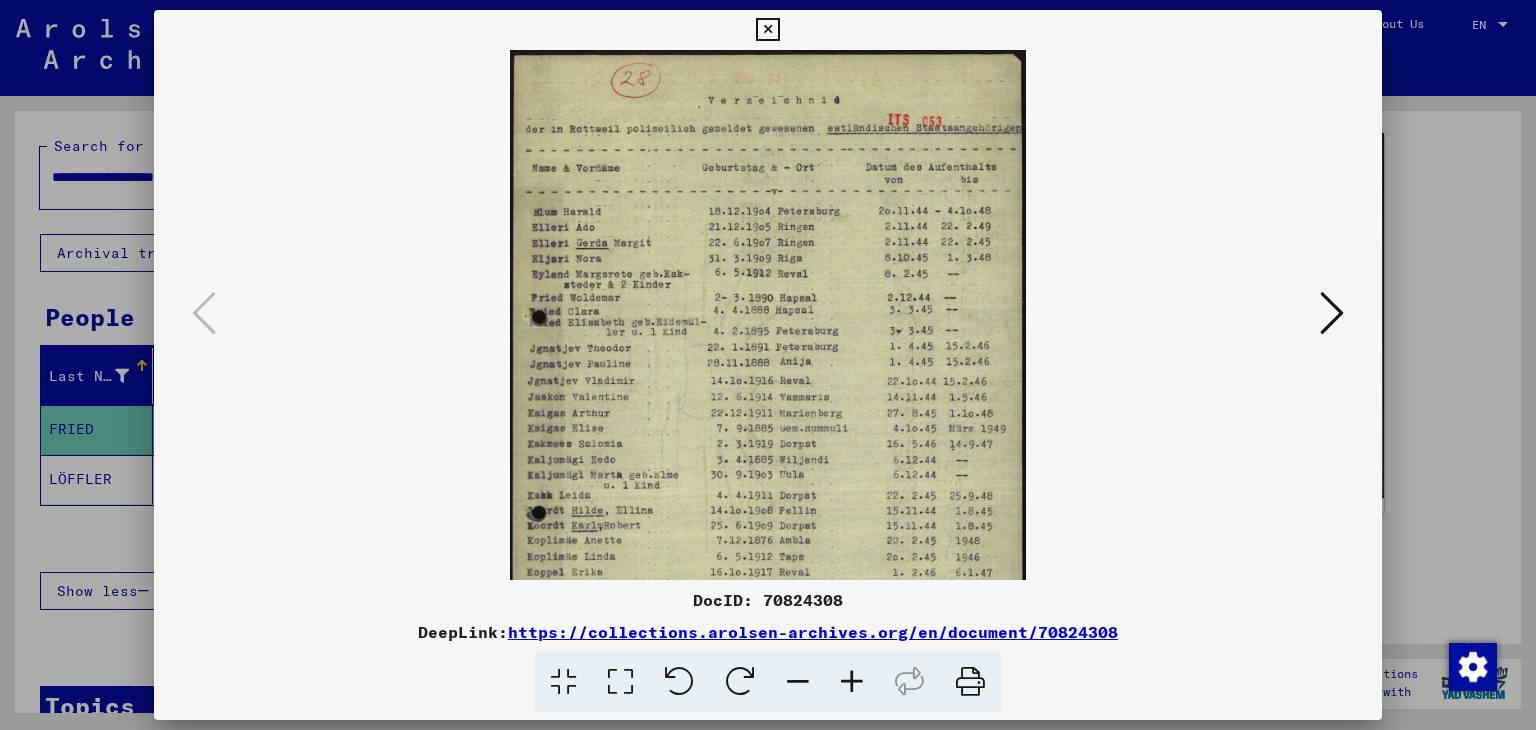 click at bounding box center (852, 682) 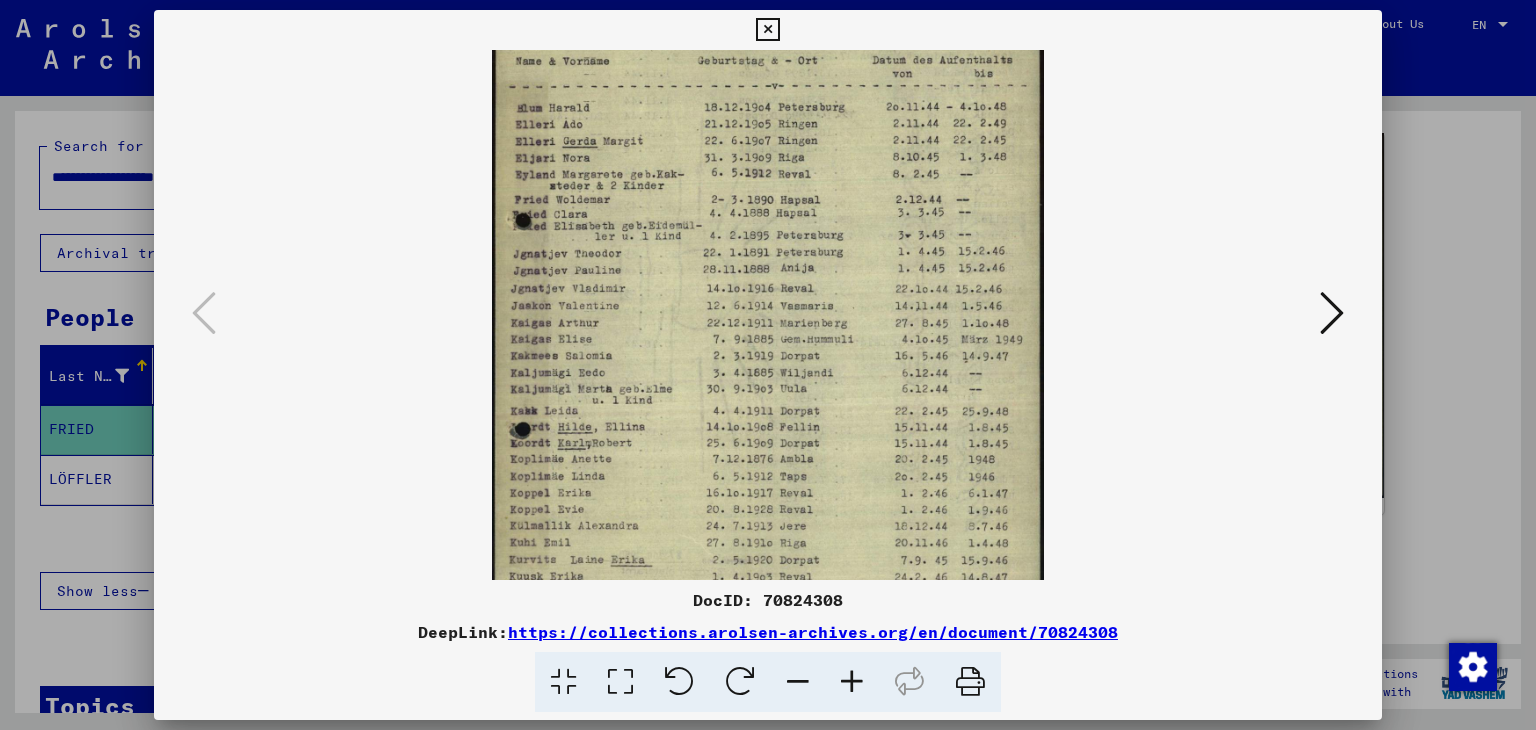 scroll, scrollTop: 121, scrollLeft: 0, axis: vertical 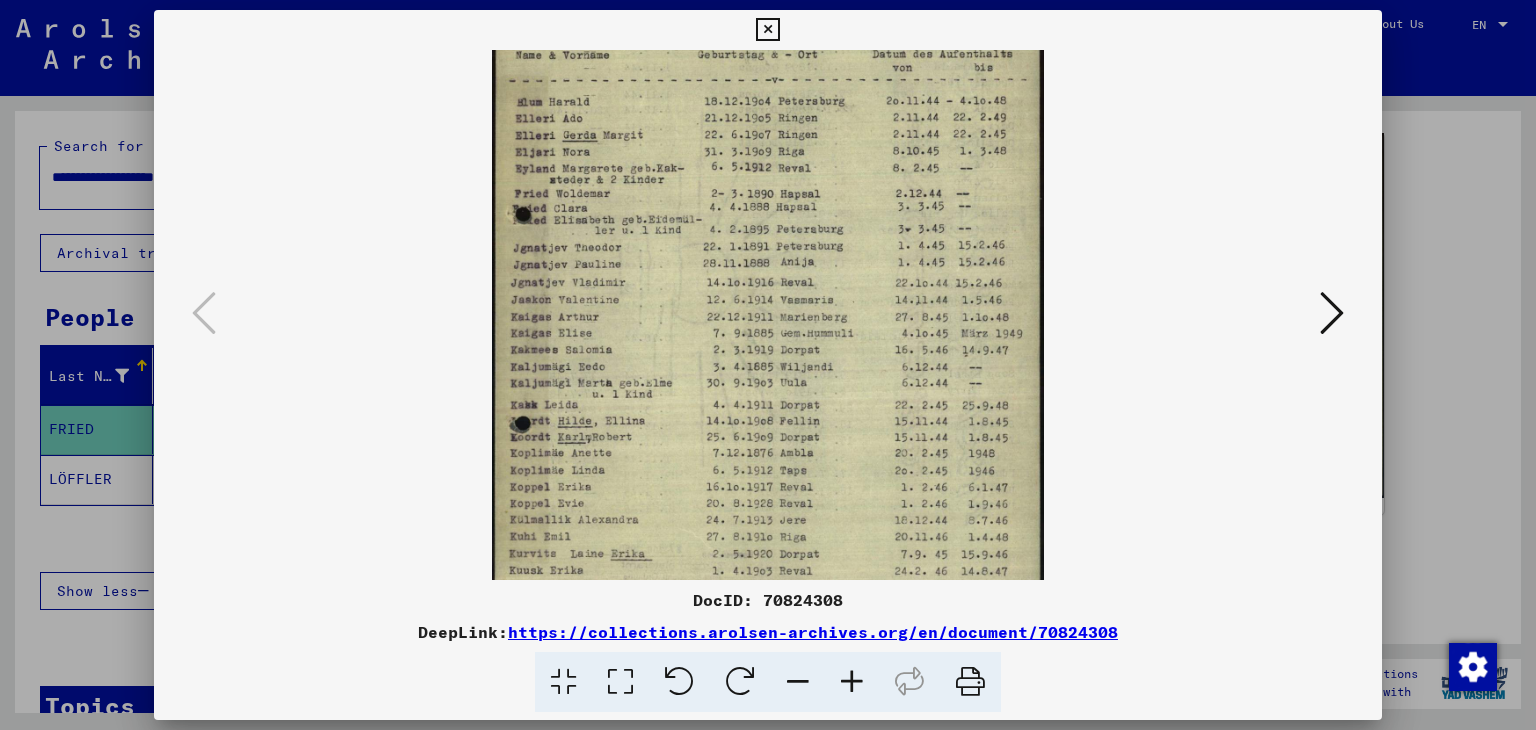 drag, startPoint x: 744, startPoint y: 414, endPoint x: 748, endPoint y: 290, distance: 124.0645 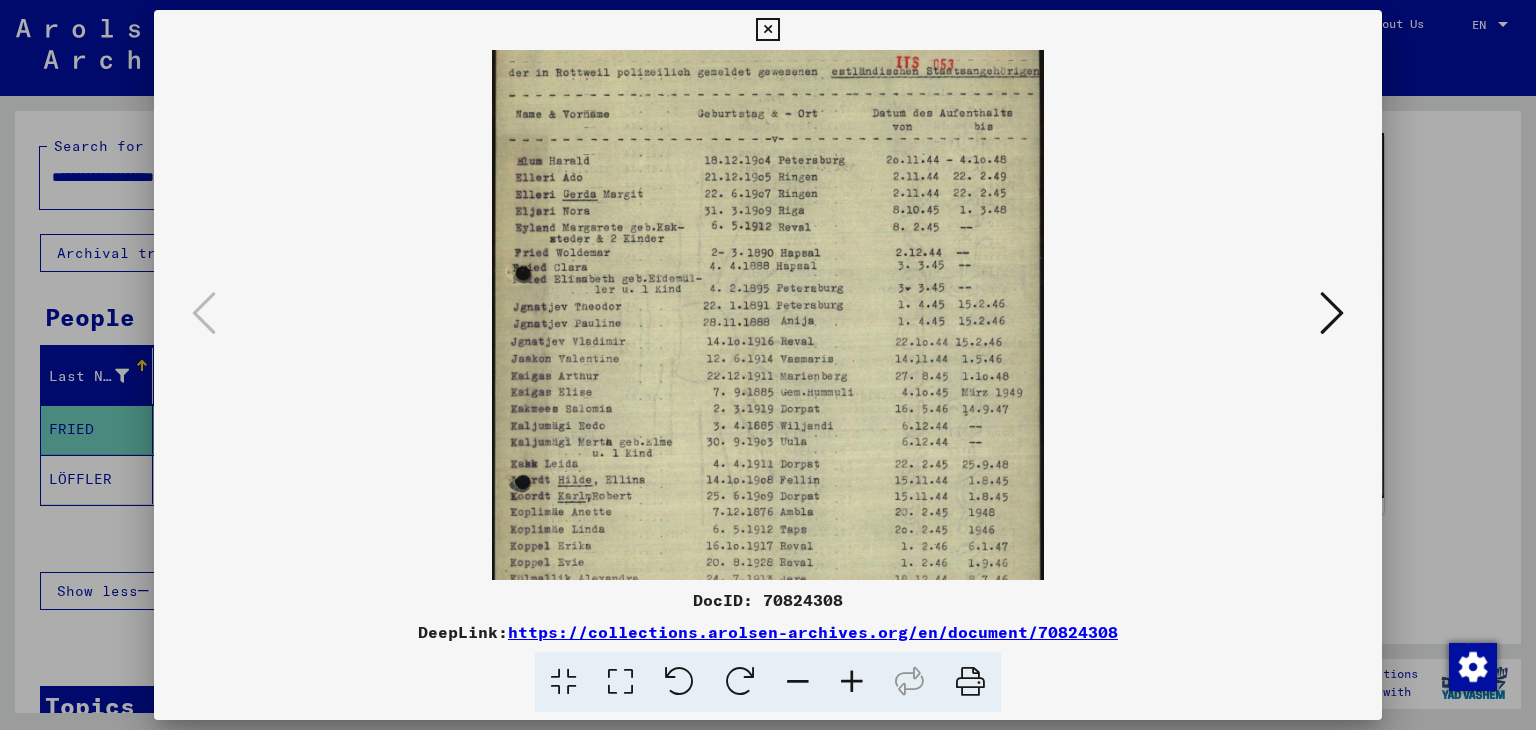 drag, startPoint x: 706, startPoint y: 256, endPoint x: 701, endPoint y: 286, distance: 30.413813 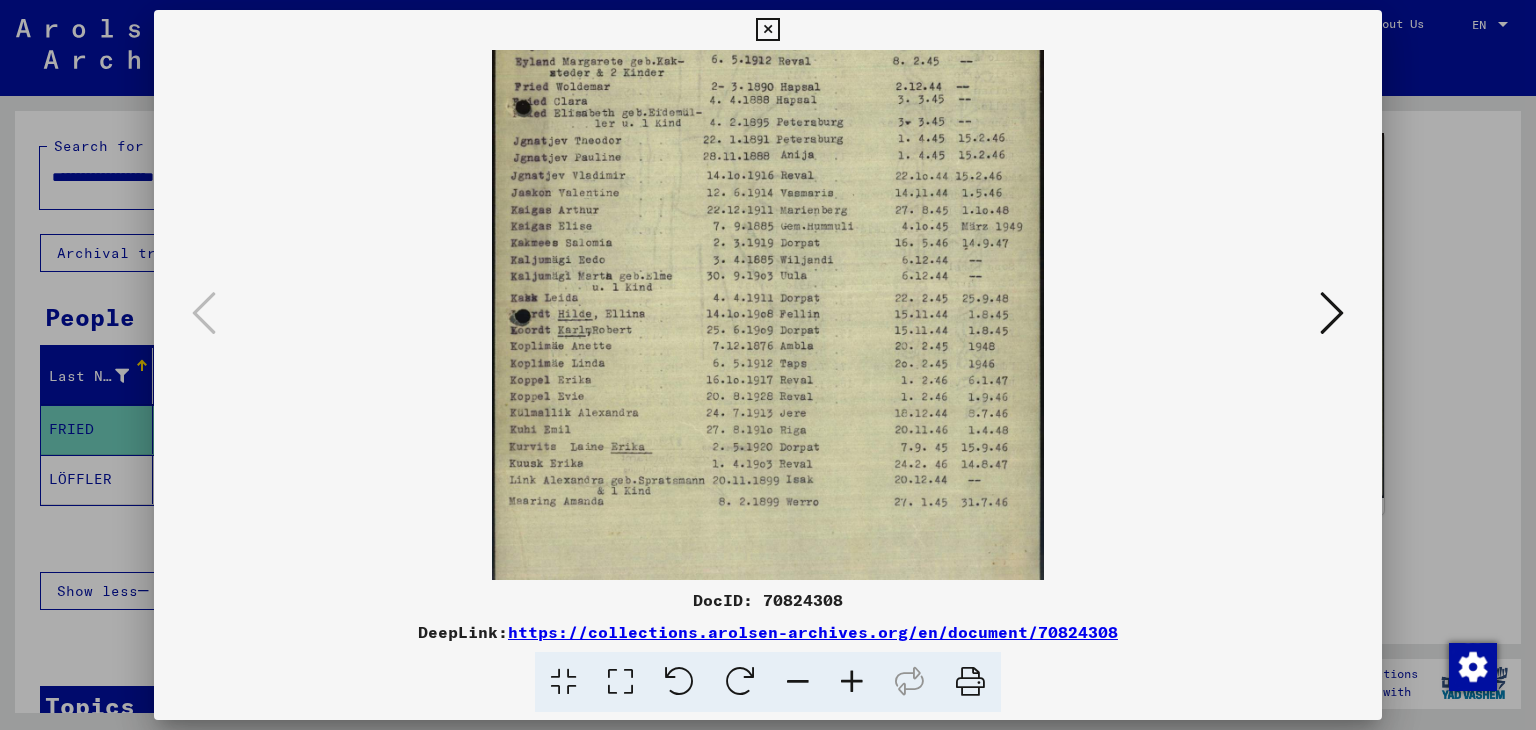 scroll, scrollTop: 249, scrollLeft: 0, axis: vertical 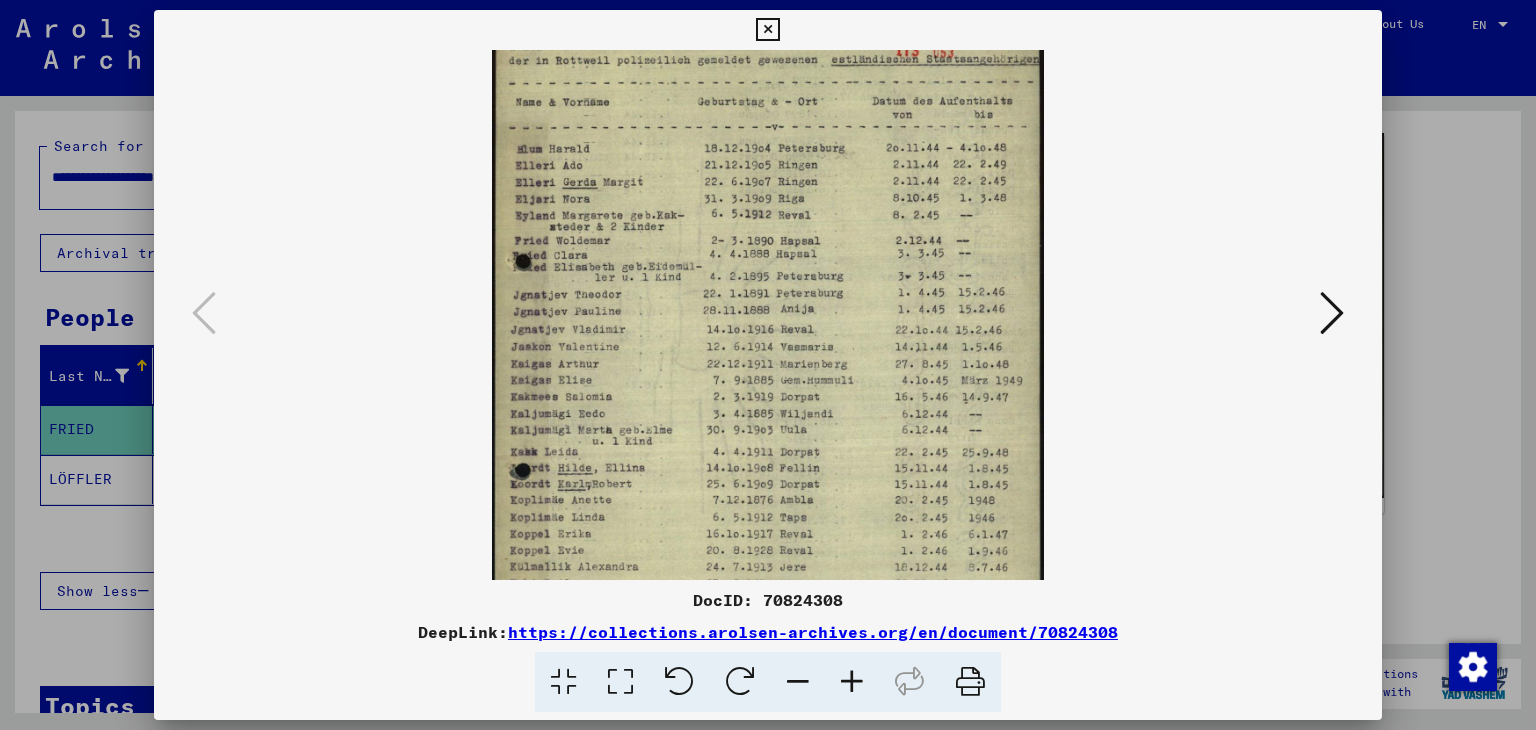 drag, startPoint x: 851, startPoint y: 343, endPoint x: 823, endPoint y: 316, distance: 38.8973 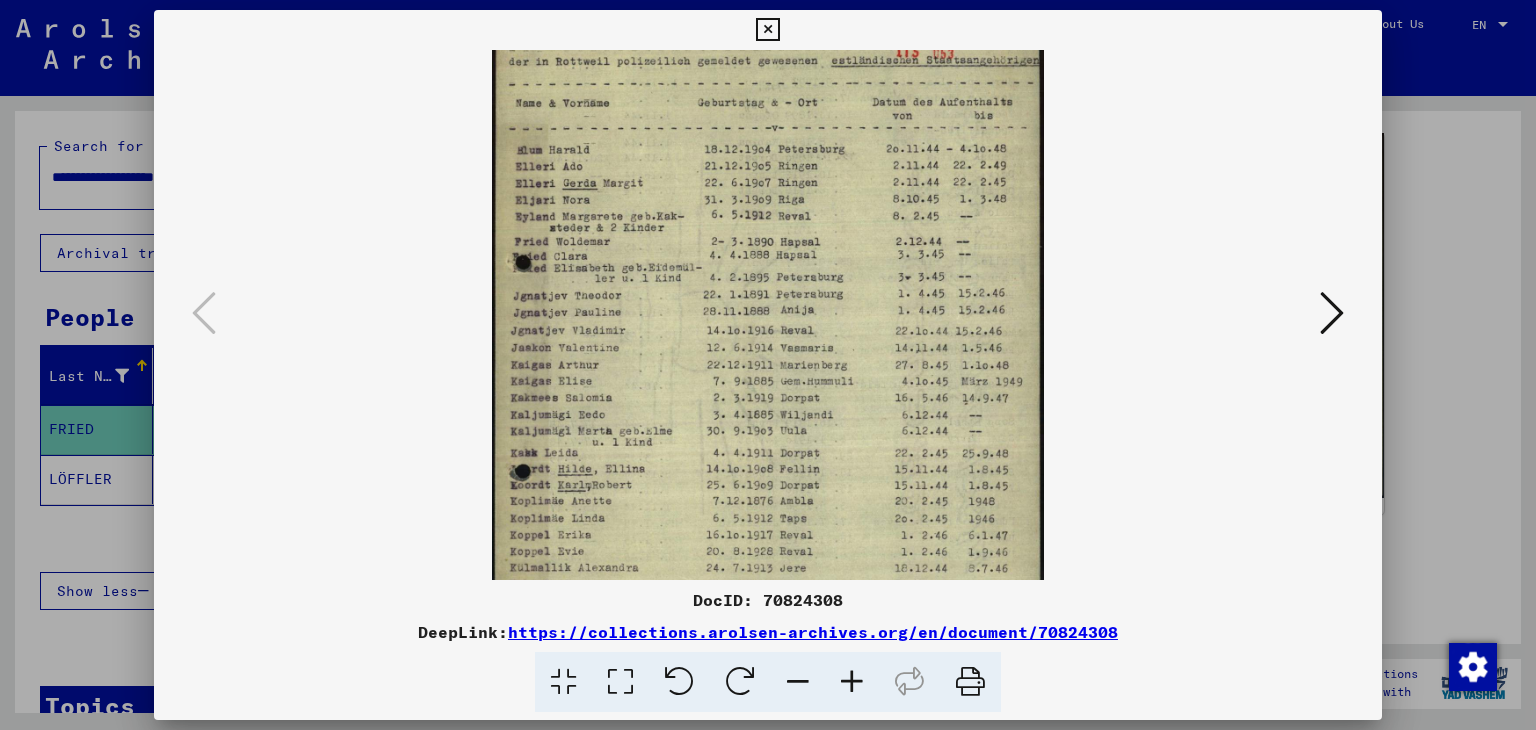 click at bounding box center (768, 365) 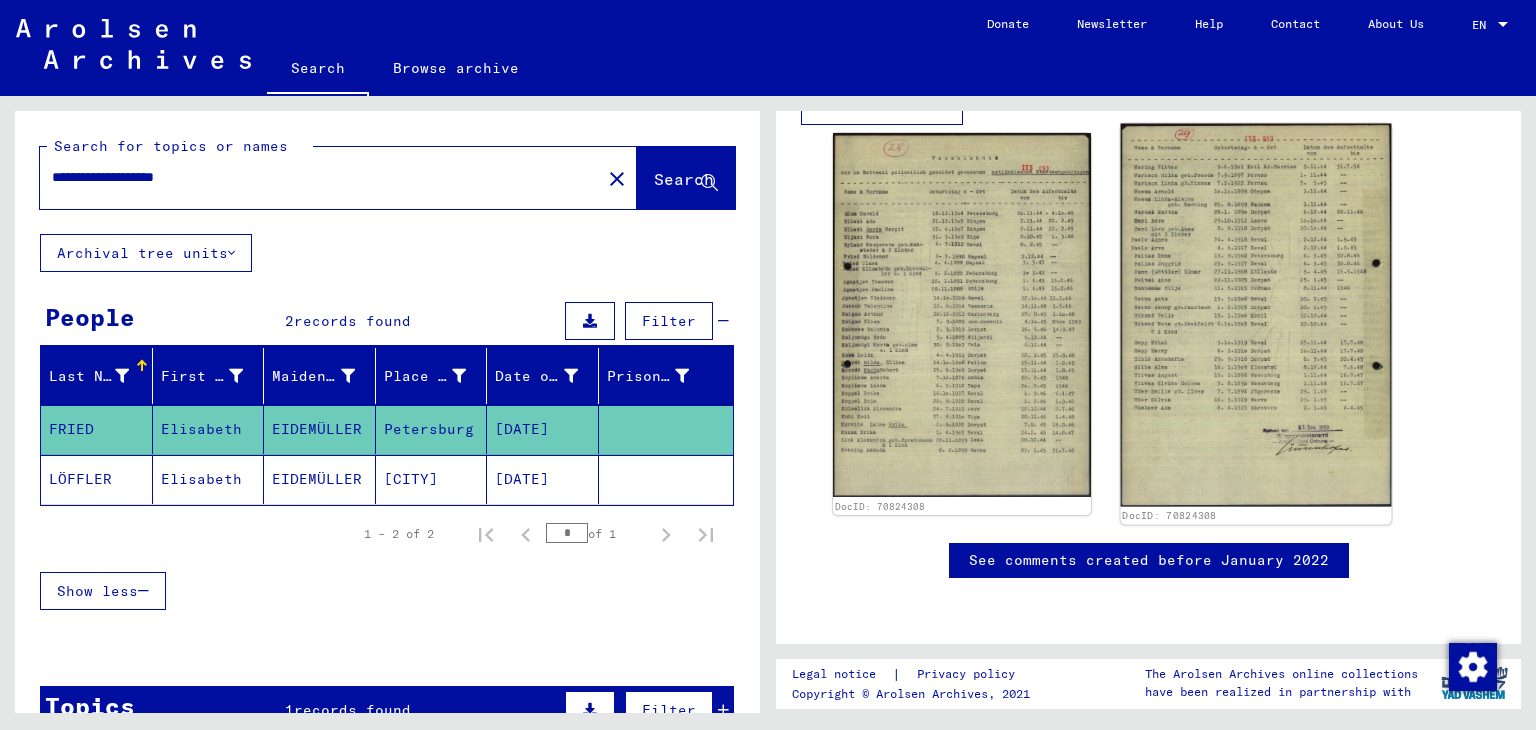 click 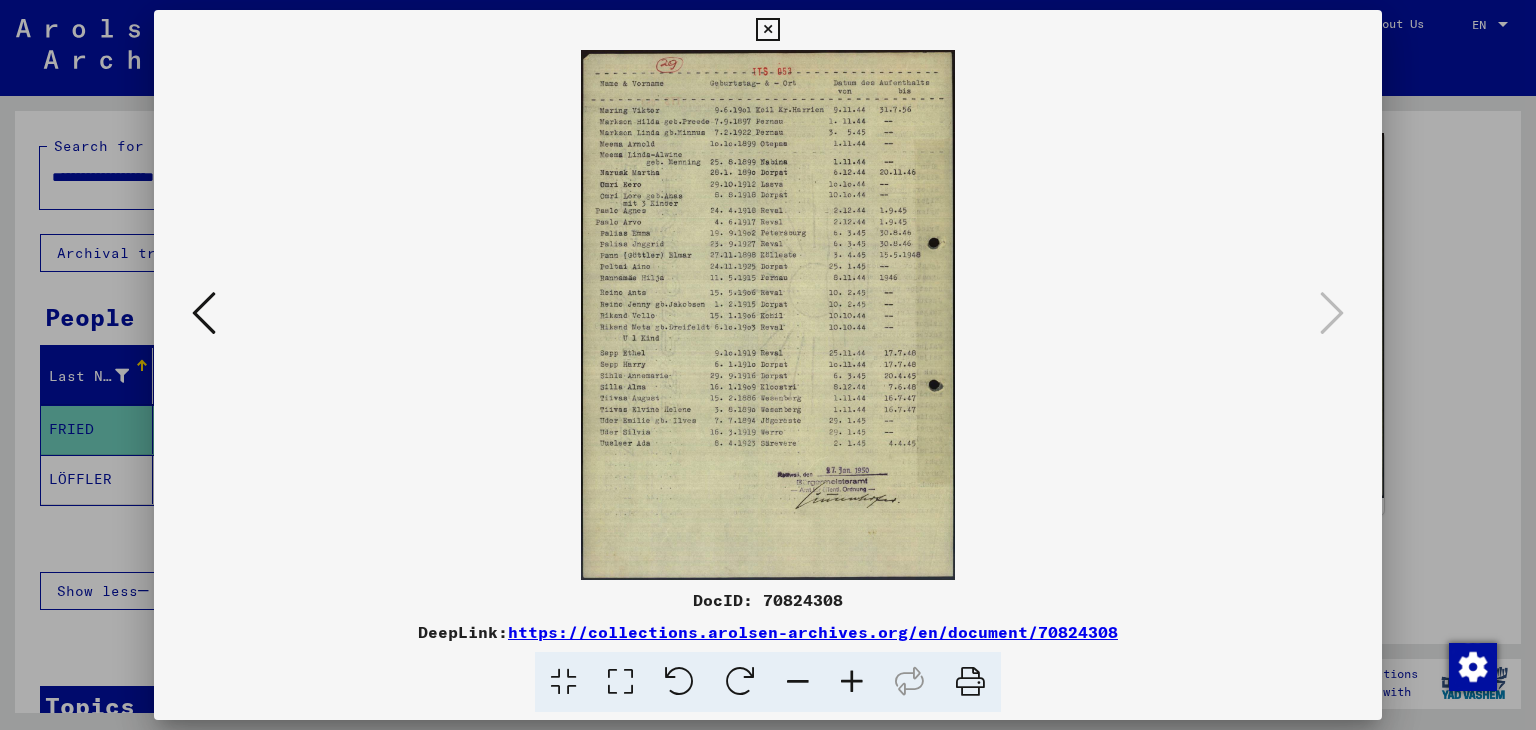 click at bounding box center (852, 682) 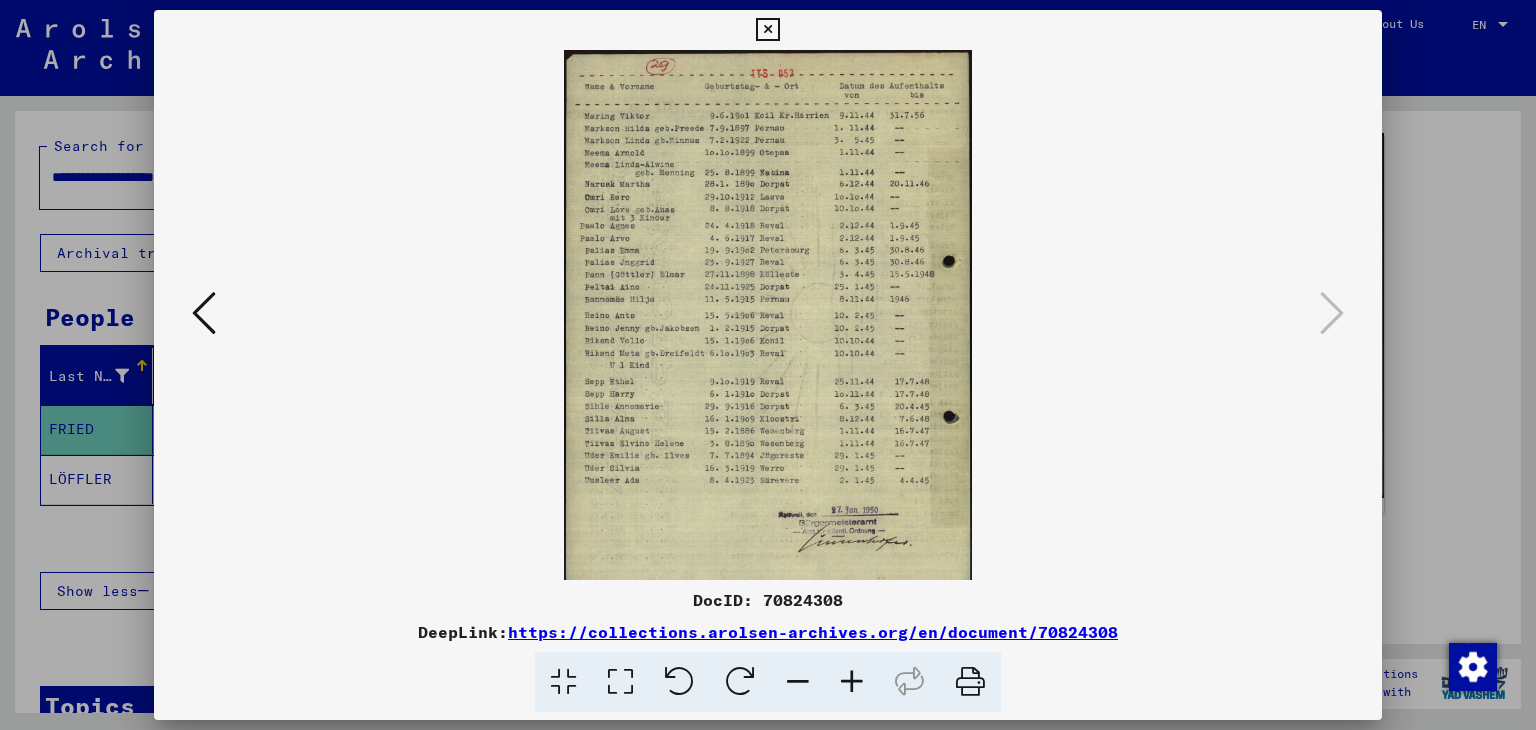 click at bounding box center [852, 682] 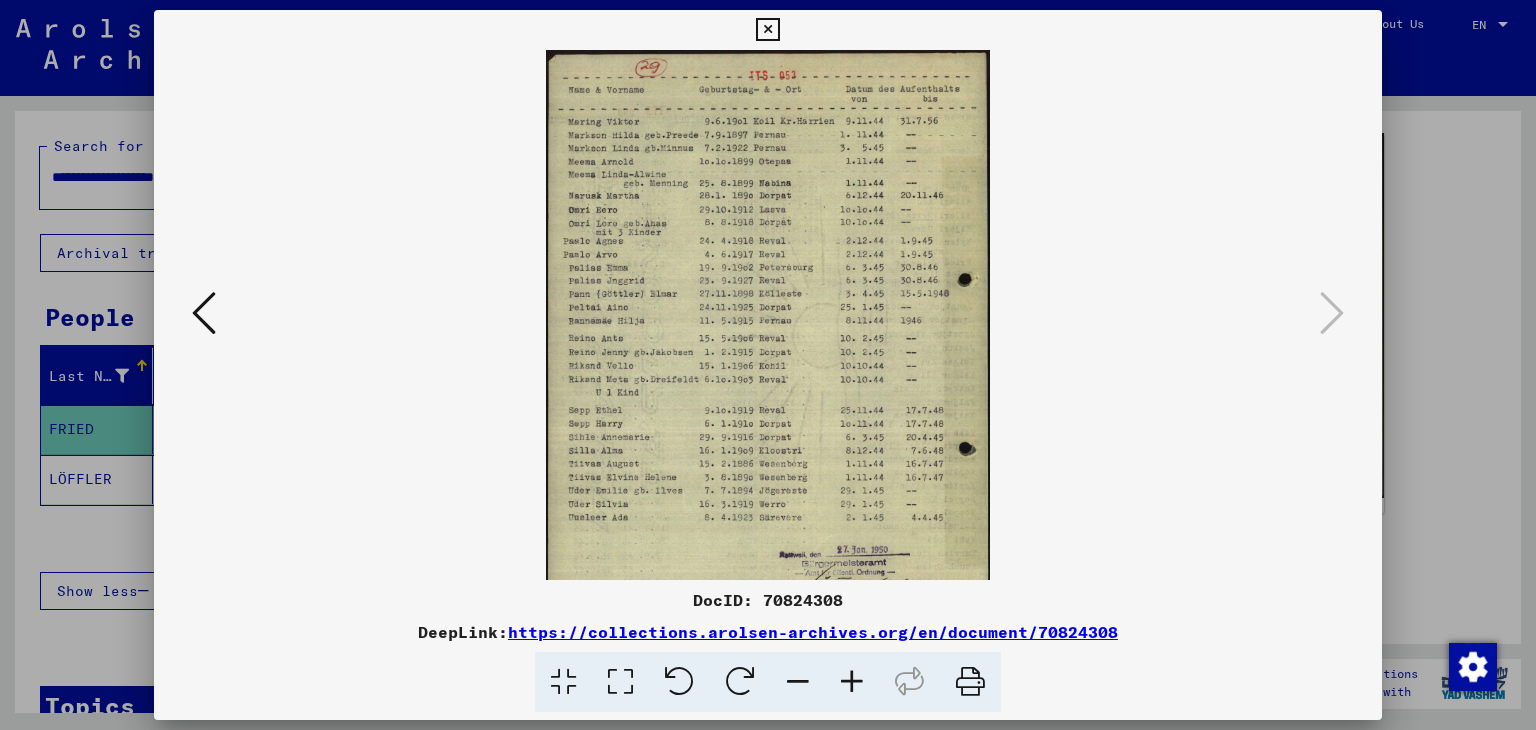 click at bounding box center [852, 682] 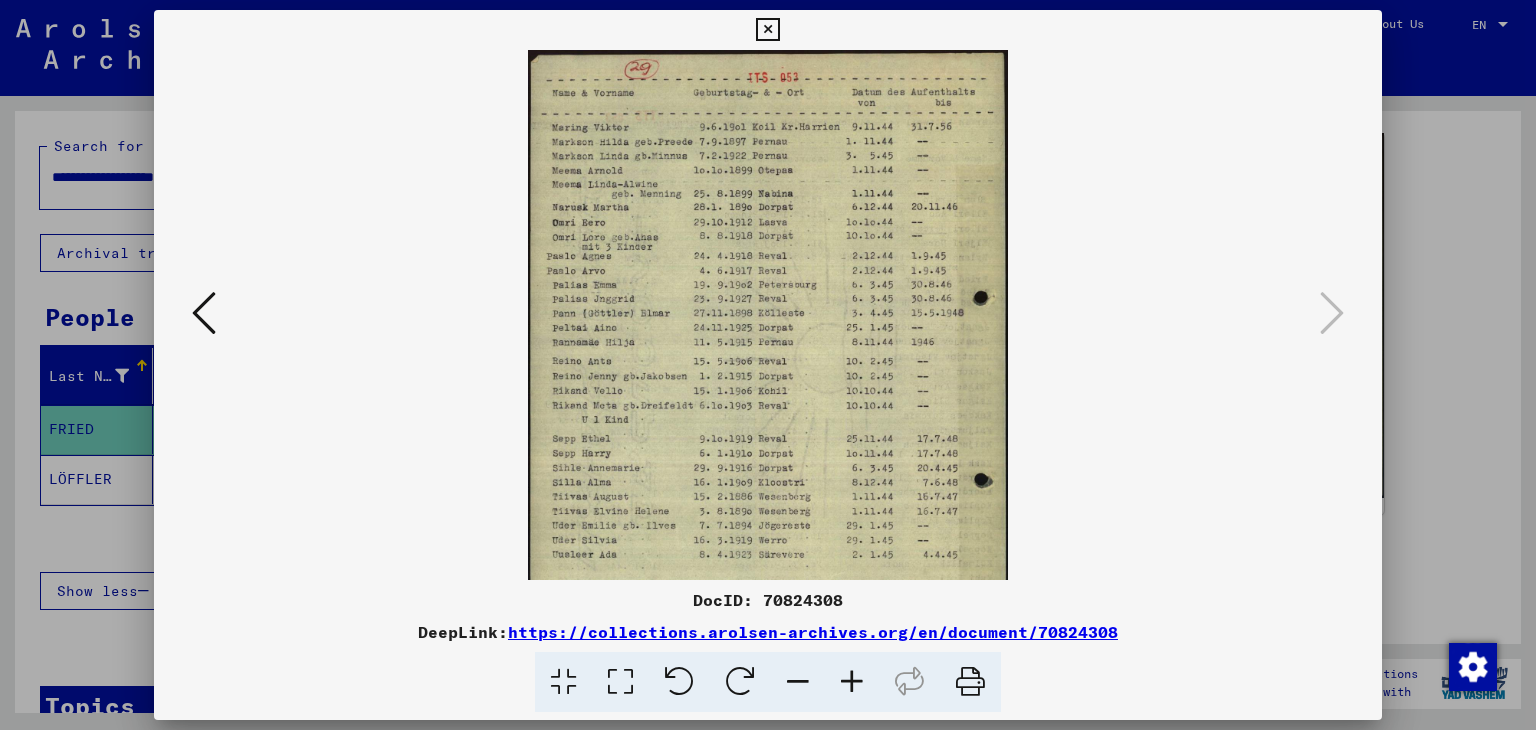 click at bounding box center [852, 682] 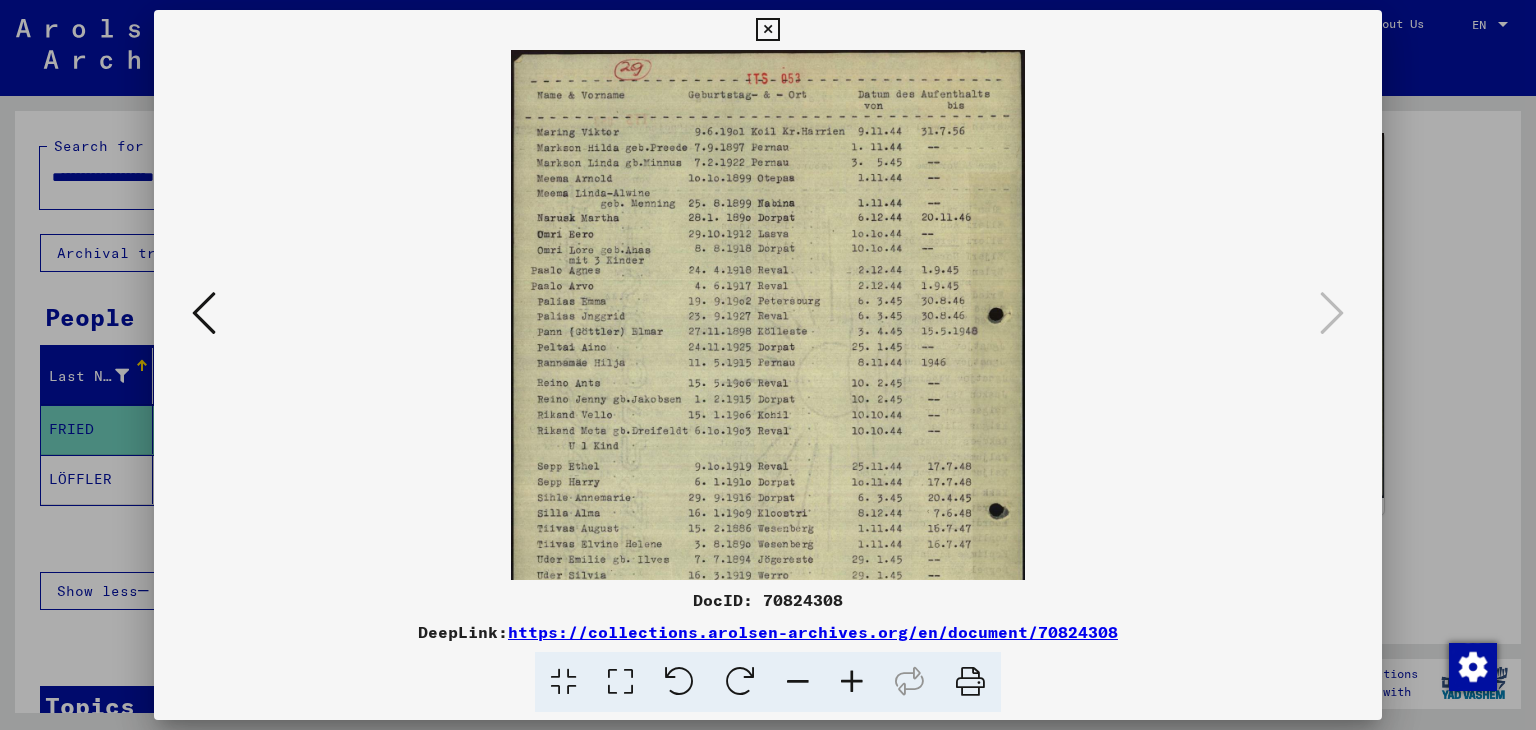 scroll, scrollTop: 0, scrollLeft: 0, axis: both 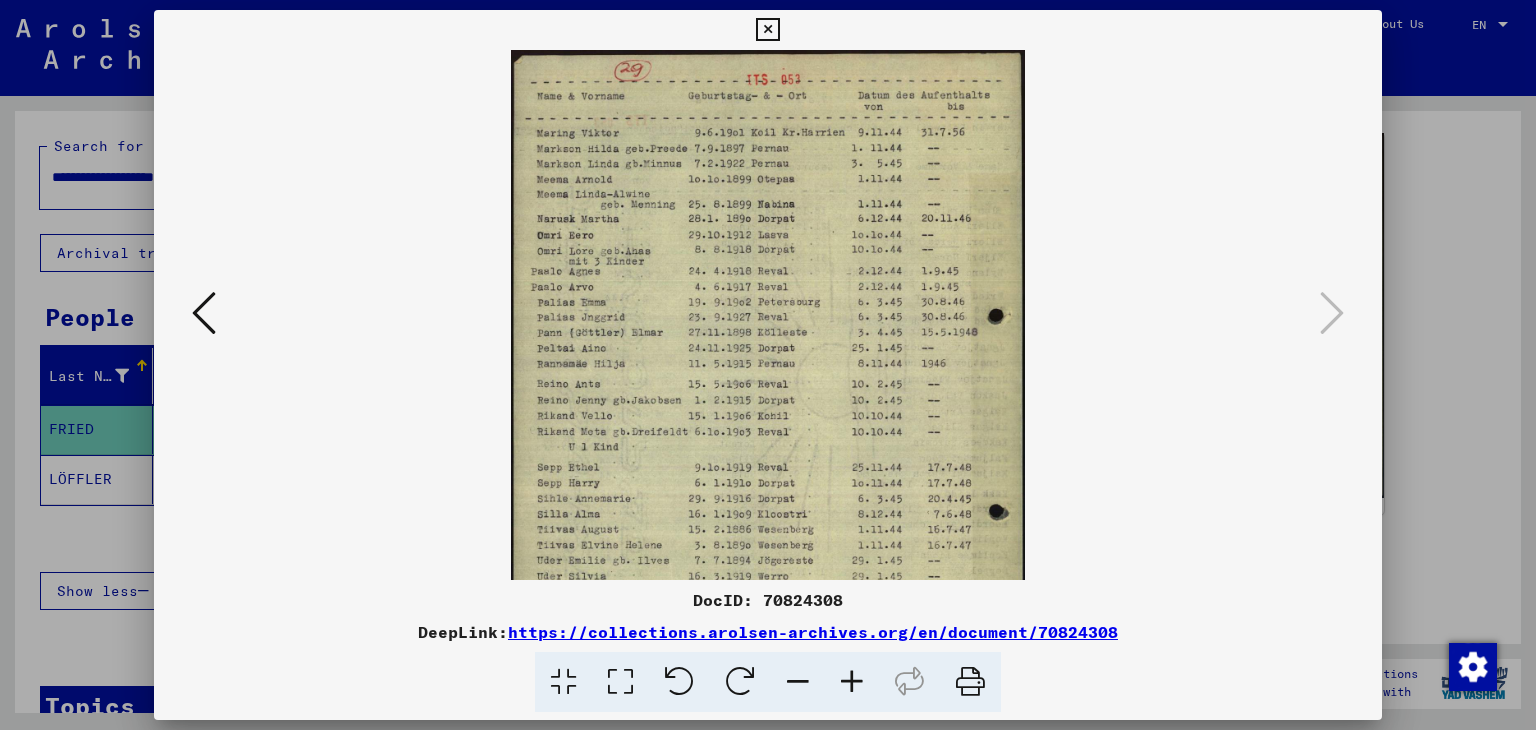 drag, startPoint x: 811, startPoint y: 368, endPoint x: 785, endPoint y: 425, distance: 62.649822 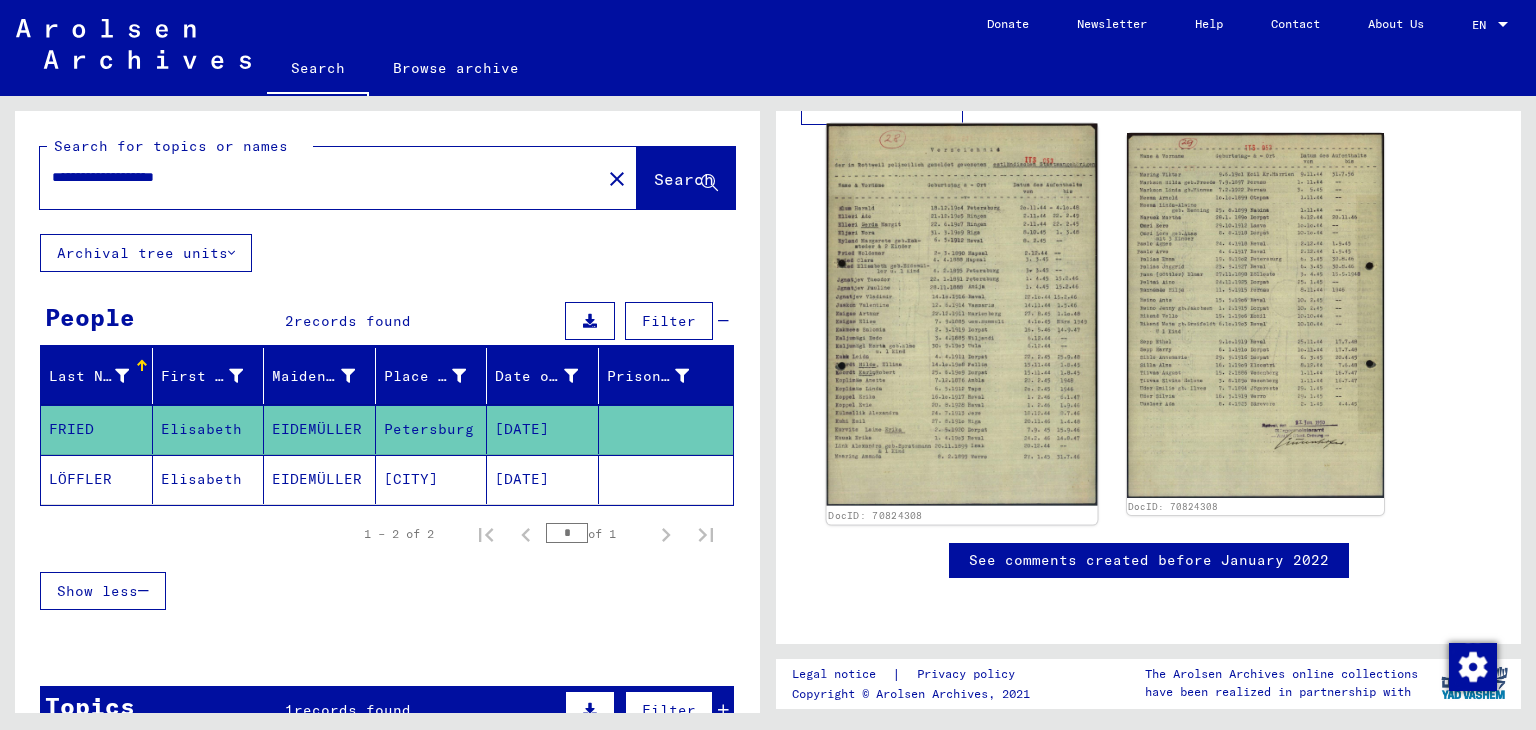 click 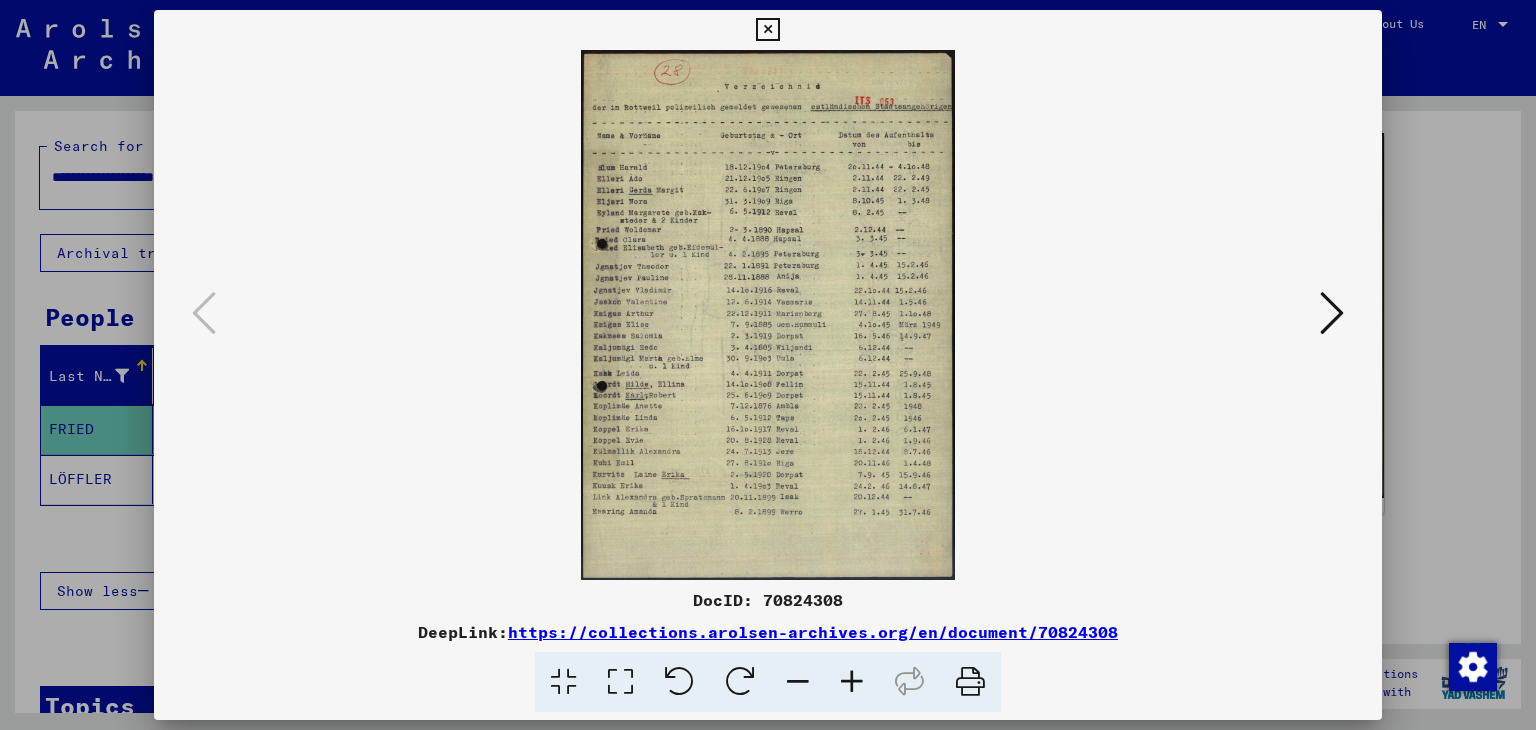 drag, startPoint x: 1352, startPoint y: 360, endPoint x: 1366, endPoint y: 360, distance: 14 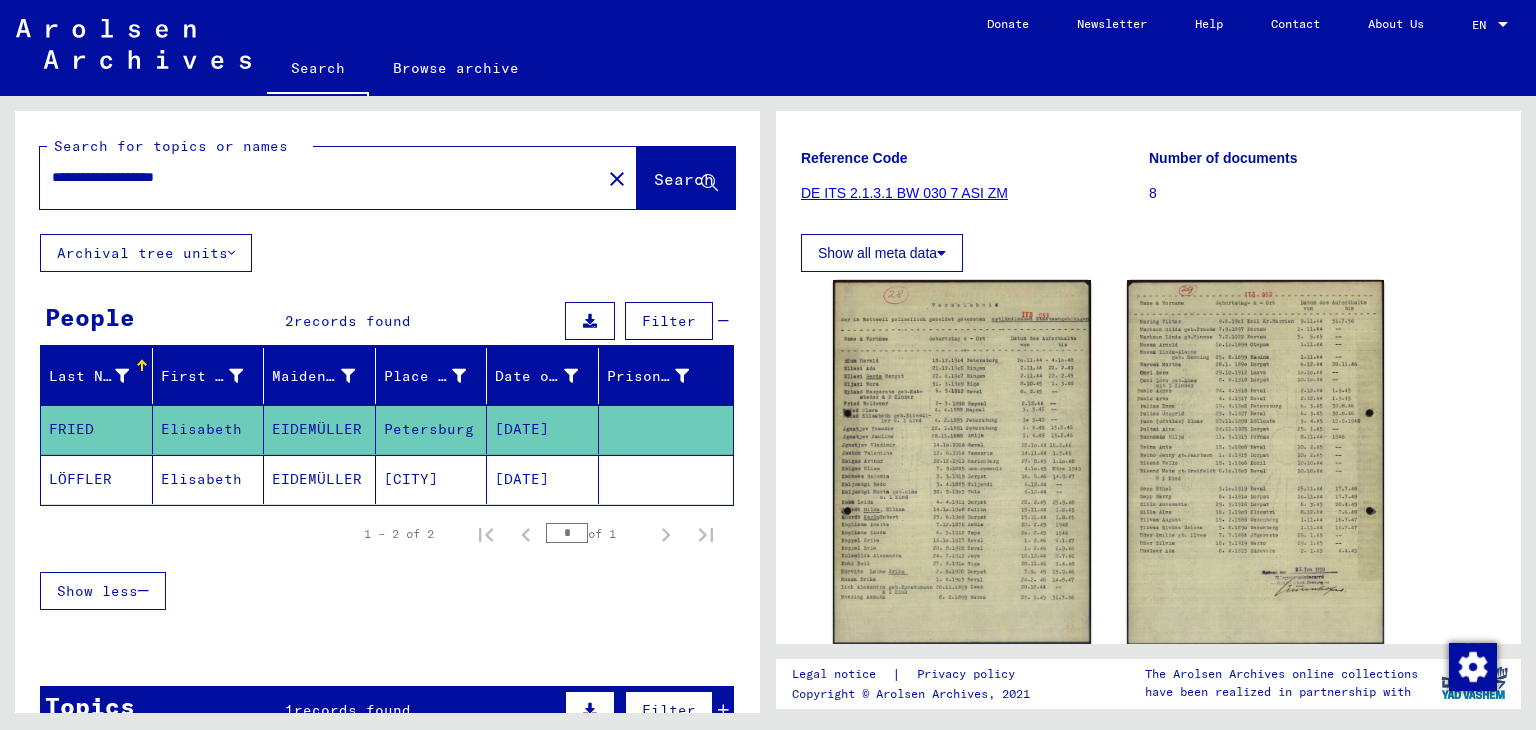 scroll, scrollTop: 0, scrollLeft: 0, axis: both 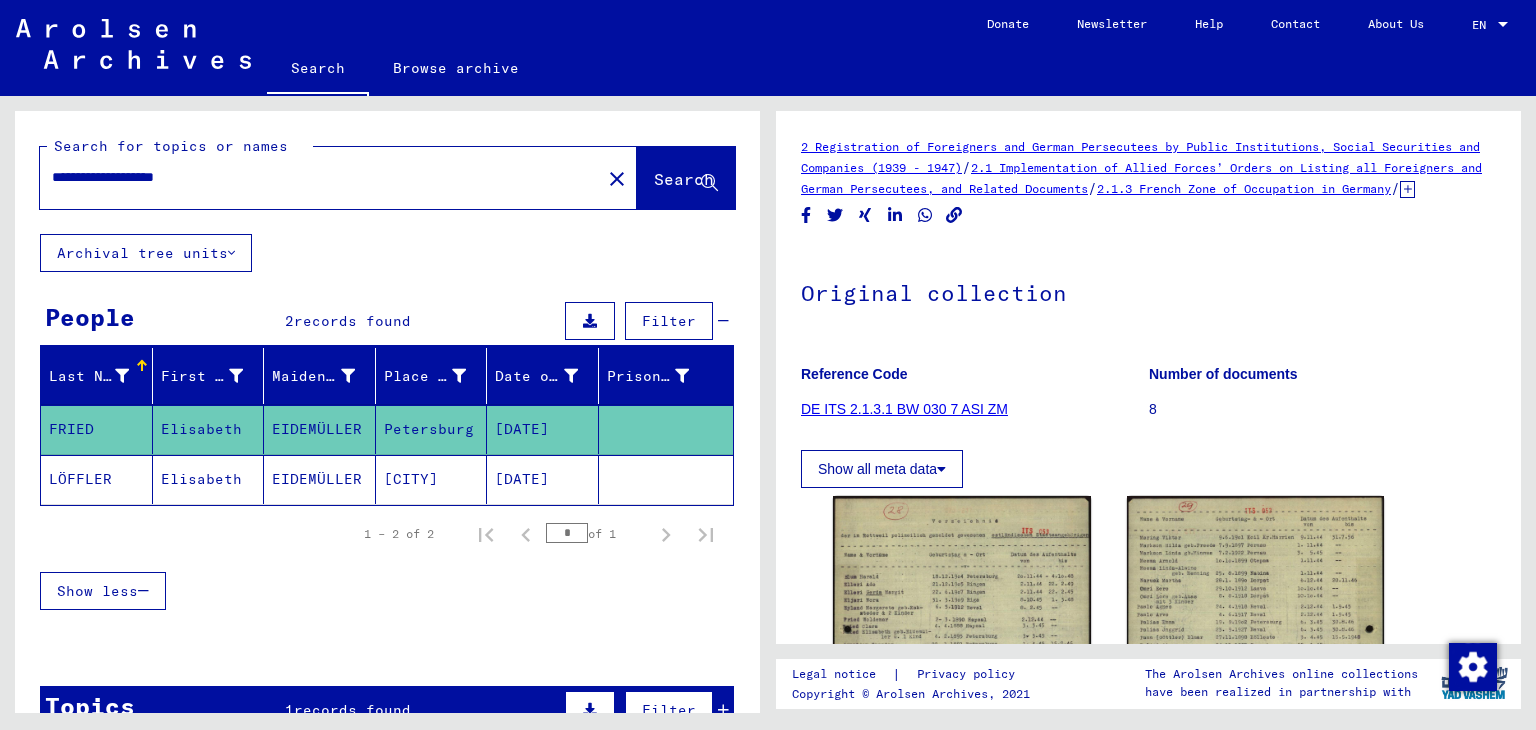 drag, startPoint x: 248, startPoint y: 173, endPoint x: 0, endPoint y: 185, distance: 248.29015 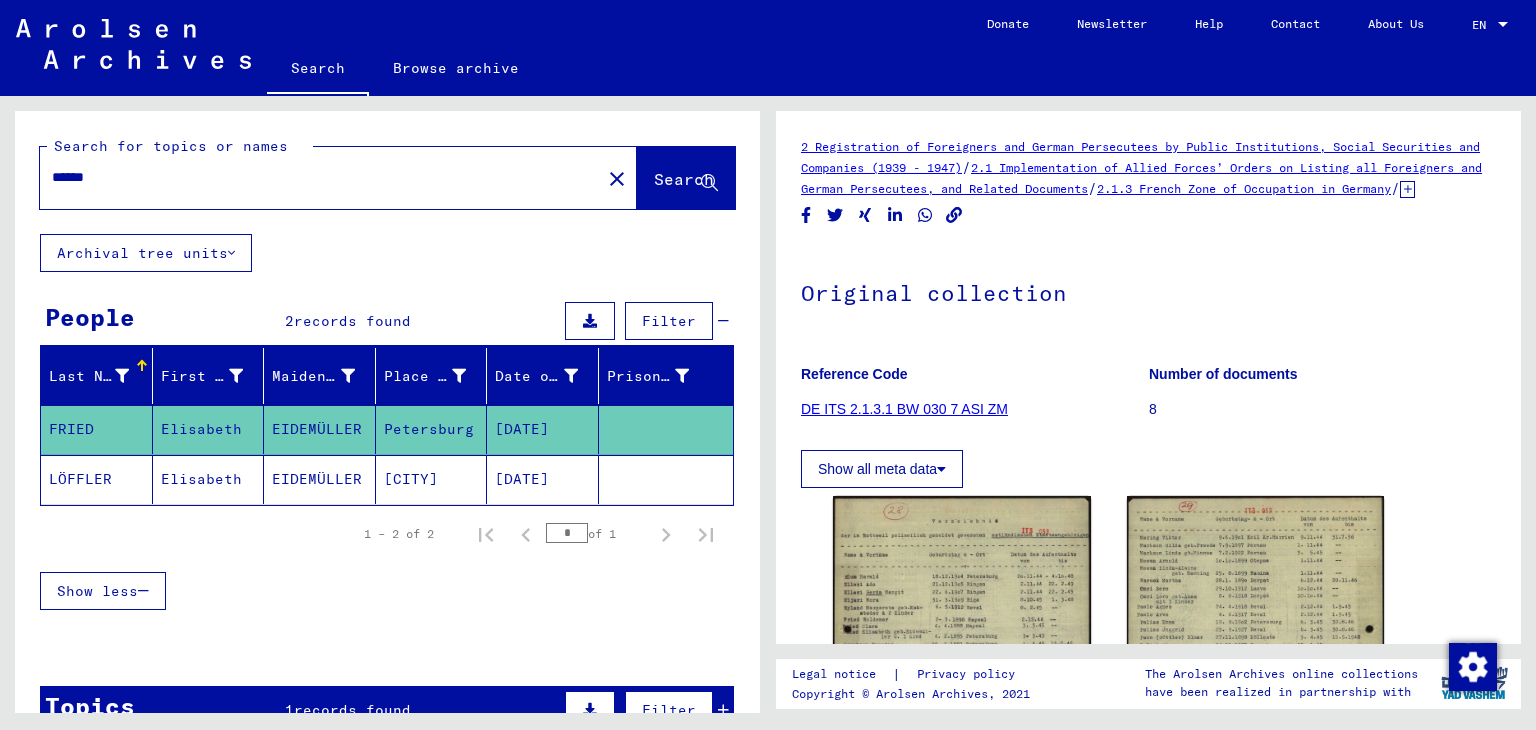 type on "******" 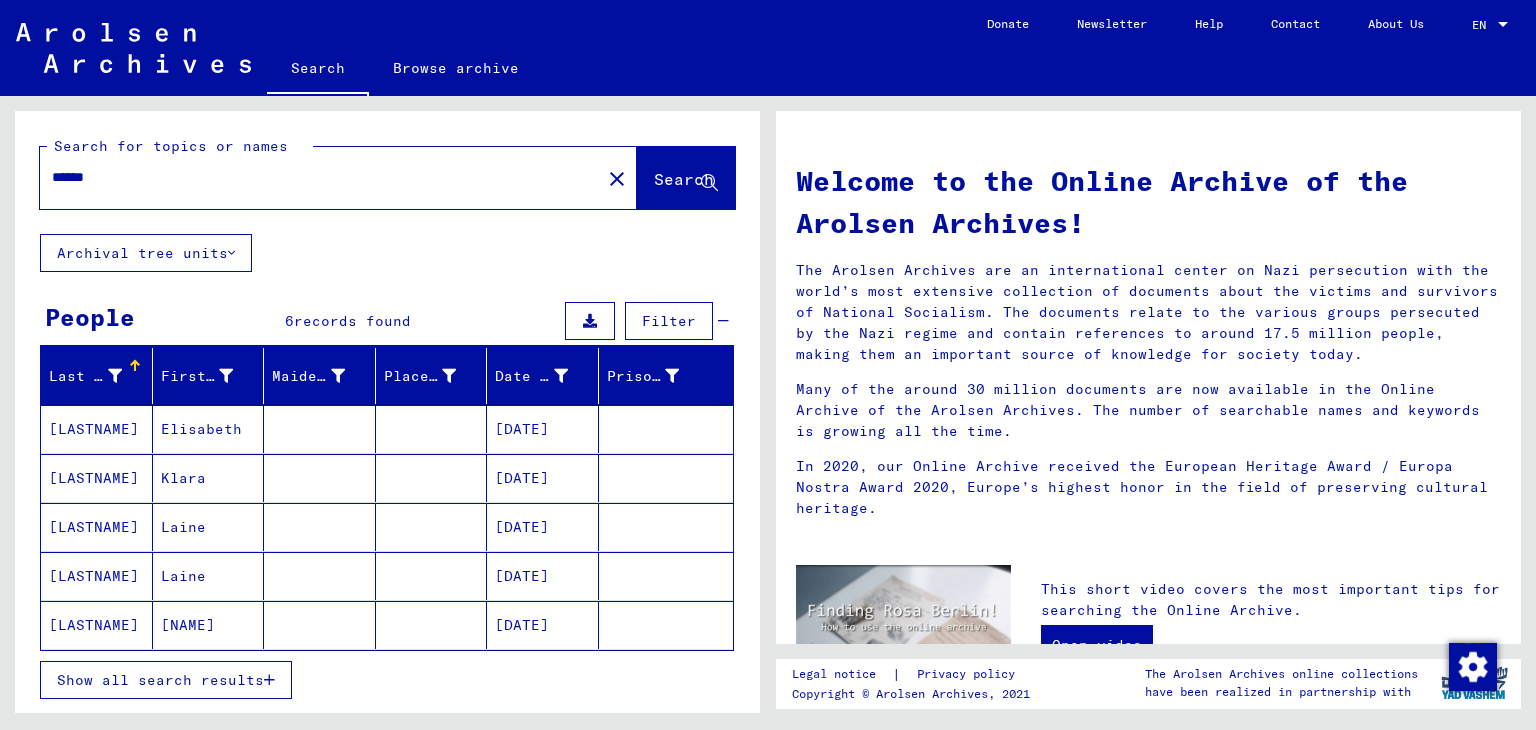 click on "Elisabeth" at bounding box center [209, 478] 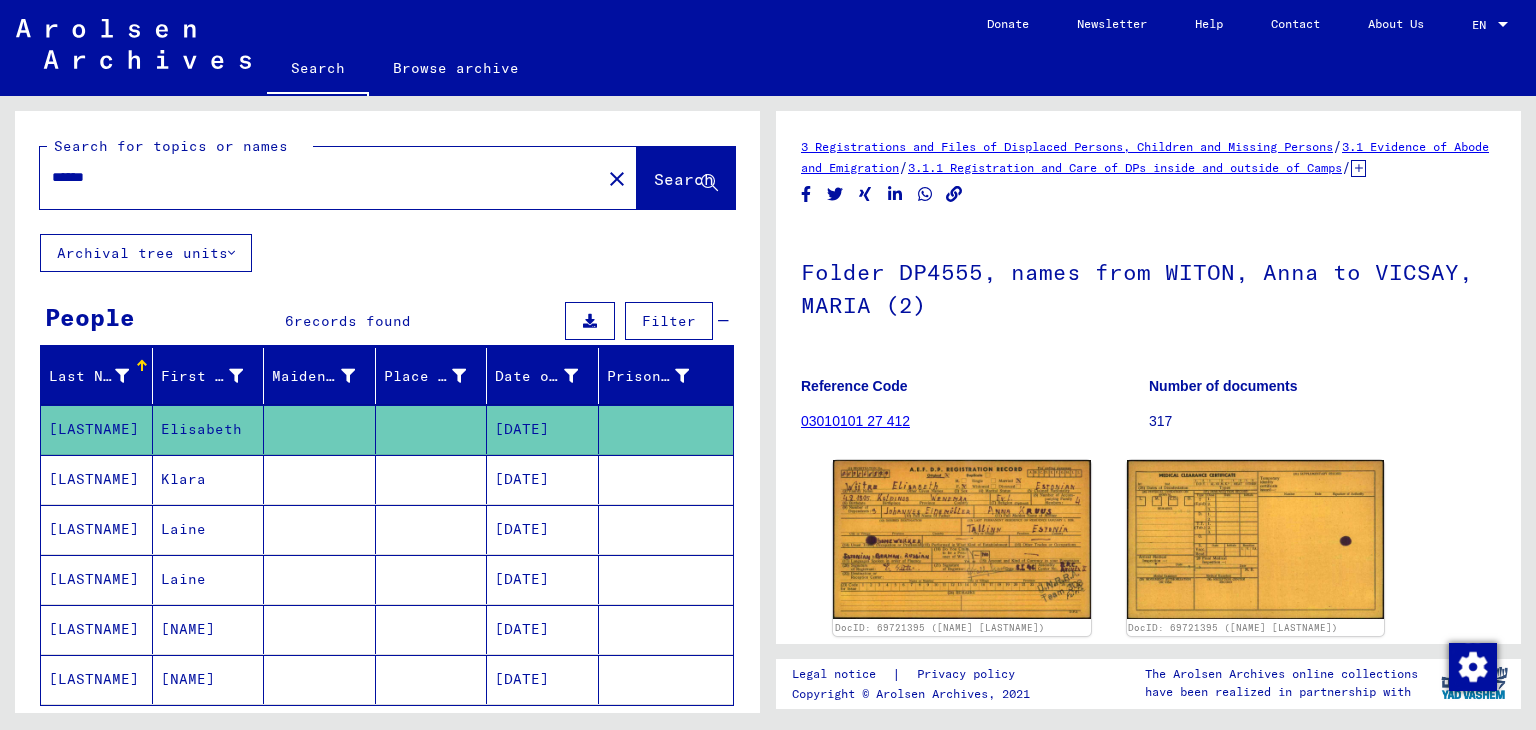 scroll, scrollTop: 0, scrollLeft: 0, axis: both 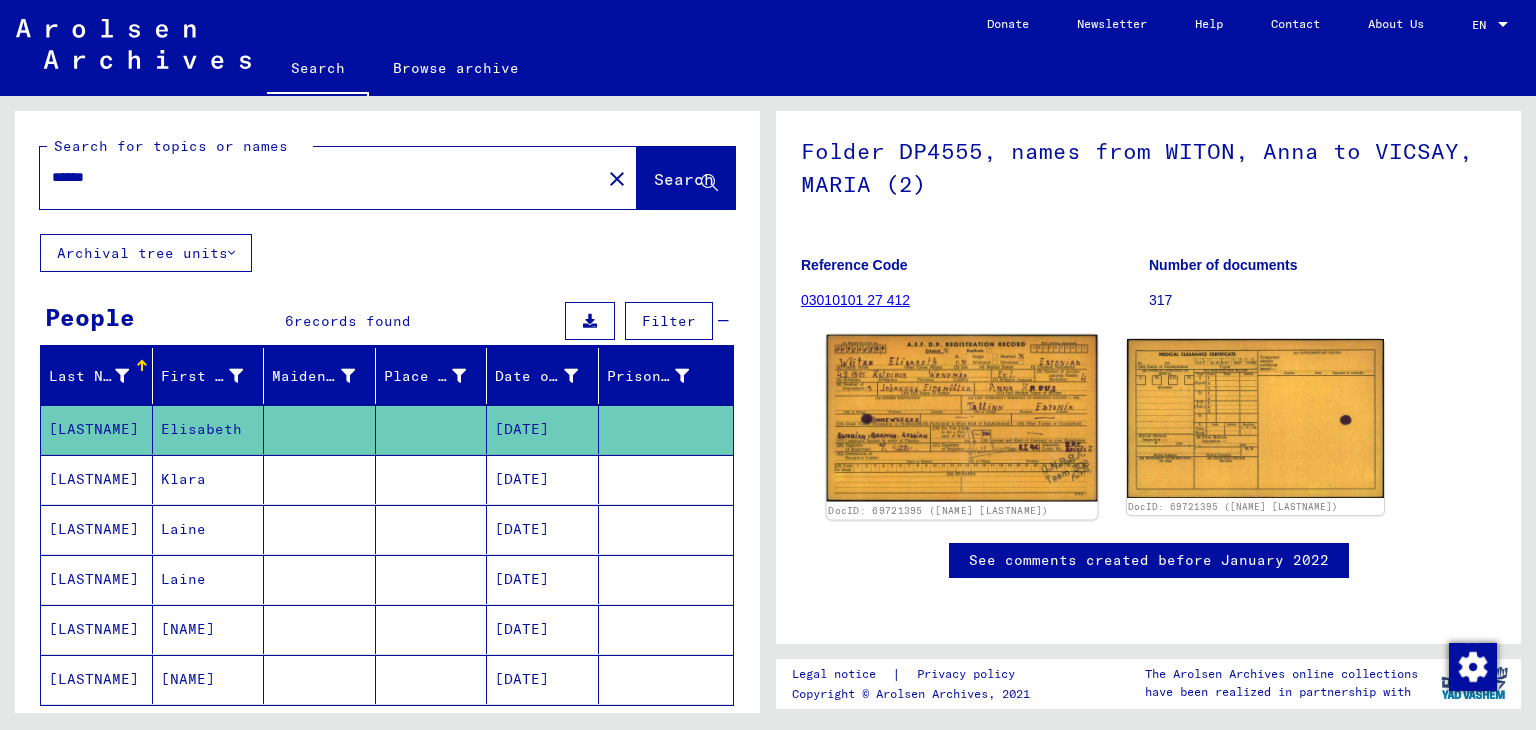 click 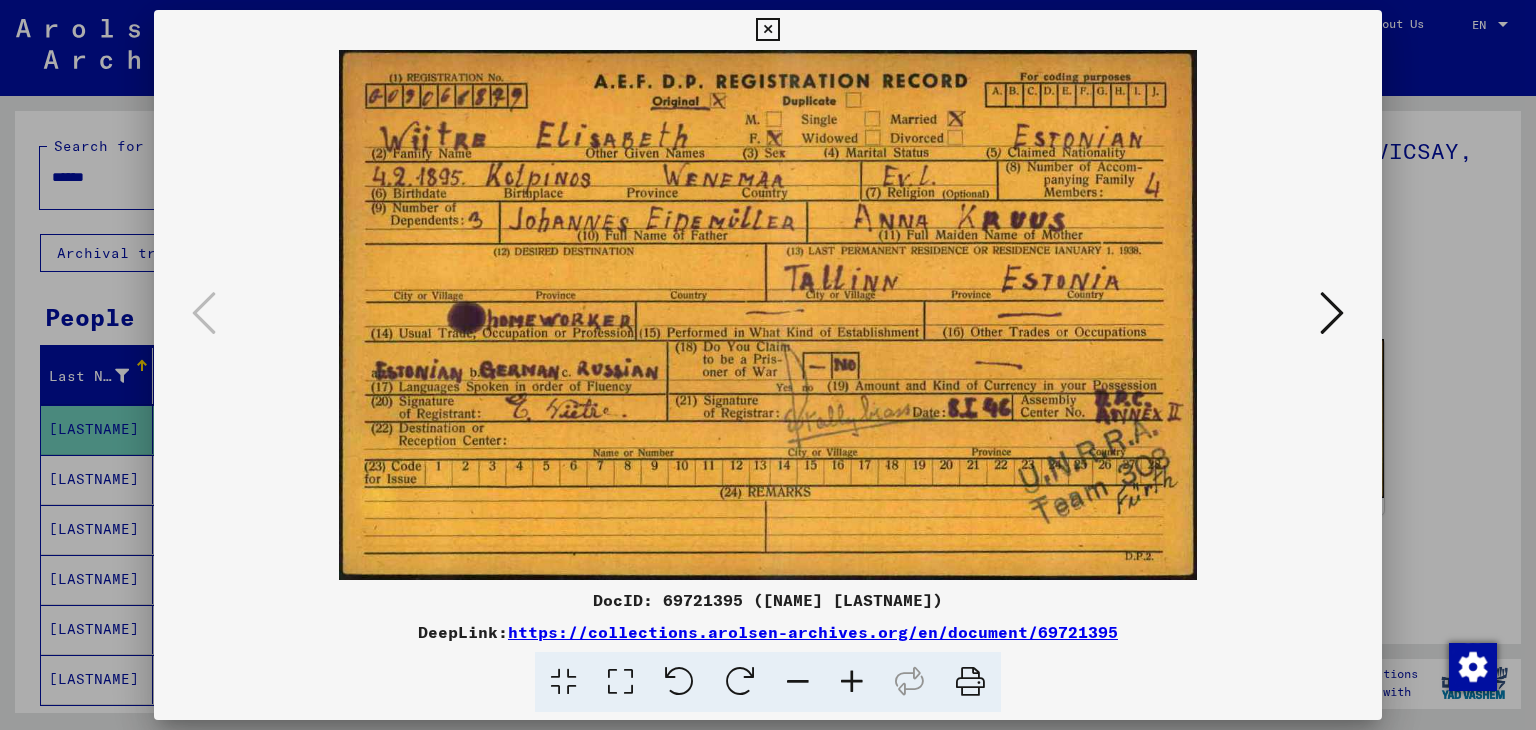 click at bounding box center (768, 365) 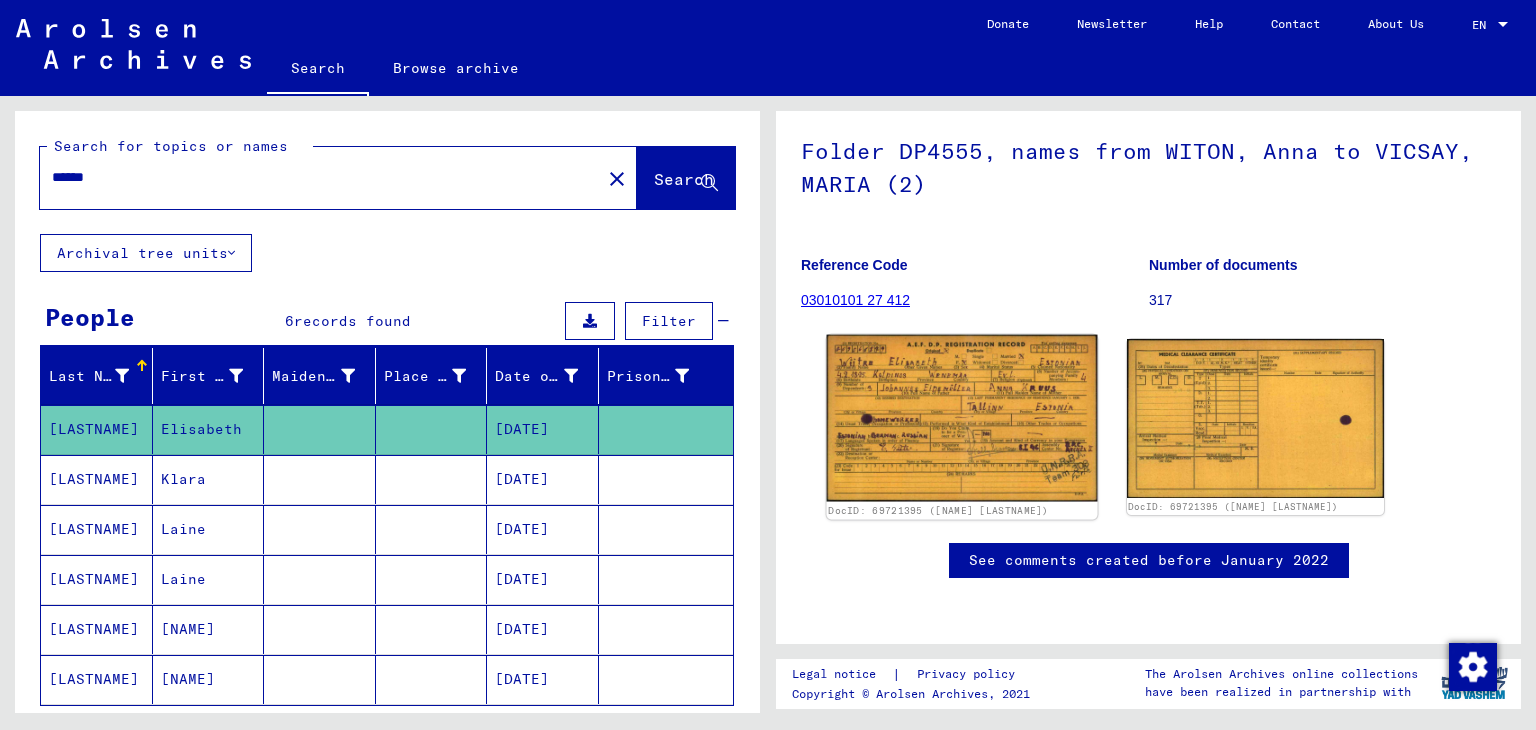 click 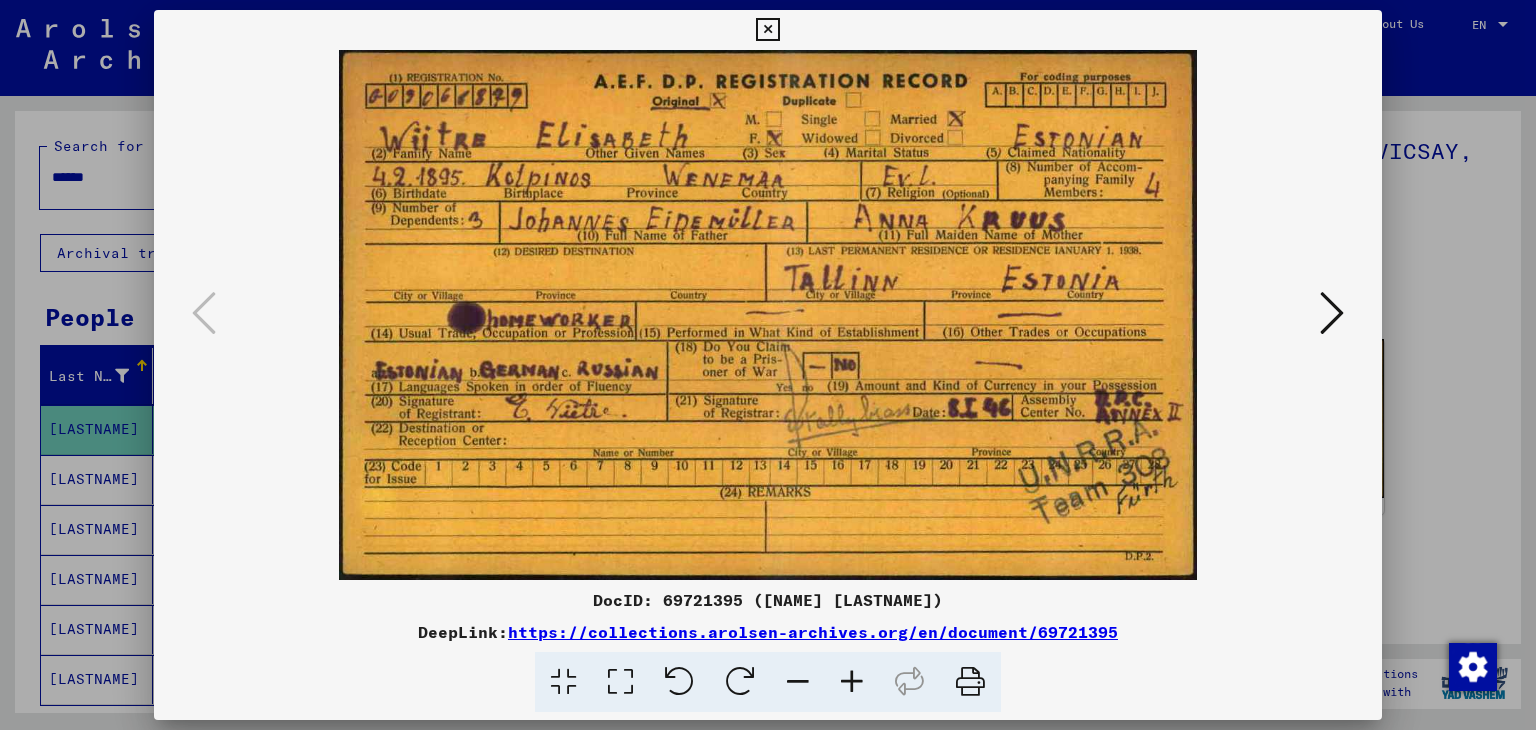 click at bounding box center (768, 365) 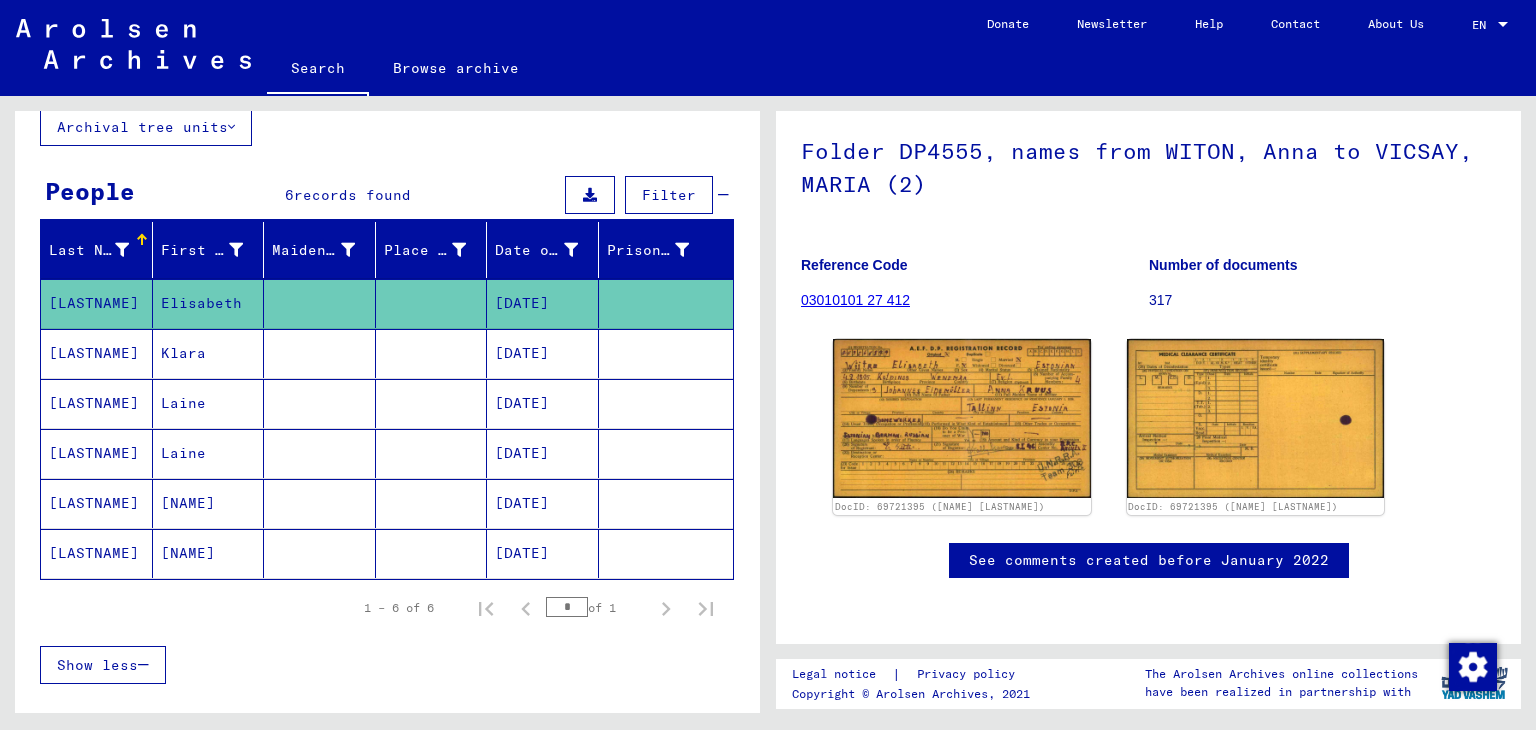 scroll, scrollTop: 164, scrollLeft: 0, axis: vertical 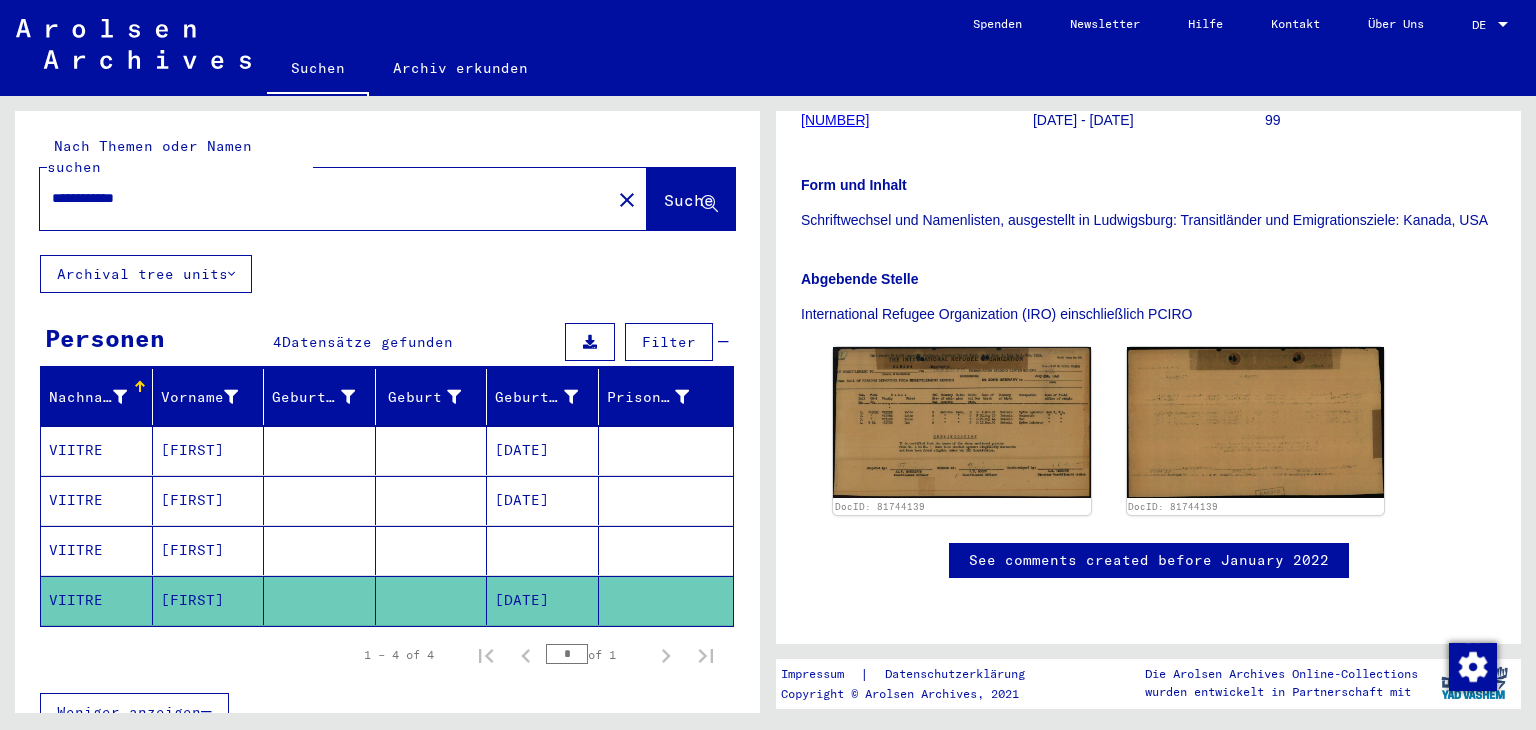 click on "[FIRST]" at bounding box center (209, 500) 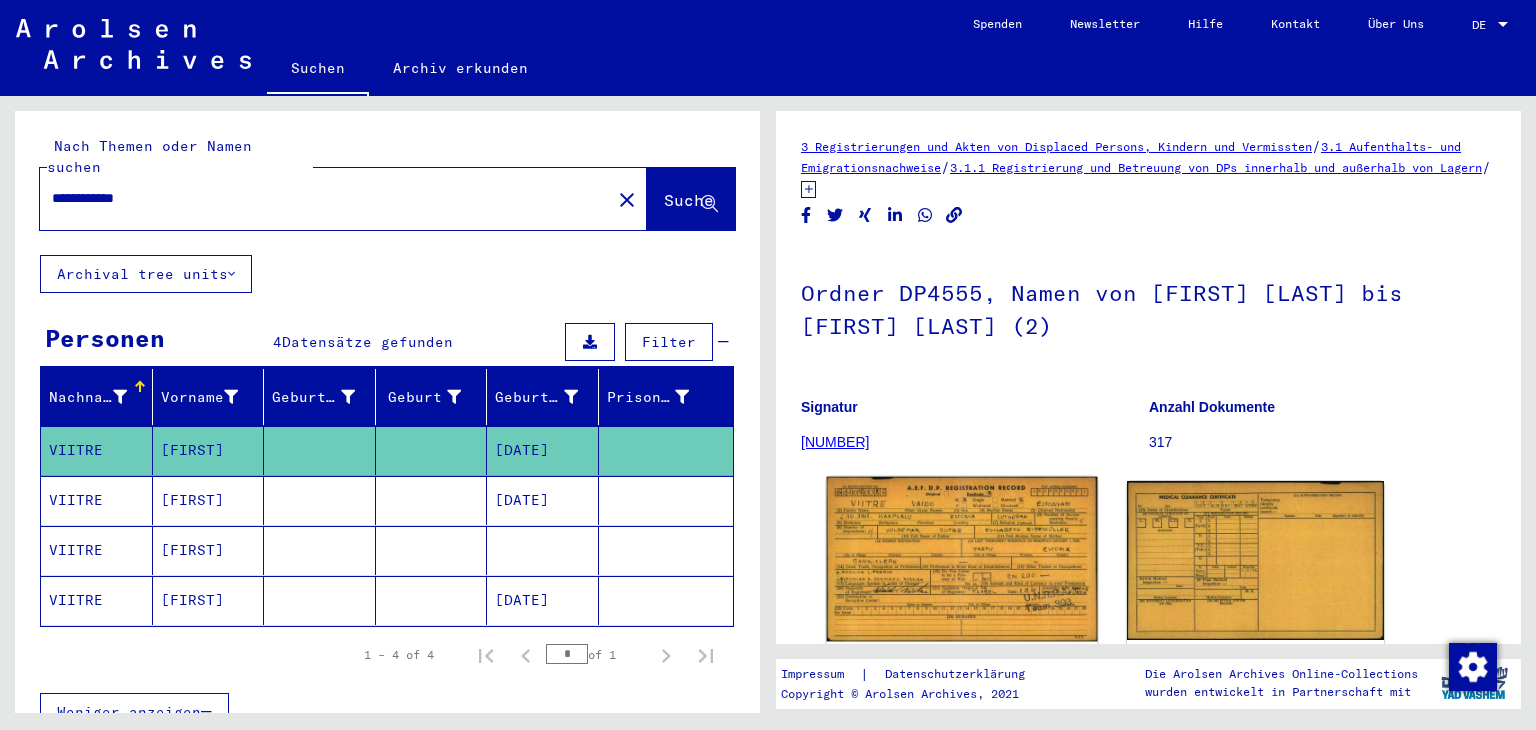 scroll, scrollTop: 0, scrollLeft: 0, axis: both 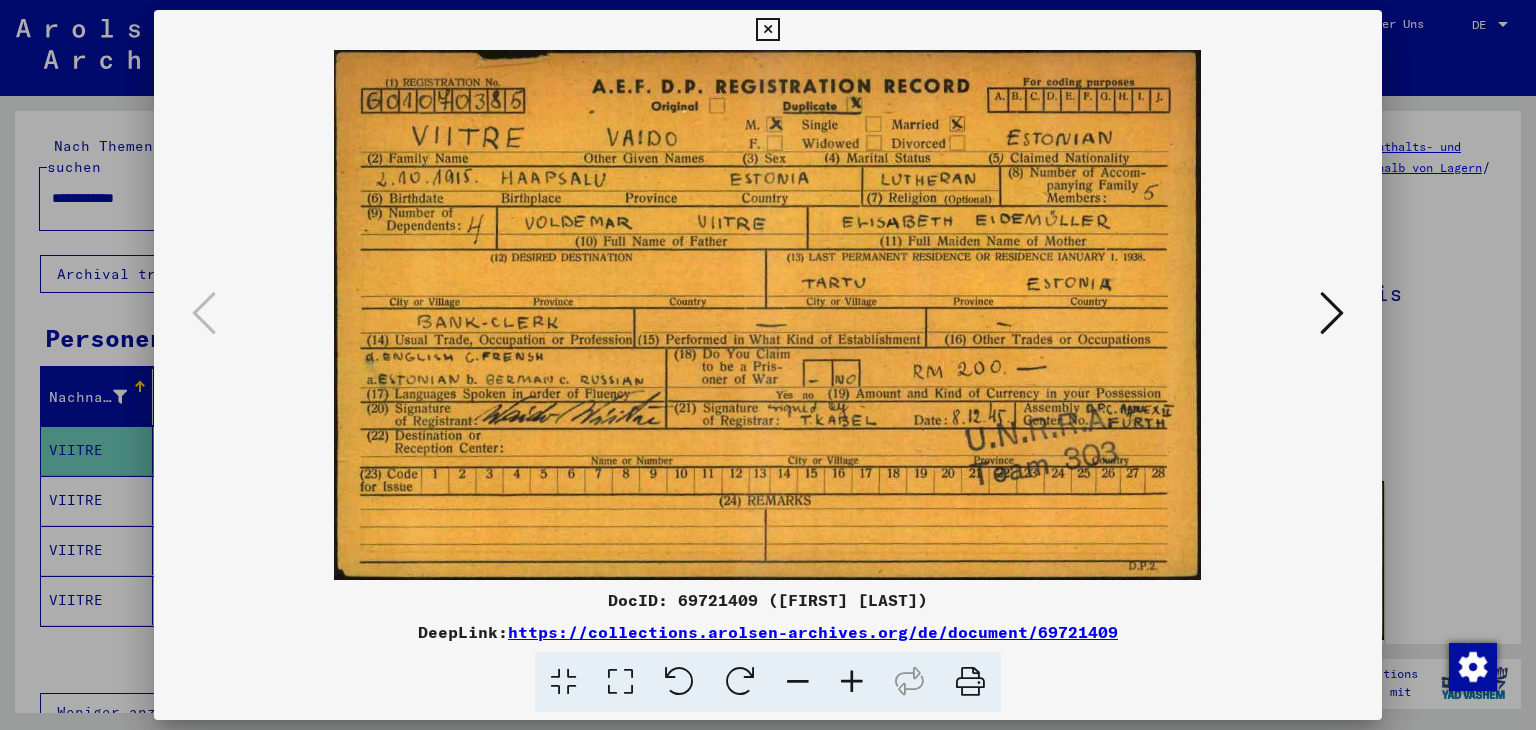 click at bounding box center [768, 365] 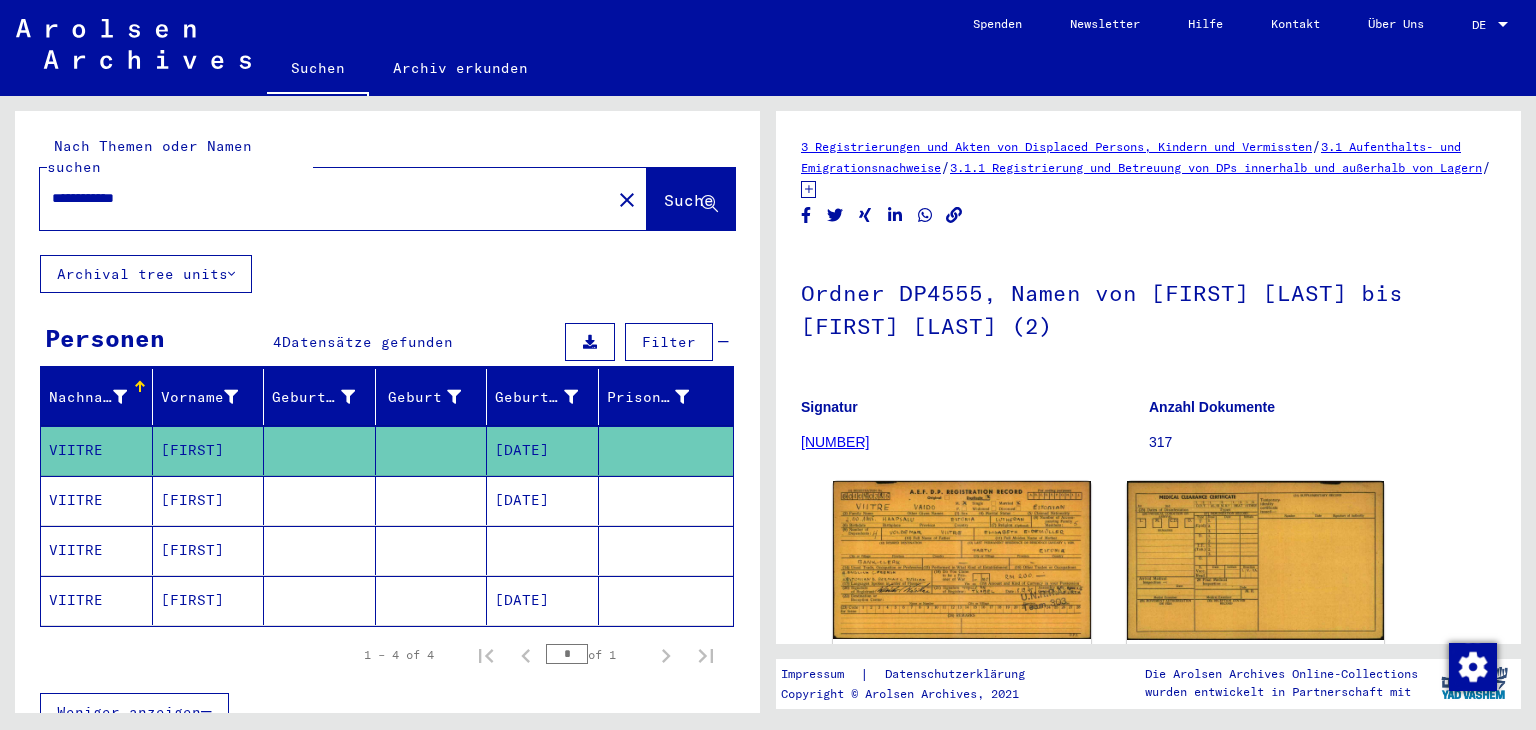 click on "[FIRST]" at bounding box center [209, 550] 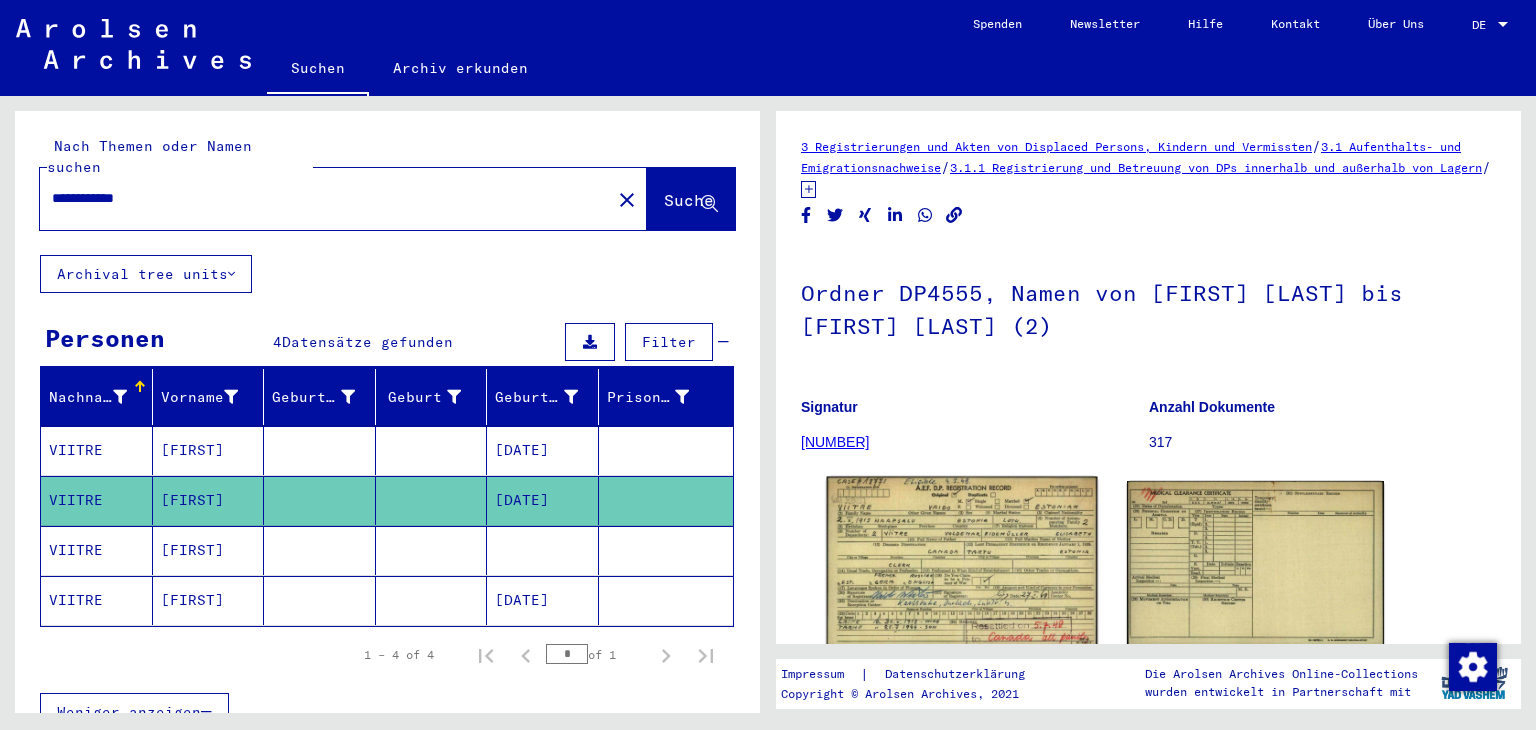 scroll, scrollTop: 0, scrollLeft: 0, axis: both 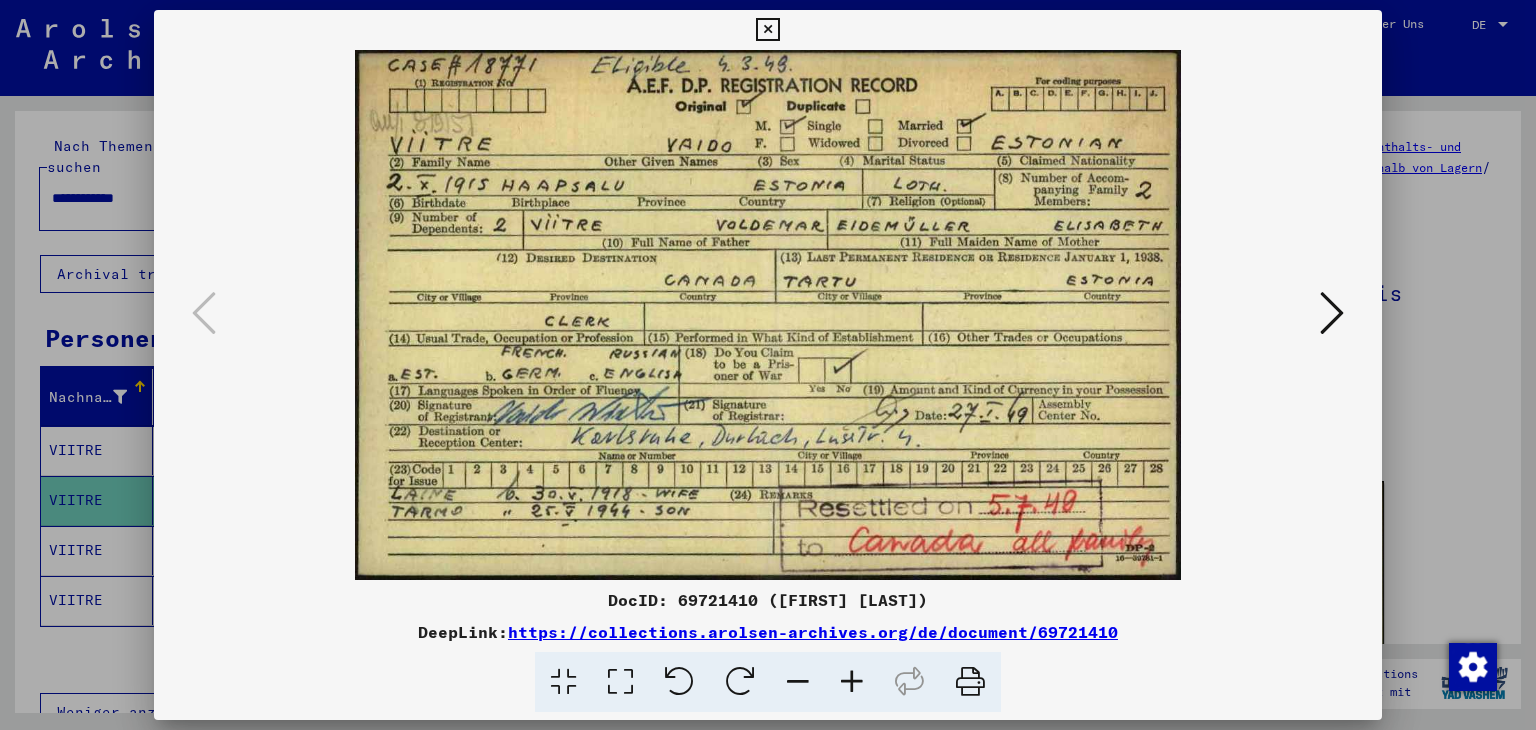 click at bounding box center [768, 365] 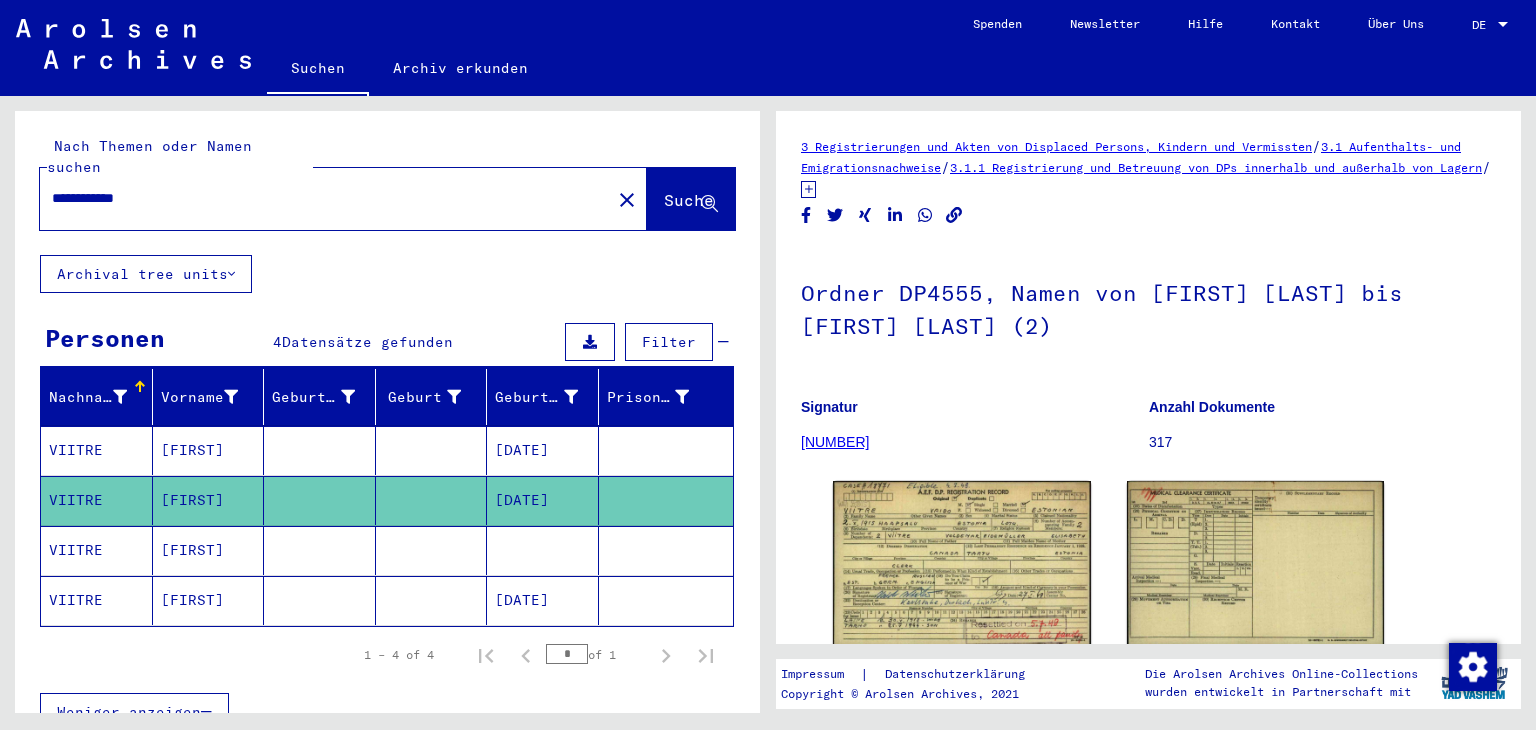 click on "[FIRST]" at bounding box center (209, 600) 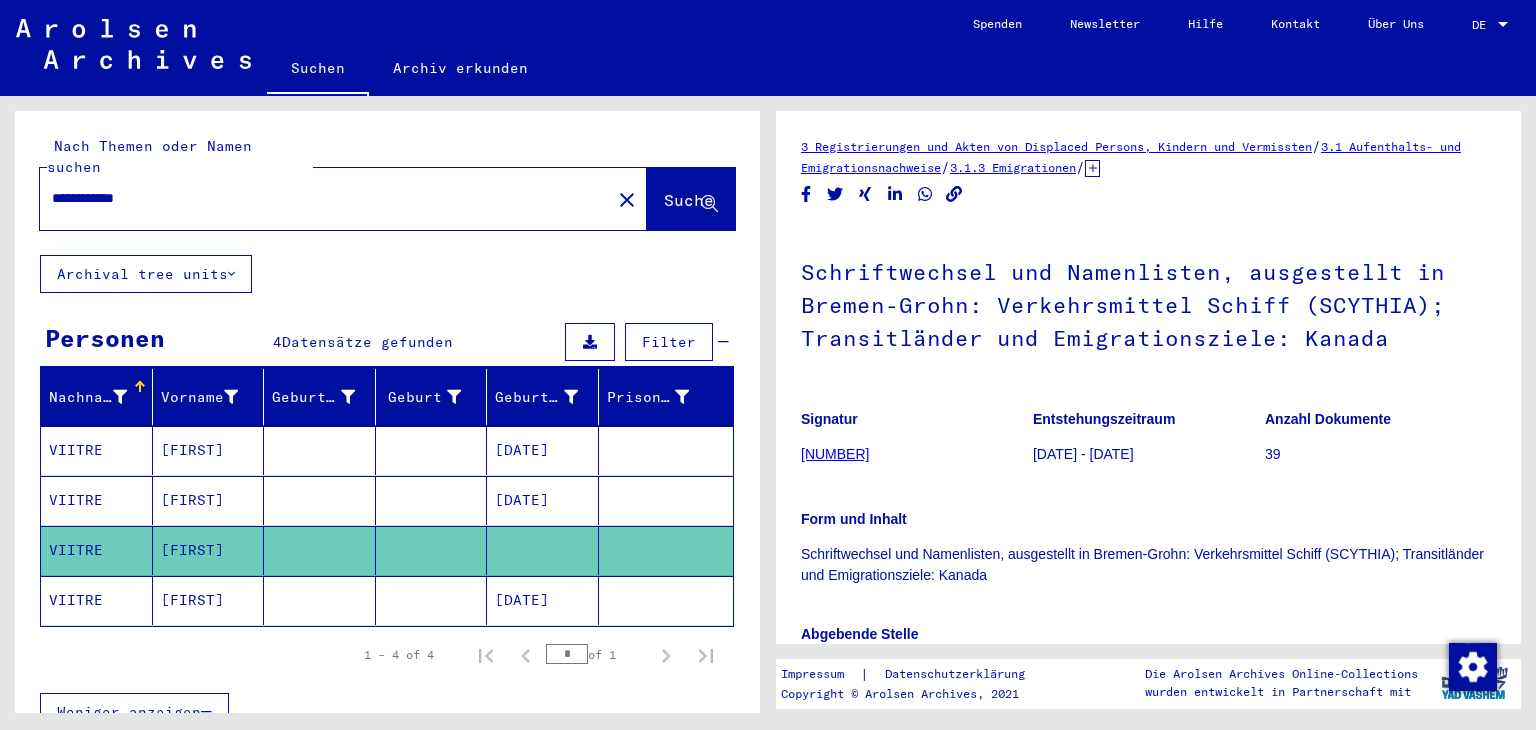 scroll, scrollTop: 0, scrollLeft: 0, axis: both 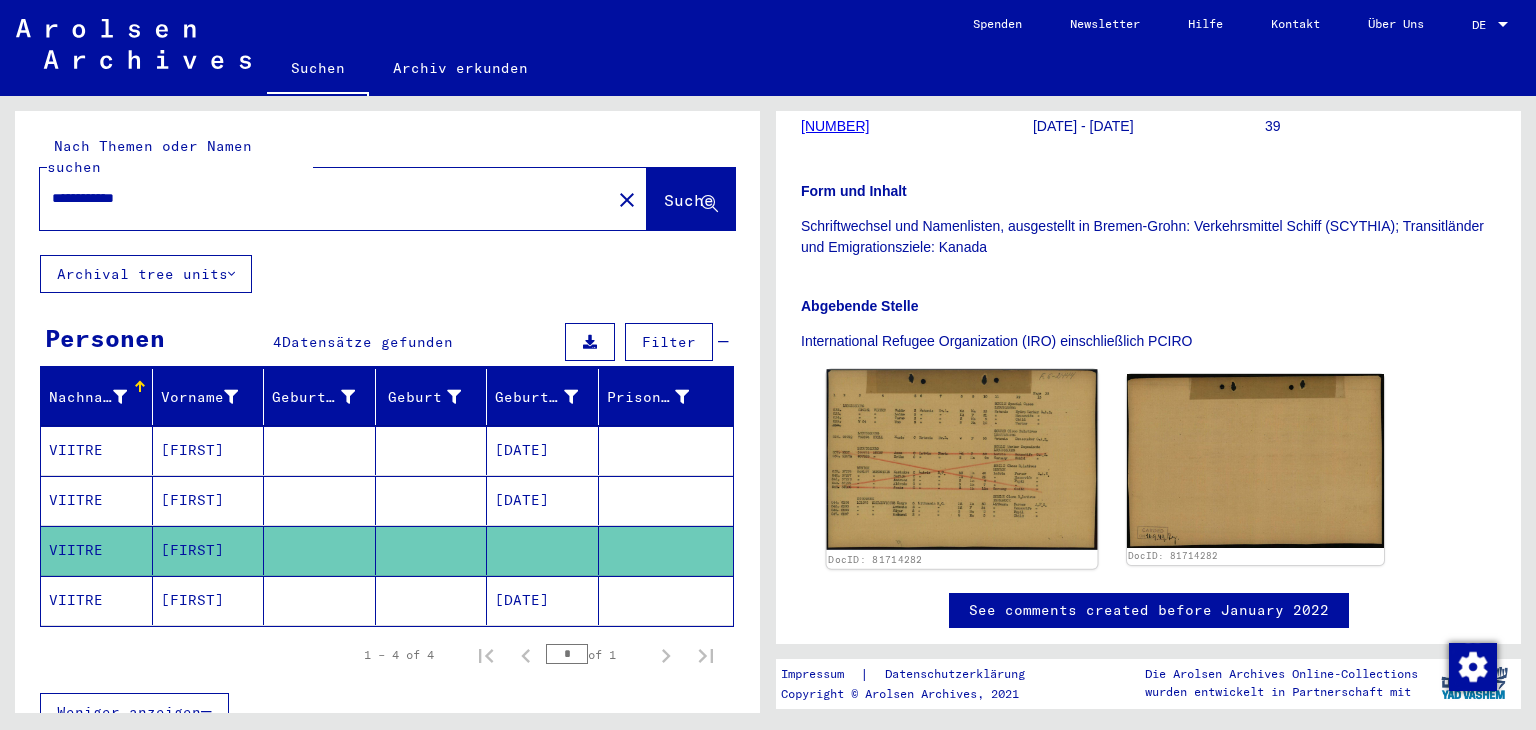 click 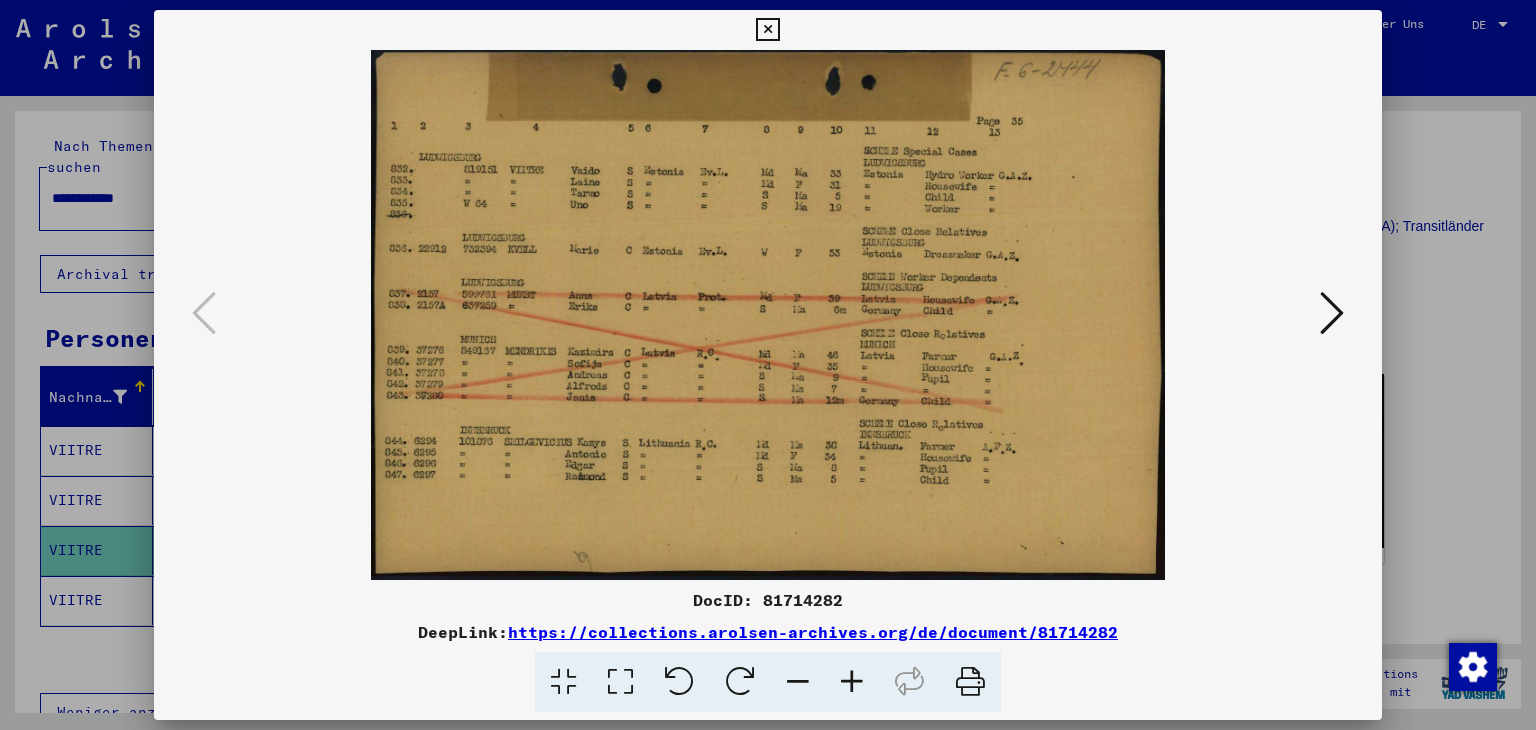 click at bounding box center (768, 365) 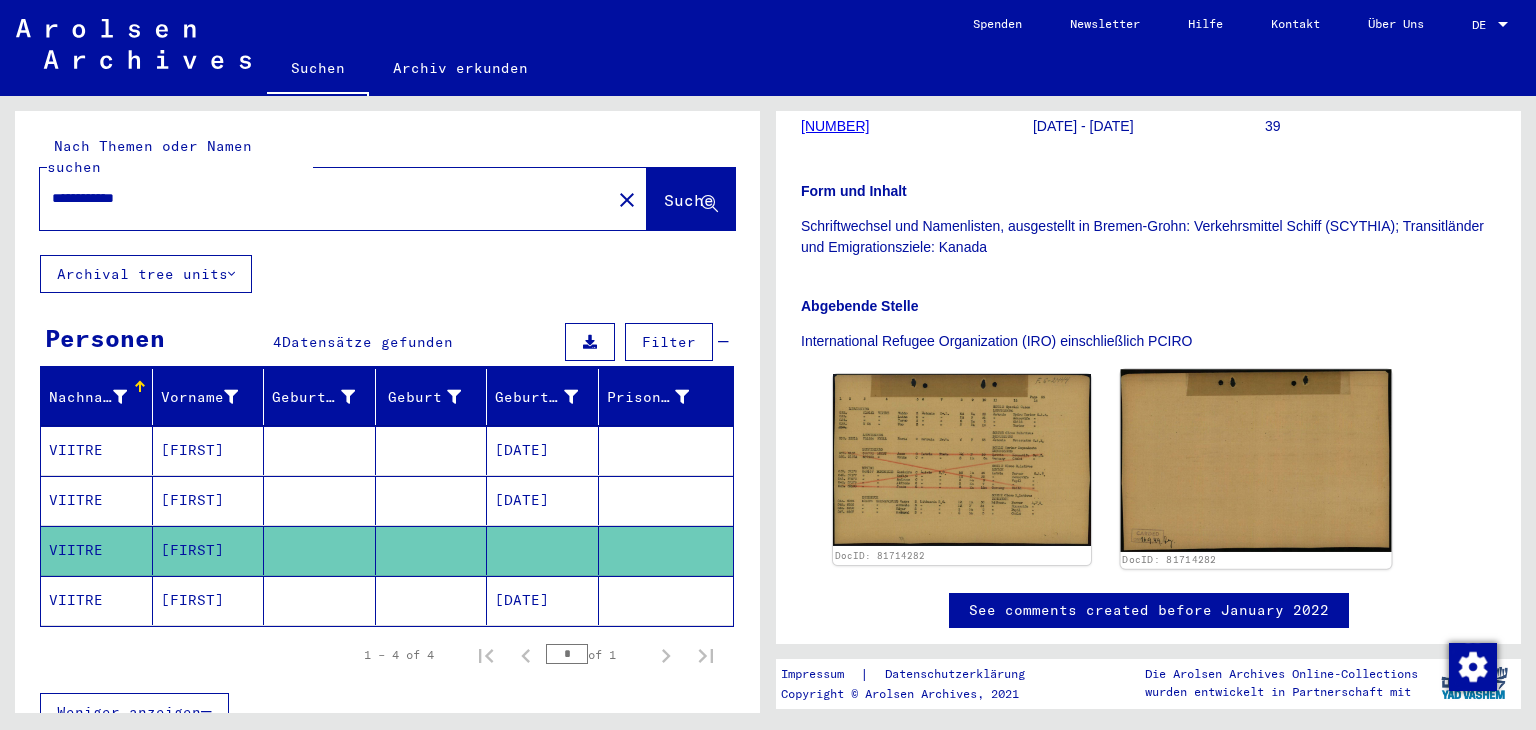 click 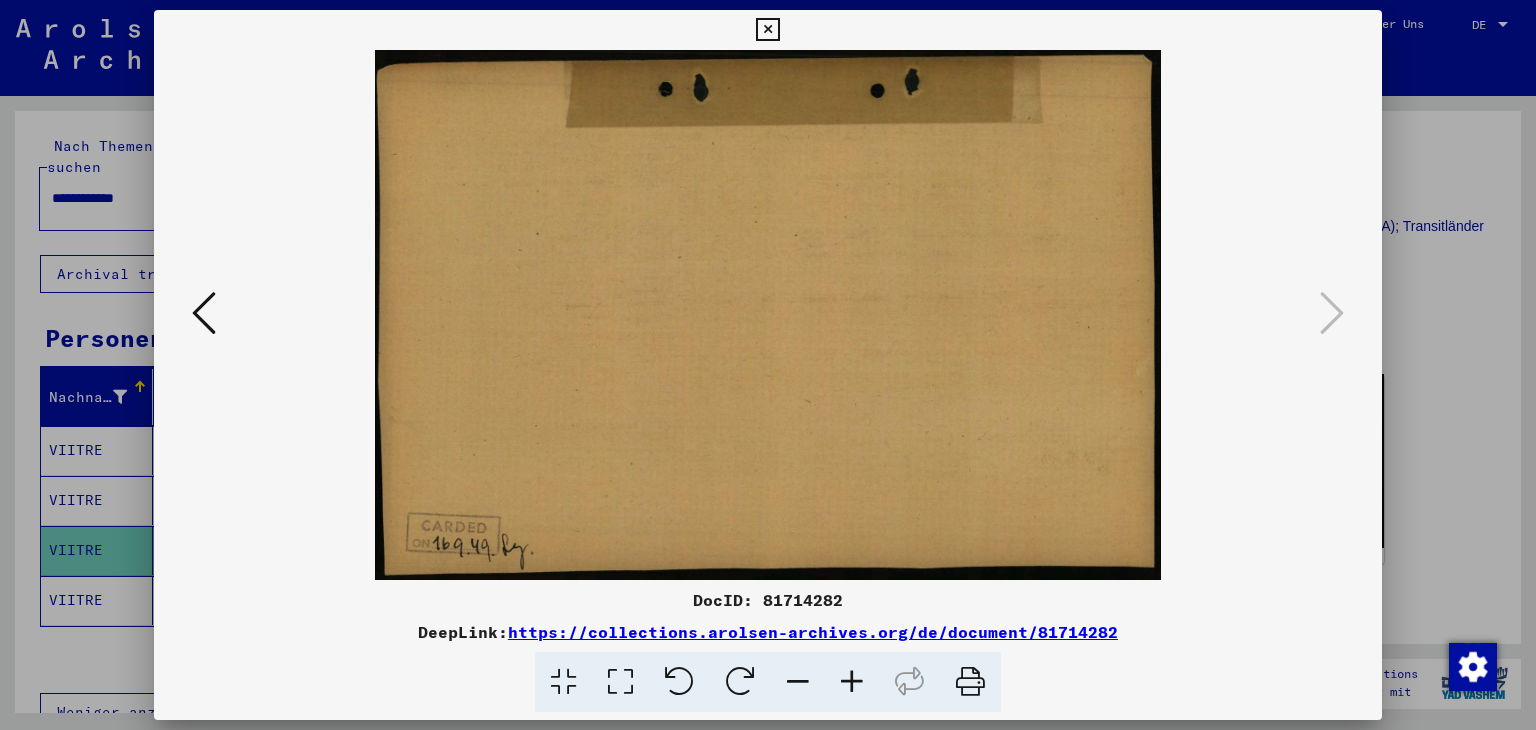 click at bounding box center (768, 365) 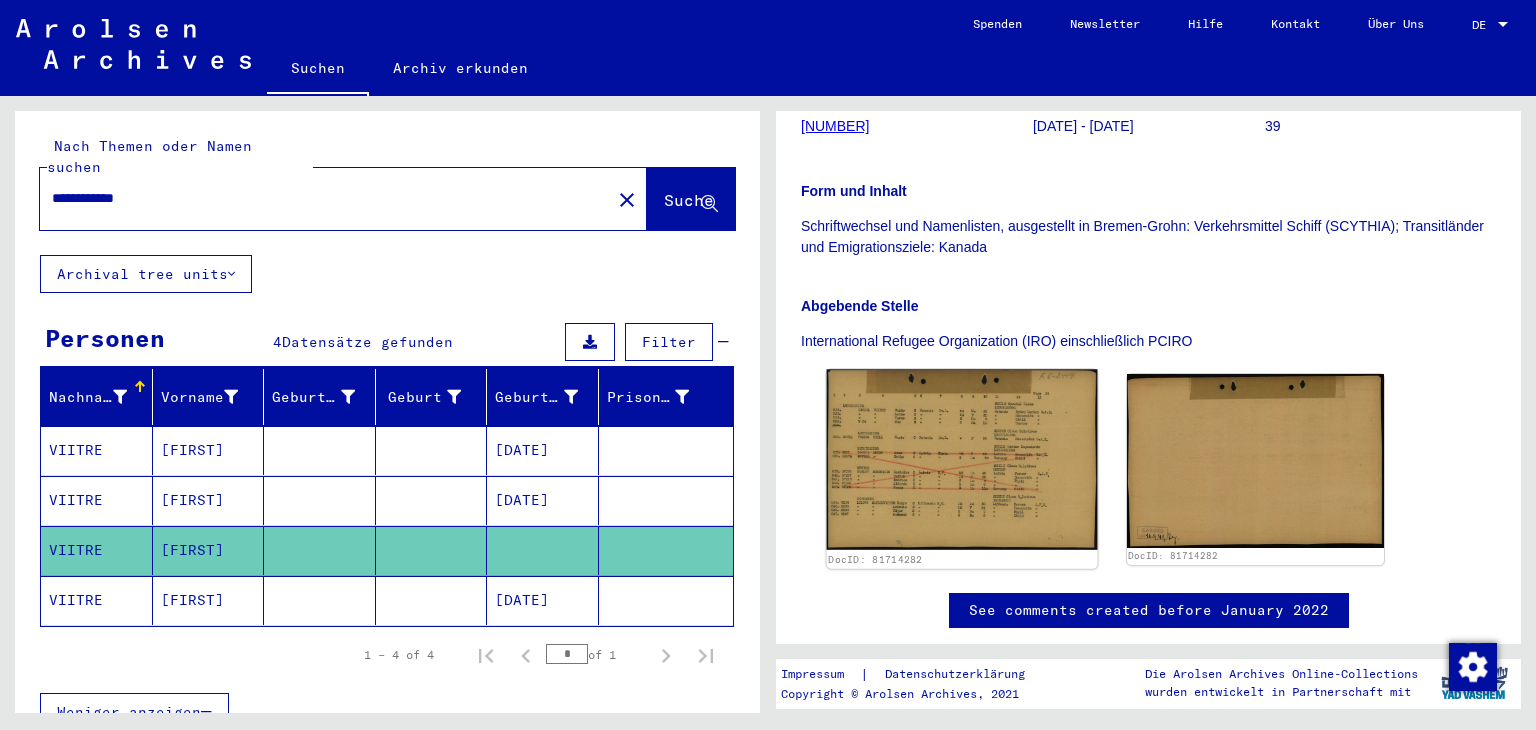 click 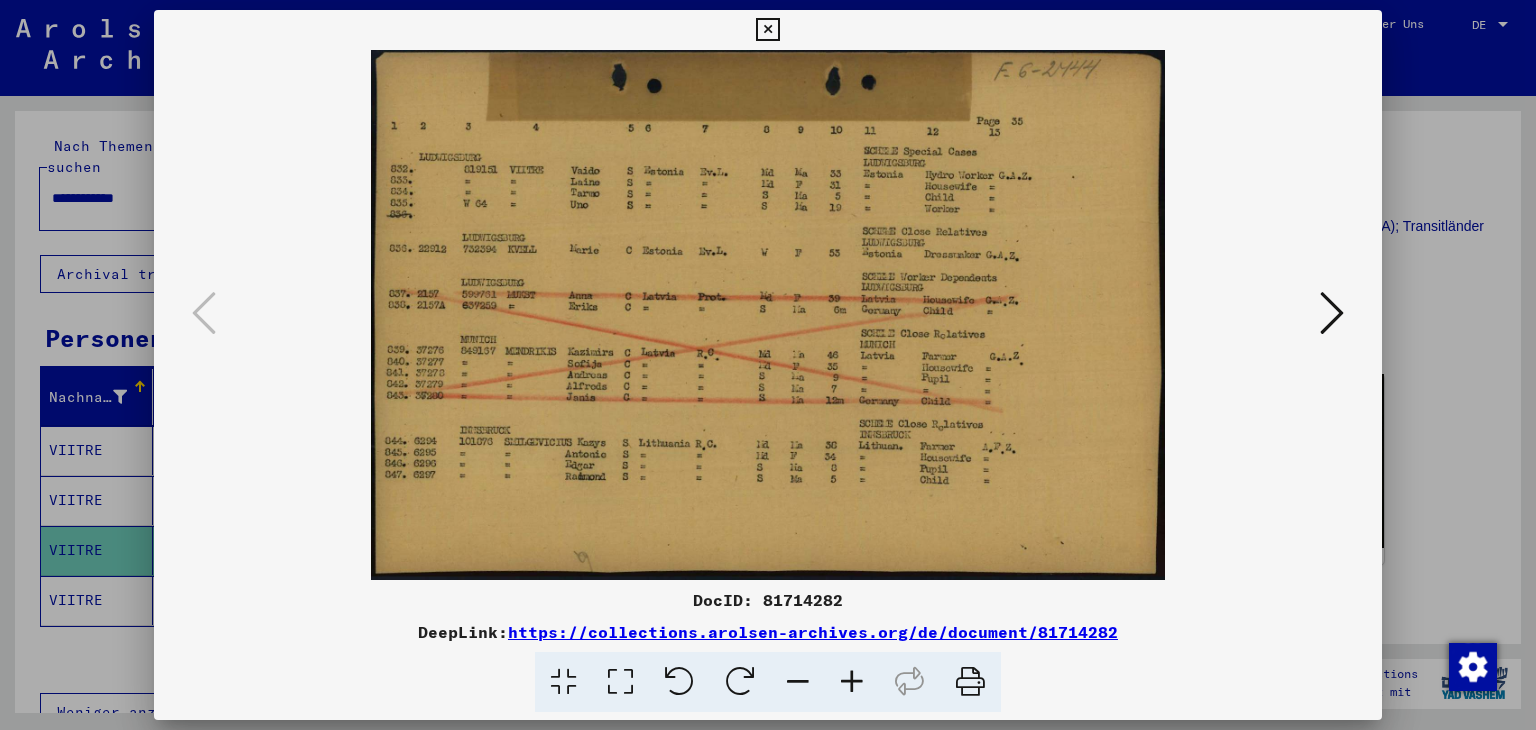 click at bounding box center [852, 682] 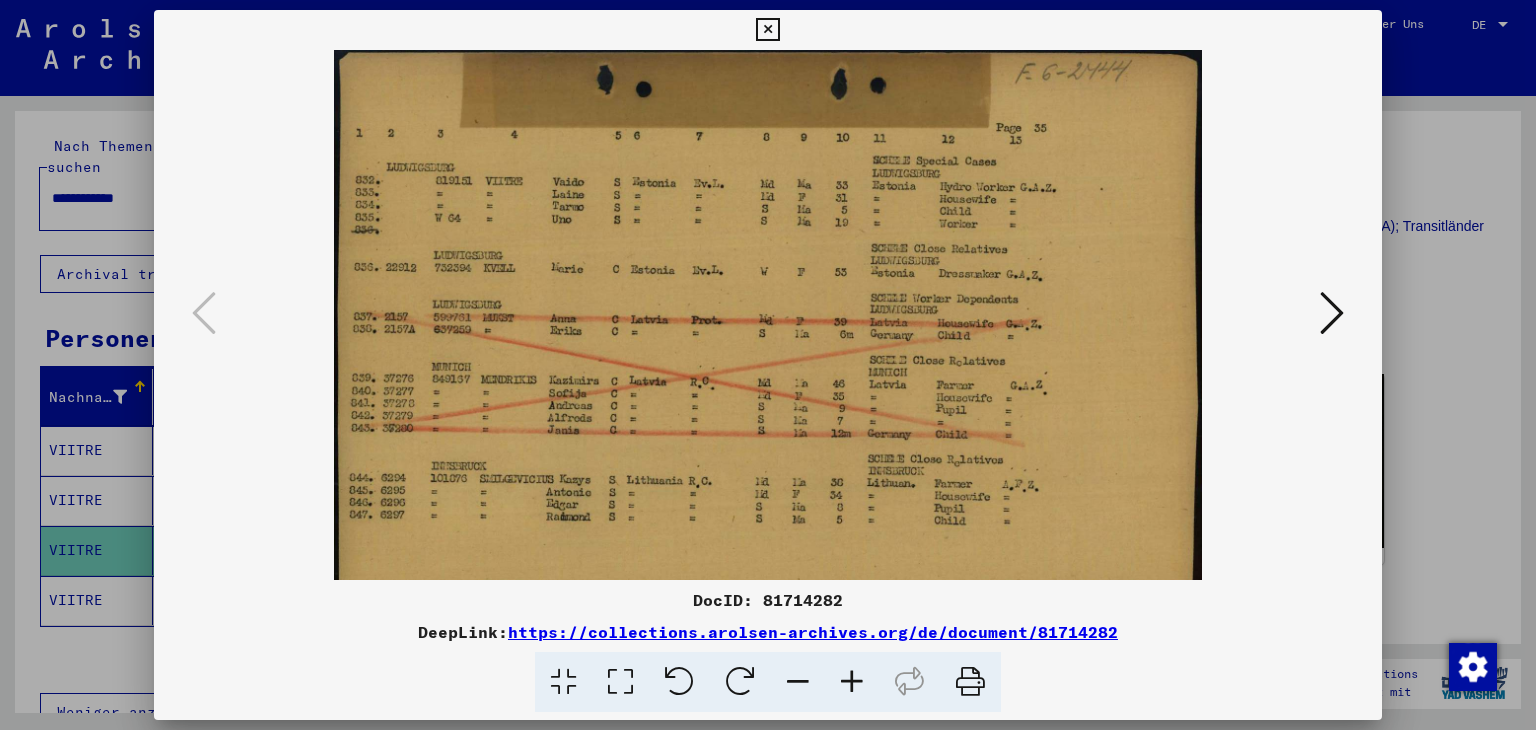 click at bounding box center [852, 682] 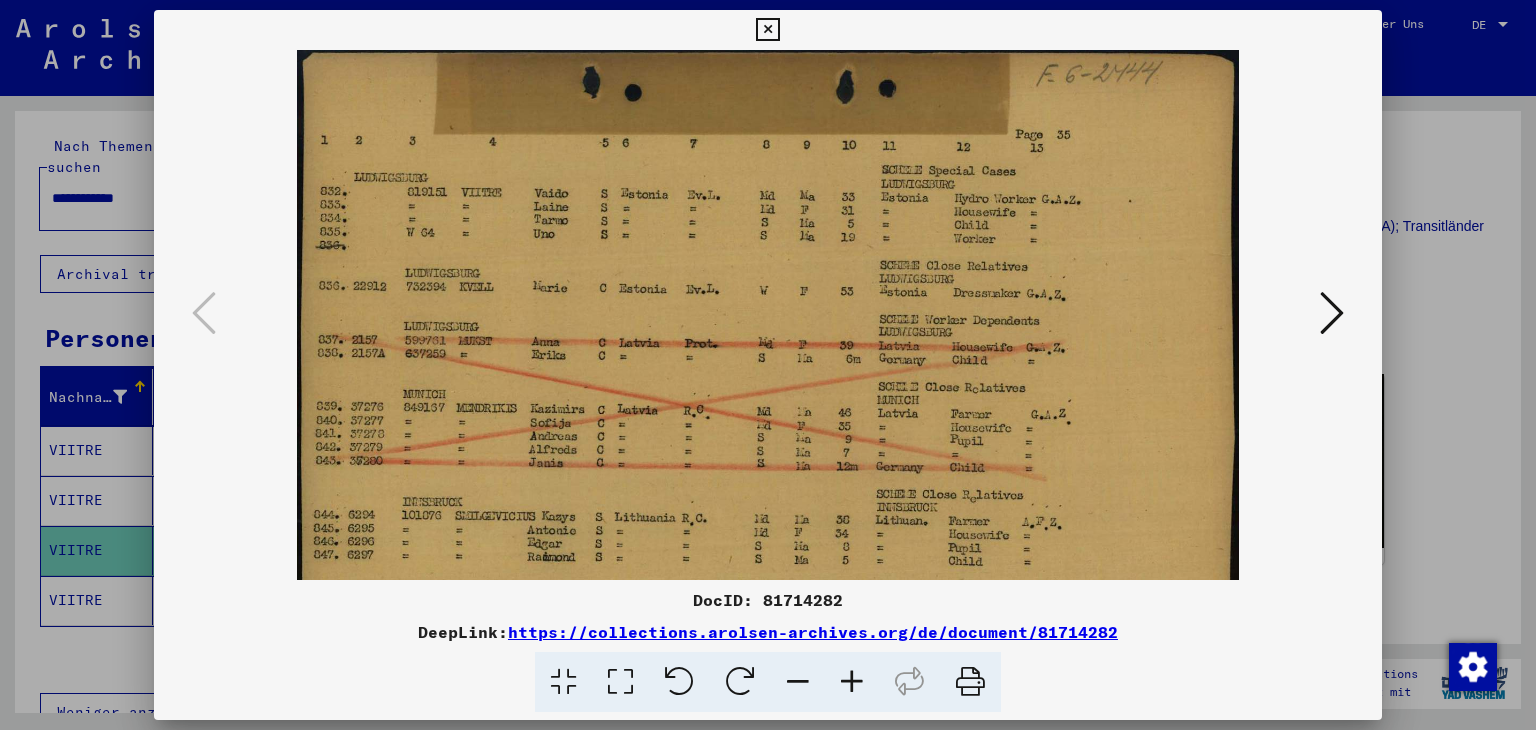 drag, startPoint x: 708, startPoint y: 225, endPoint x: 742, endPoint y: 225, distance: 34 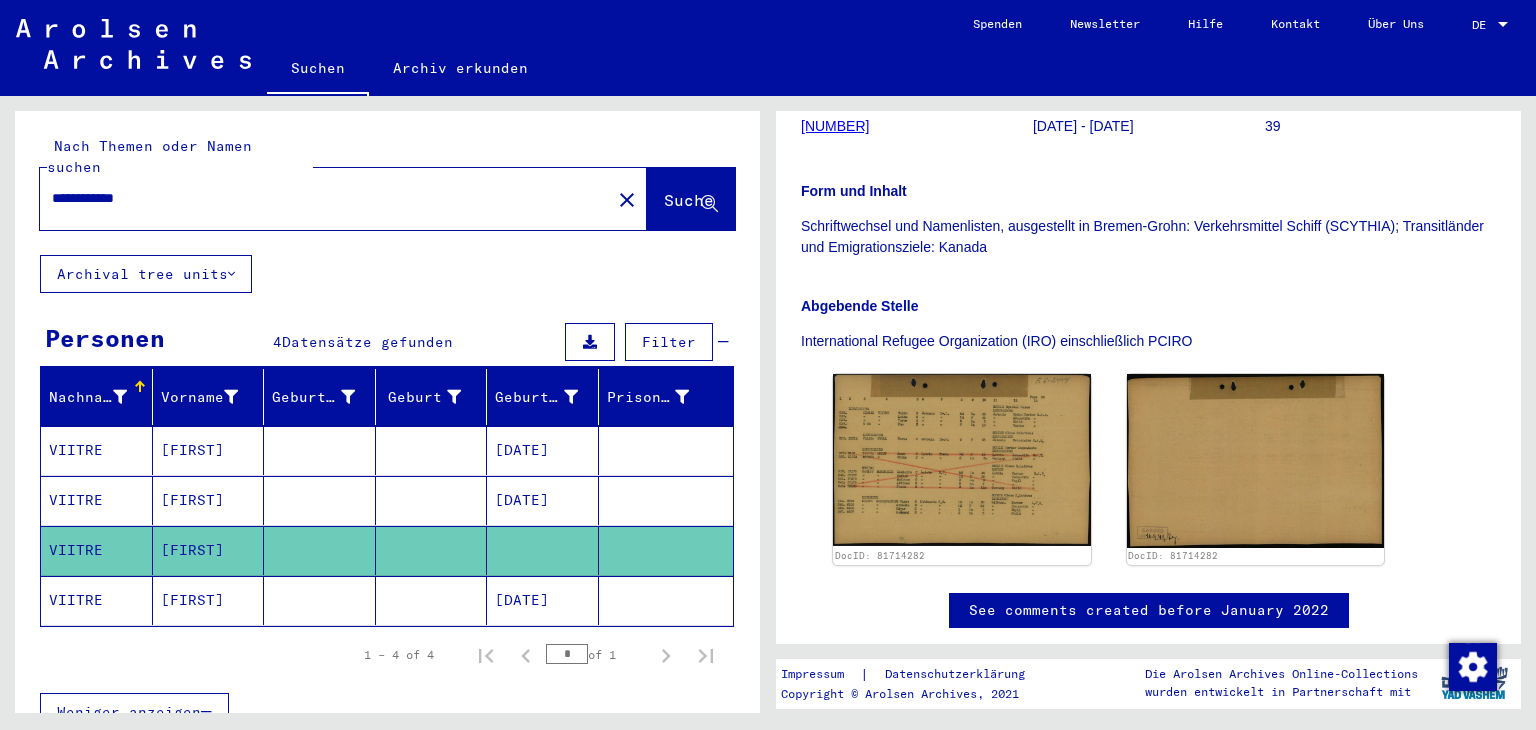 drag, startPoint x: 103, startPoint y: 178, endPoint x: 36, endPoint y: 181, distance: 67.06713 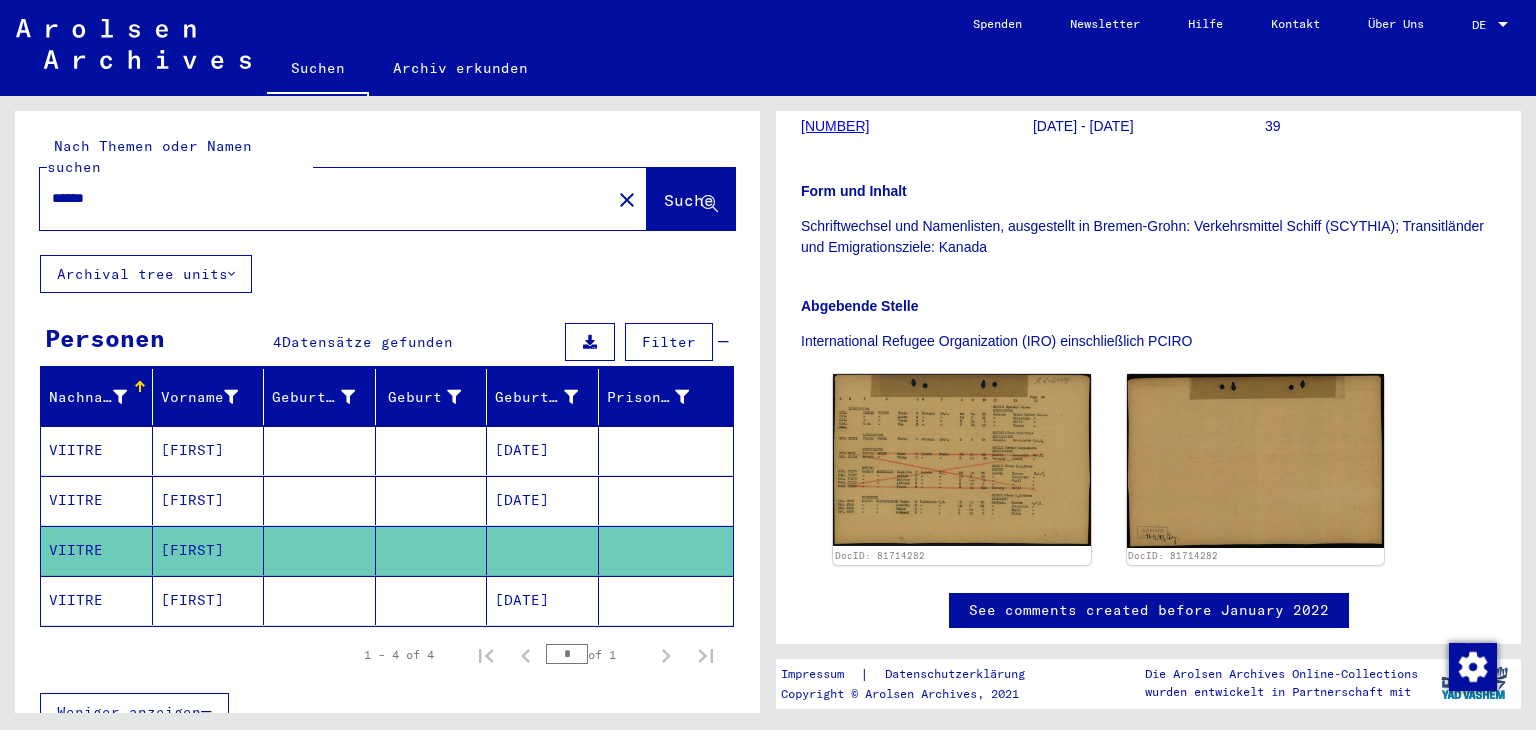 type on "******" 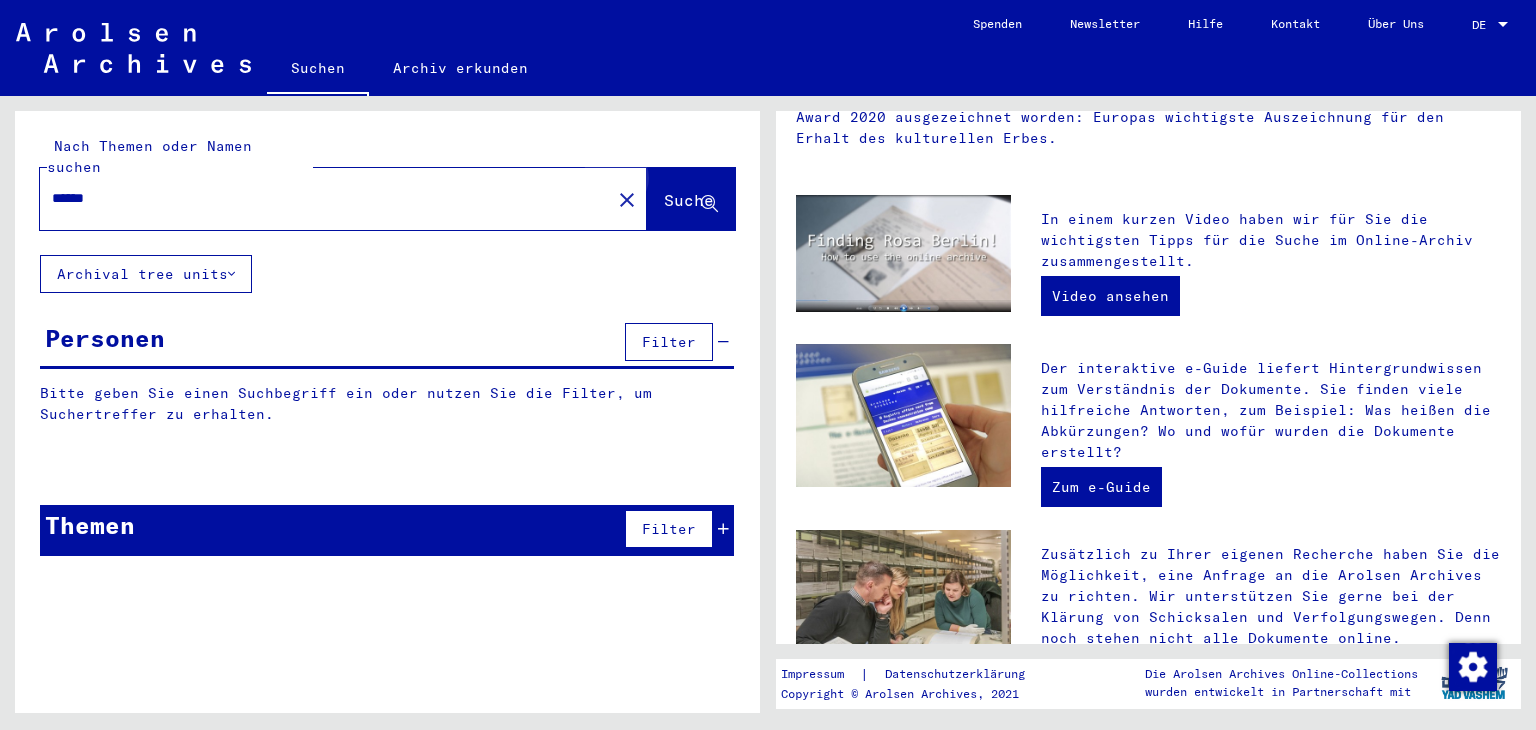 scroll, scrollTop: 0, scrollLeft: 0, axis: both 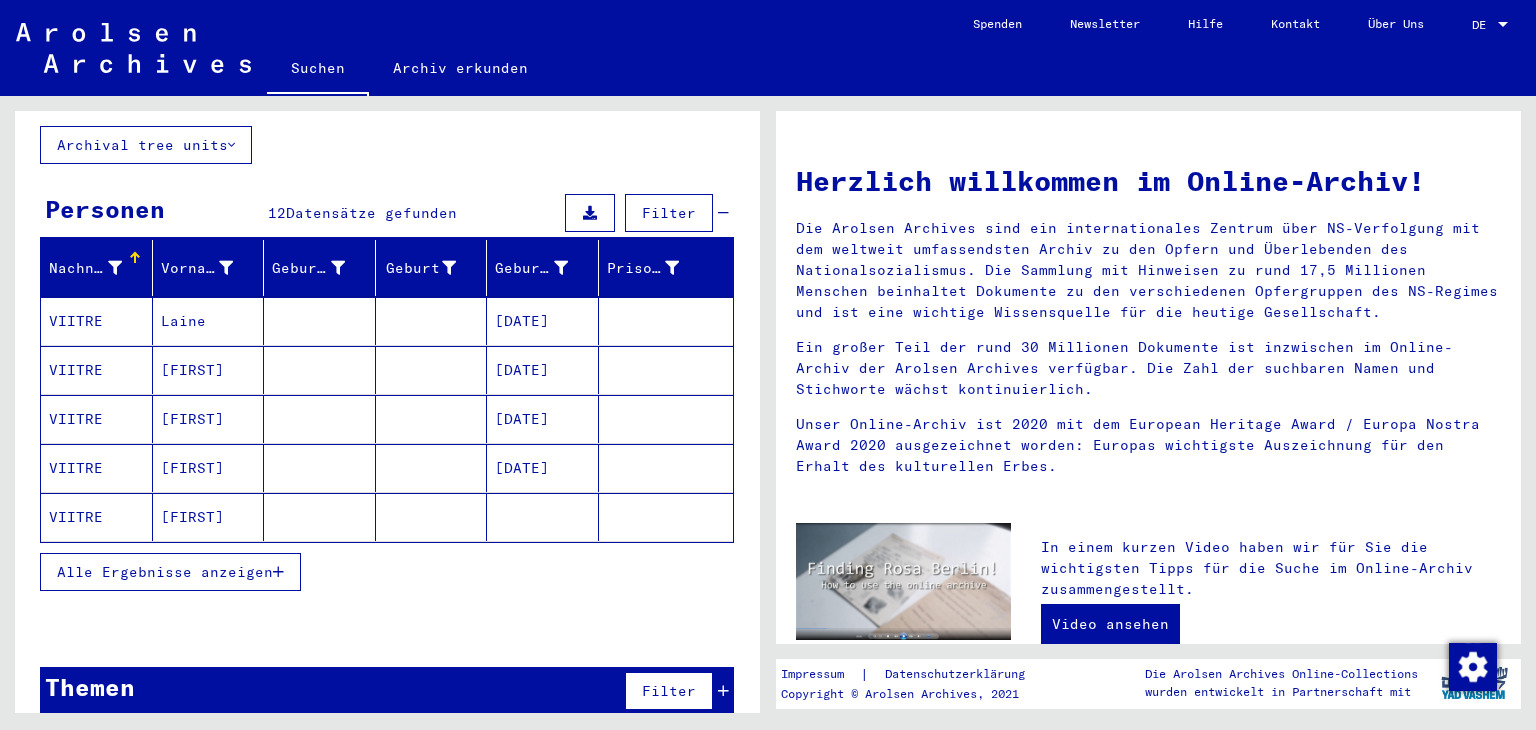 click on "Laine" at bounding box center (209, 370) 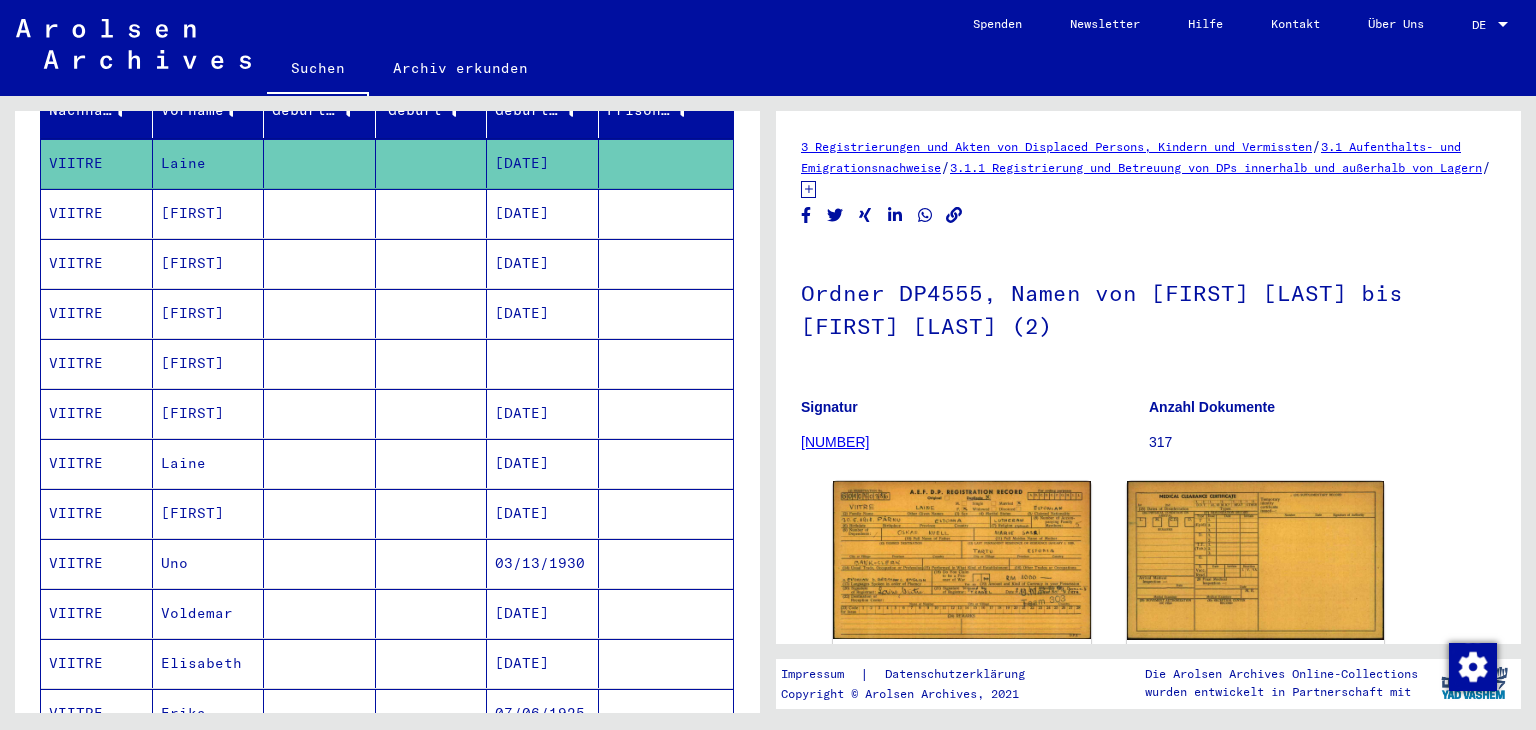 scroll, scrollTop: 457, scrollLeft: 0, axis: vertical 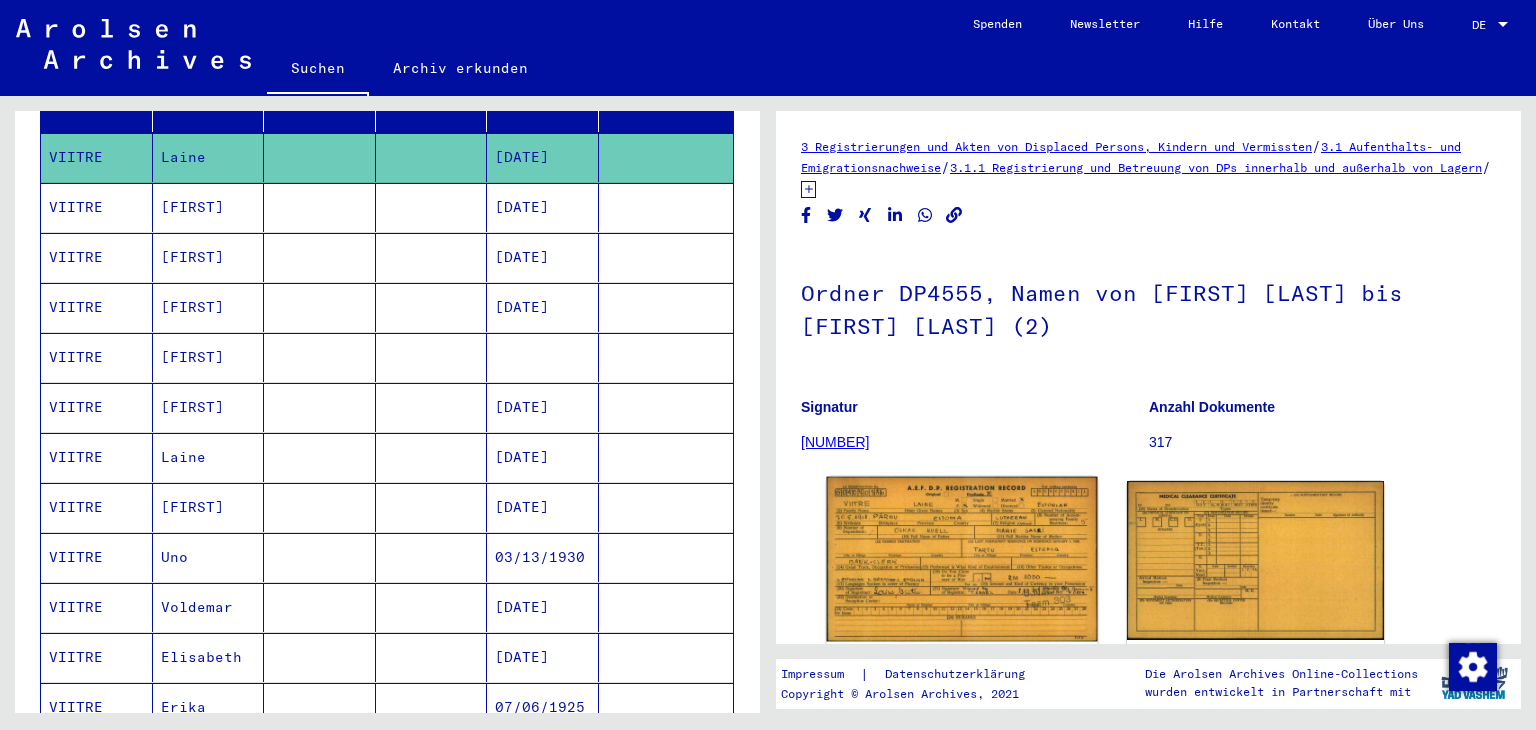 click 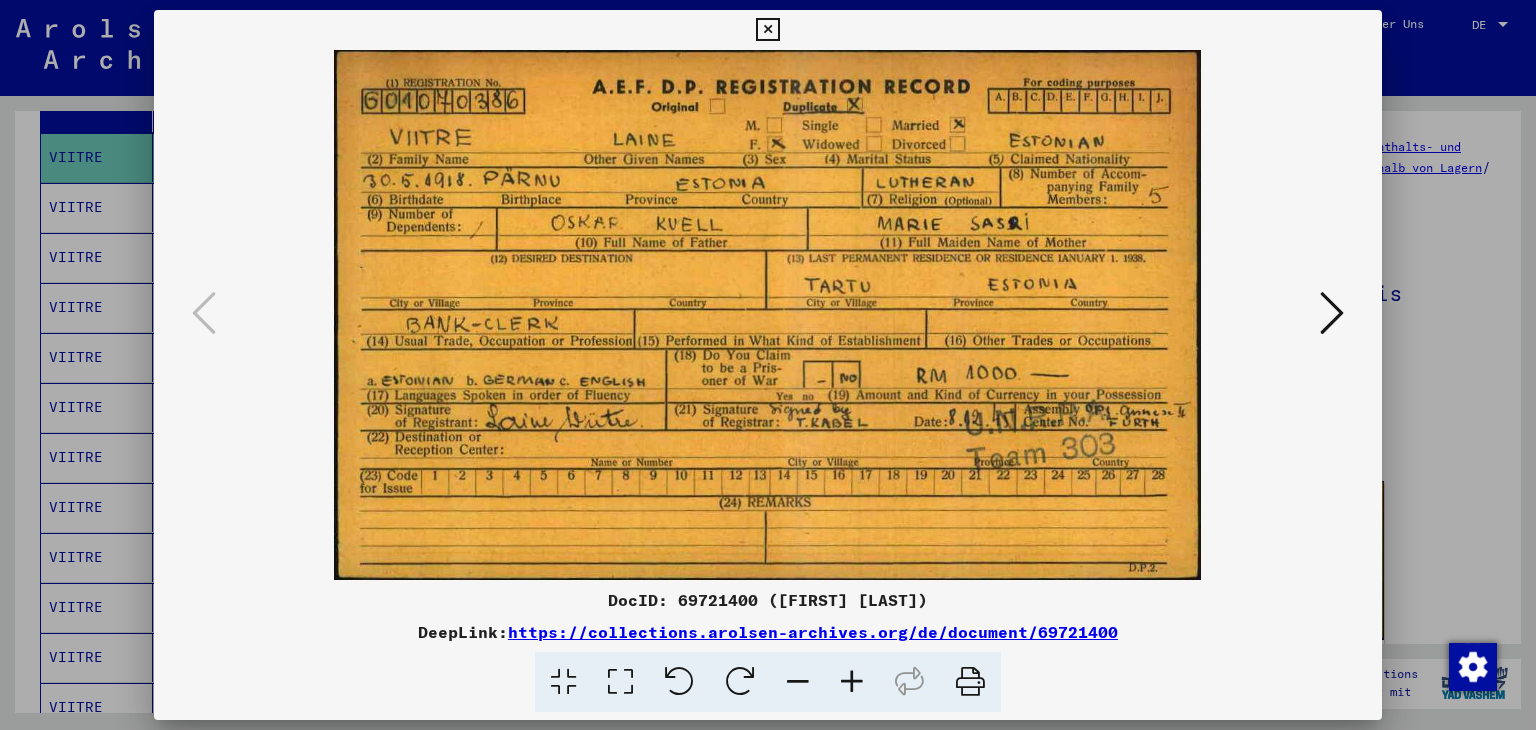 click at bounding box center (768, 365) 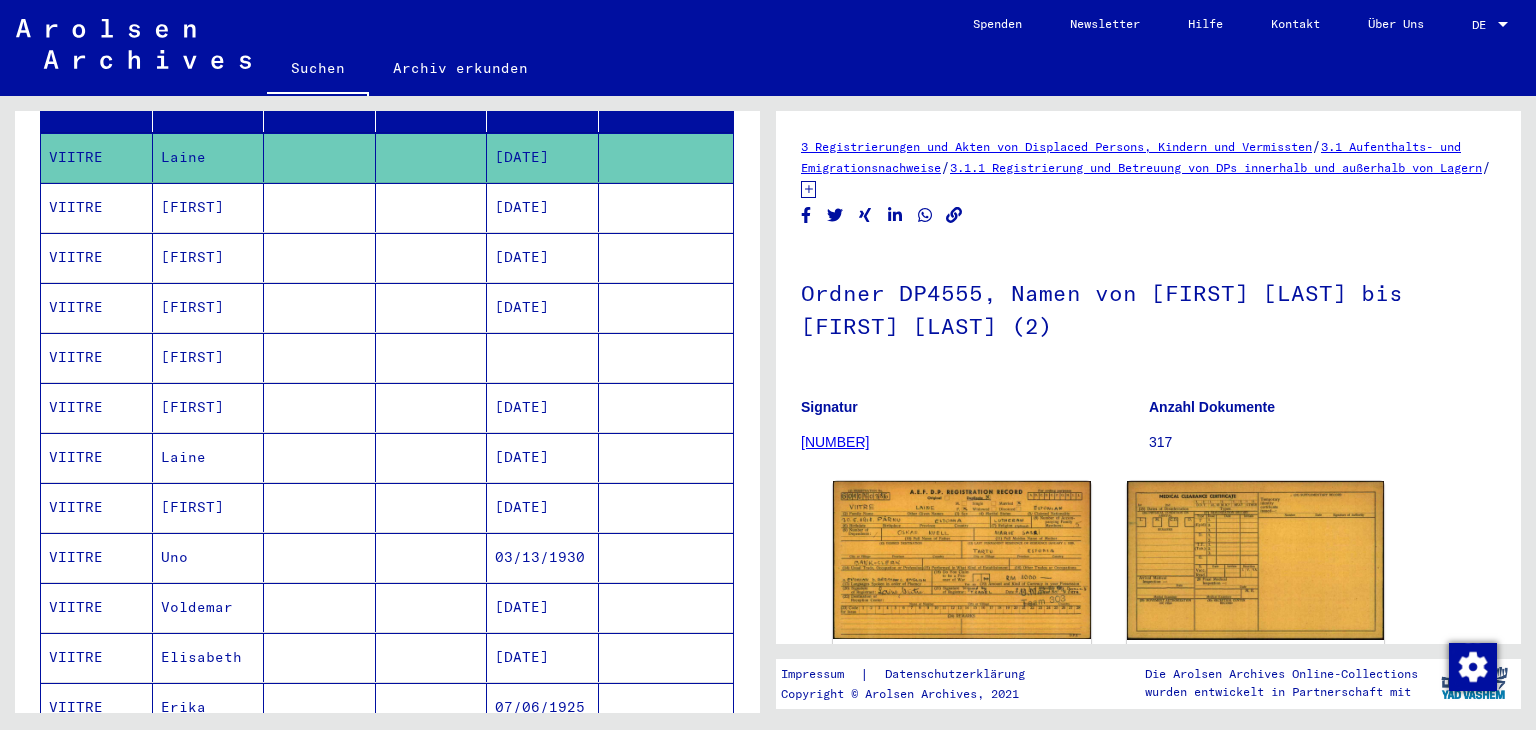 click on "[FIRST]" at bounding box center (209, 257) 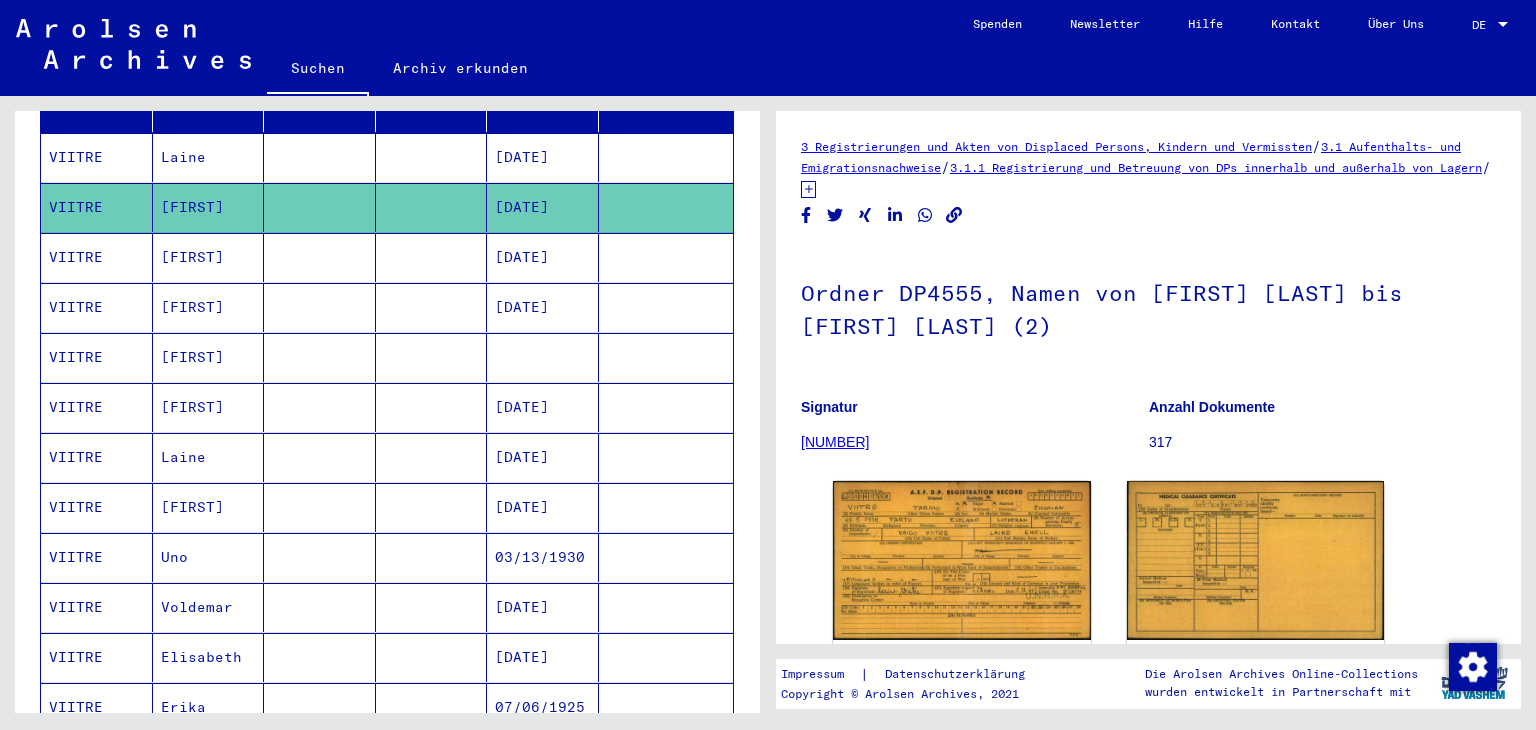 scroll, scrollTop: 0, scrollLeft: 0, axis: both 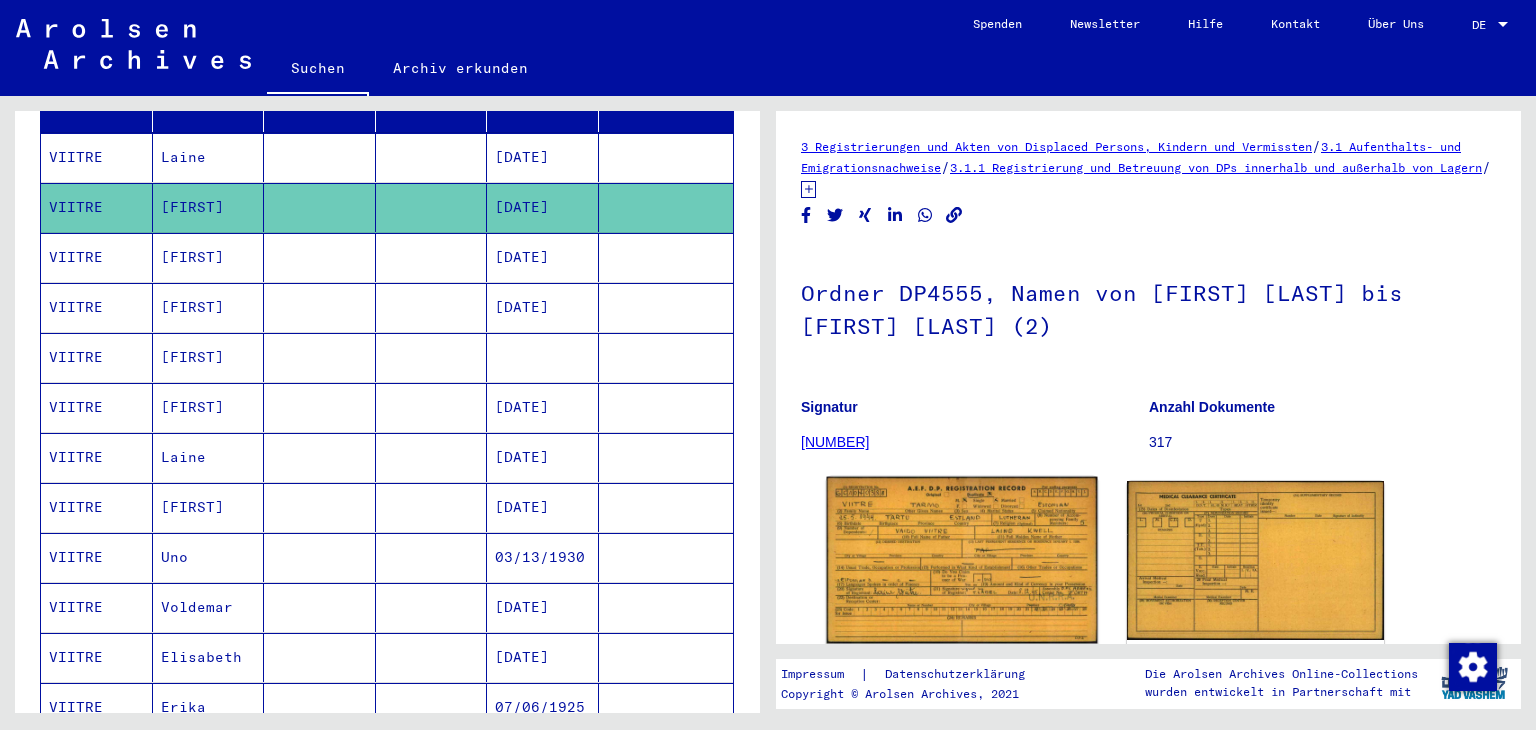 click 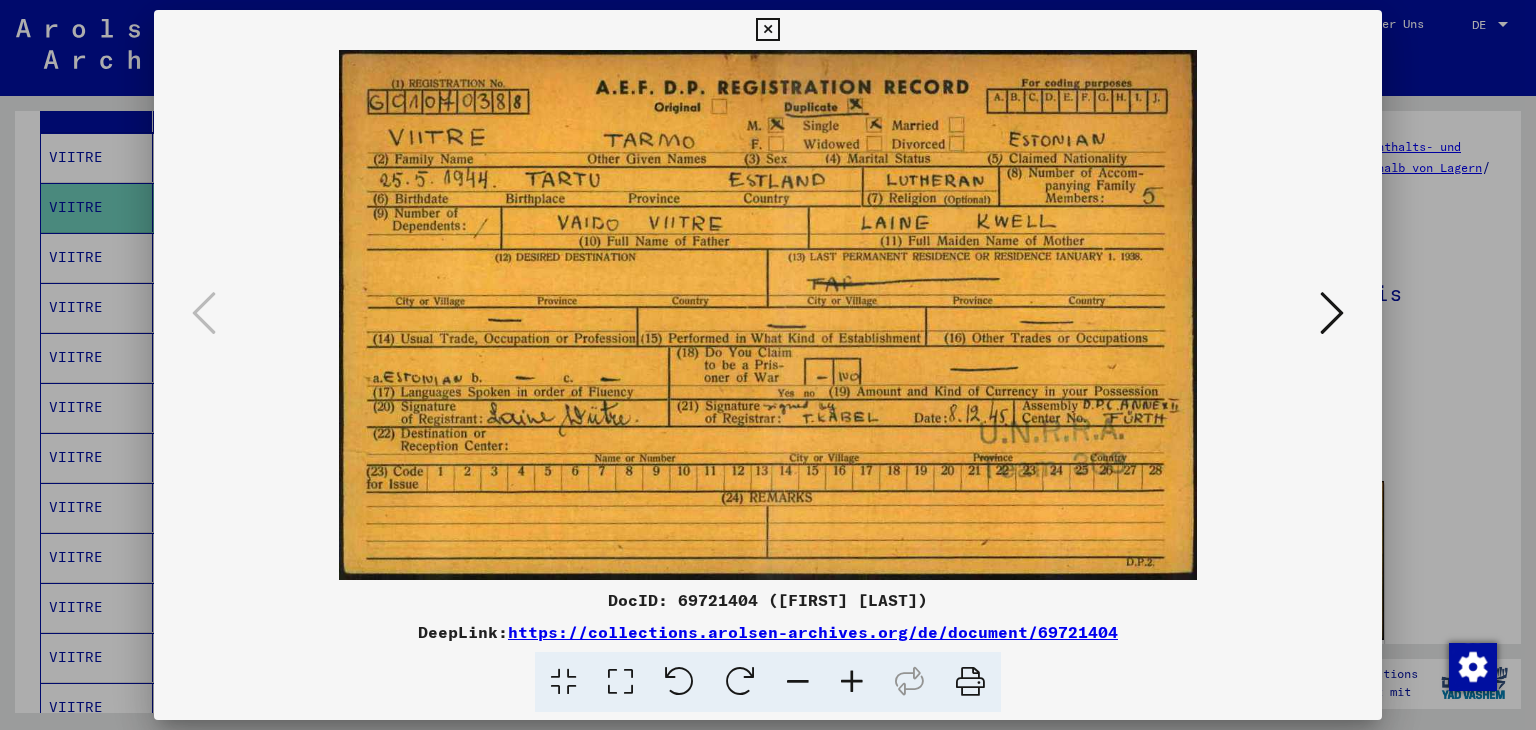 click at bounding box center (768, 365) 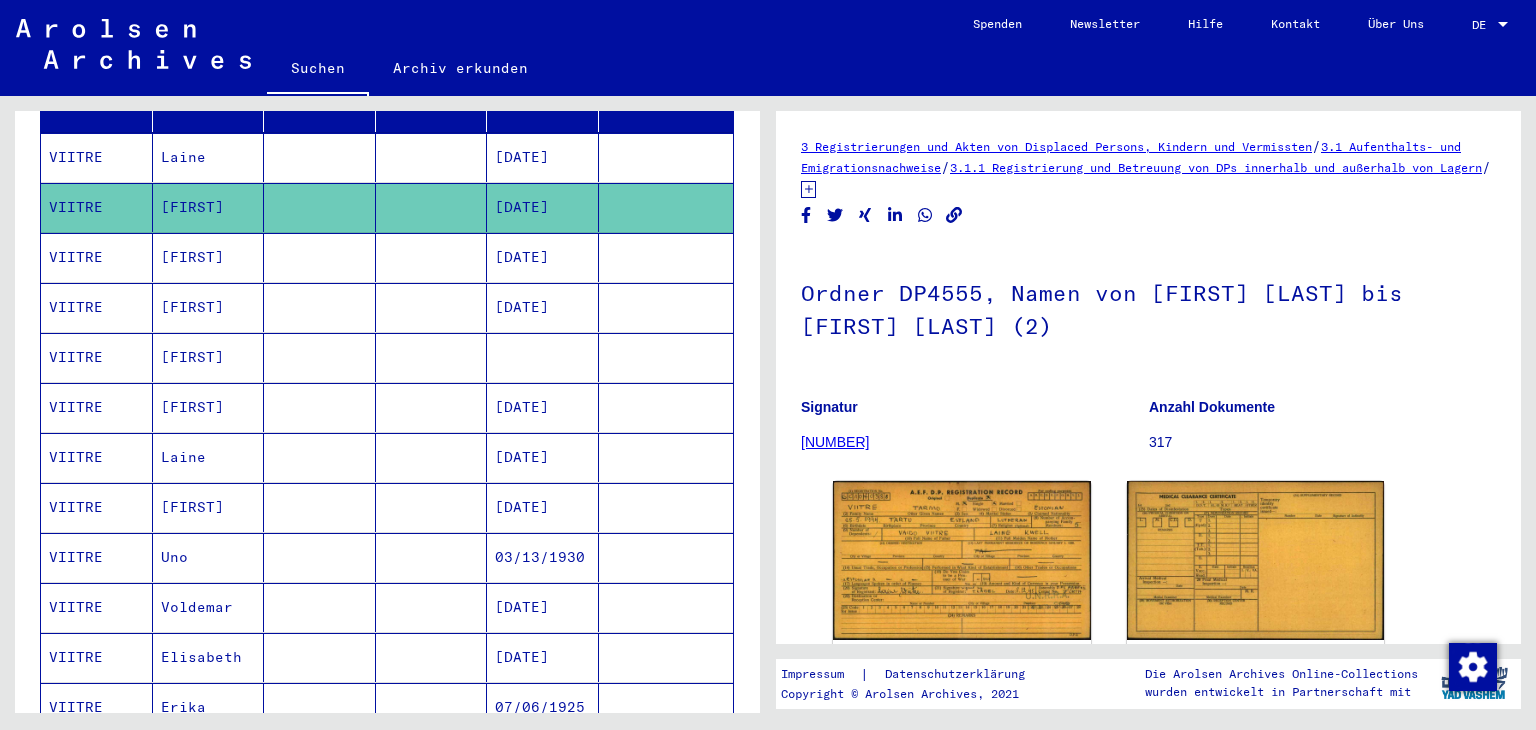 click on "Laine" at bounding box center [209, 207] 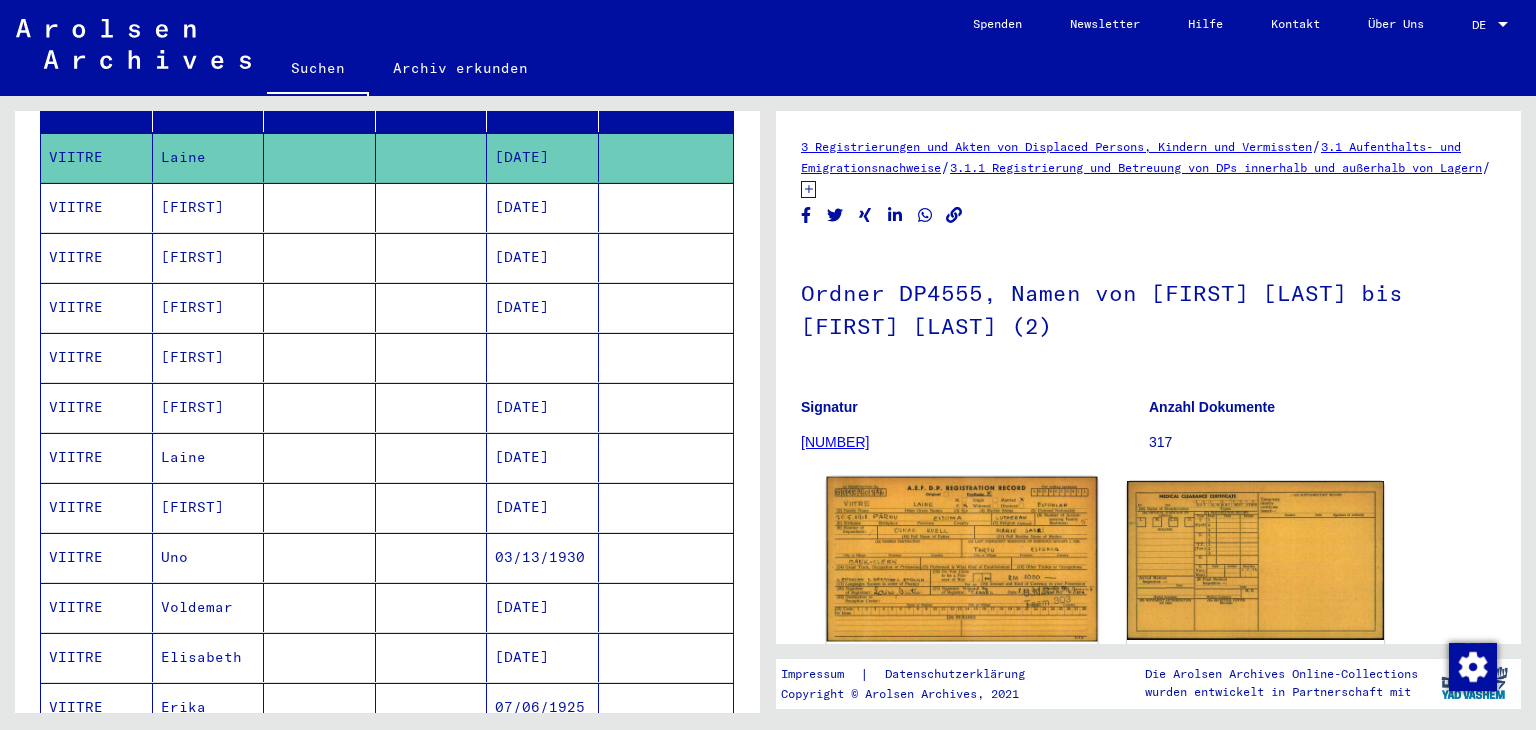 scroll, scrollTop: 0, scrollLeft: 0, axis: both 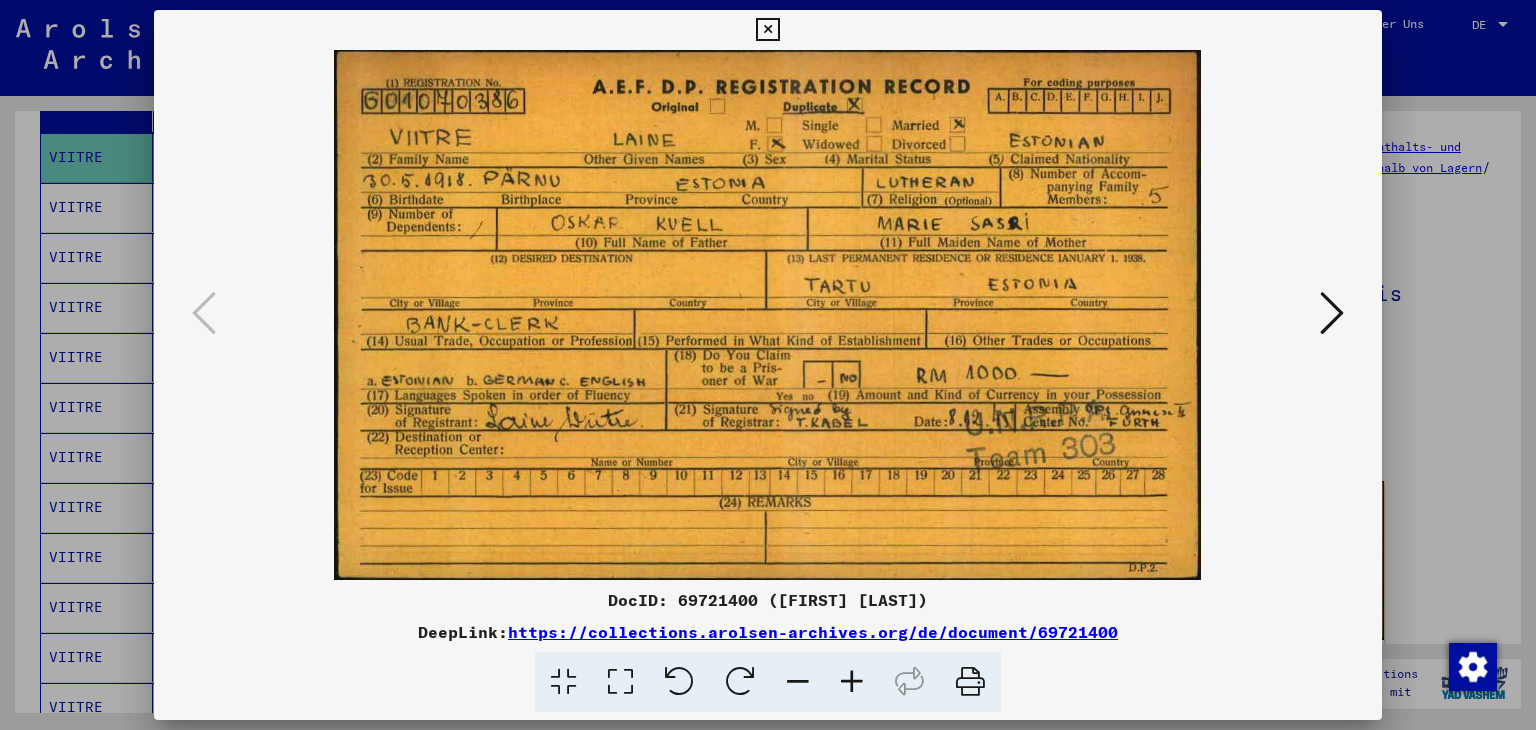 click at bounding box center [768, 365] 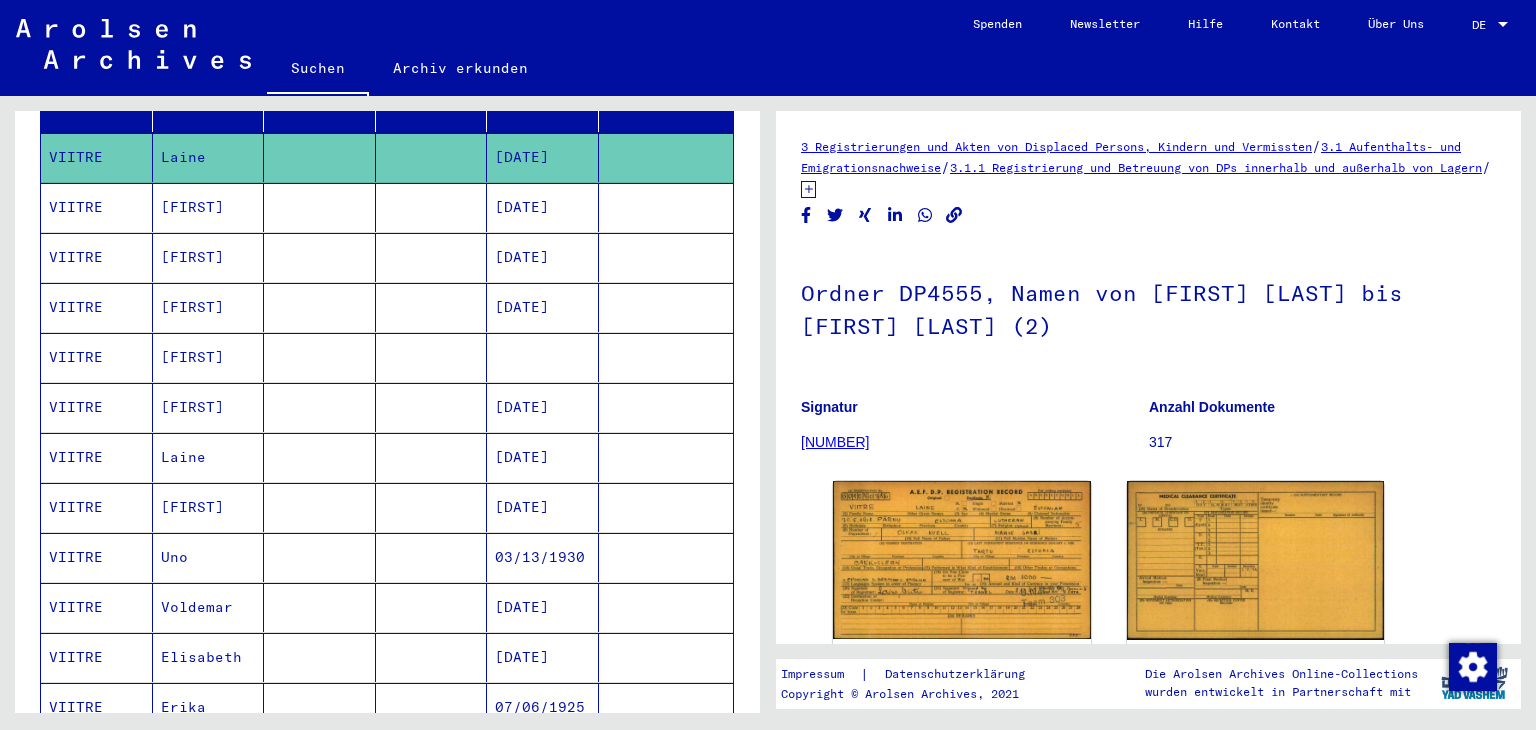 click on "[FIRST]" at bounding box center [209, 307] 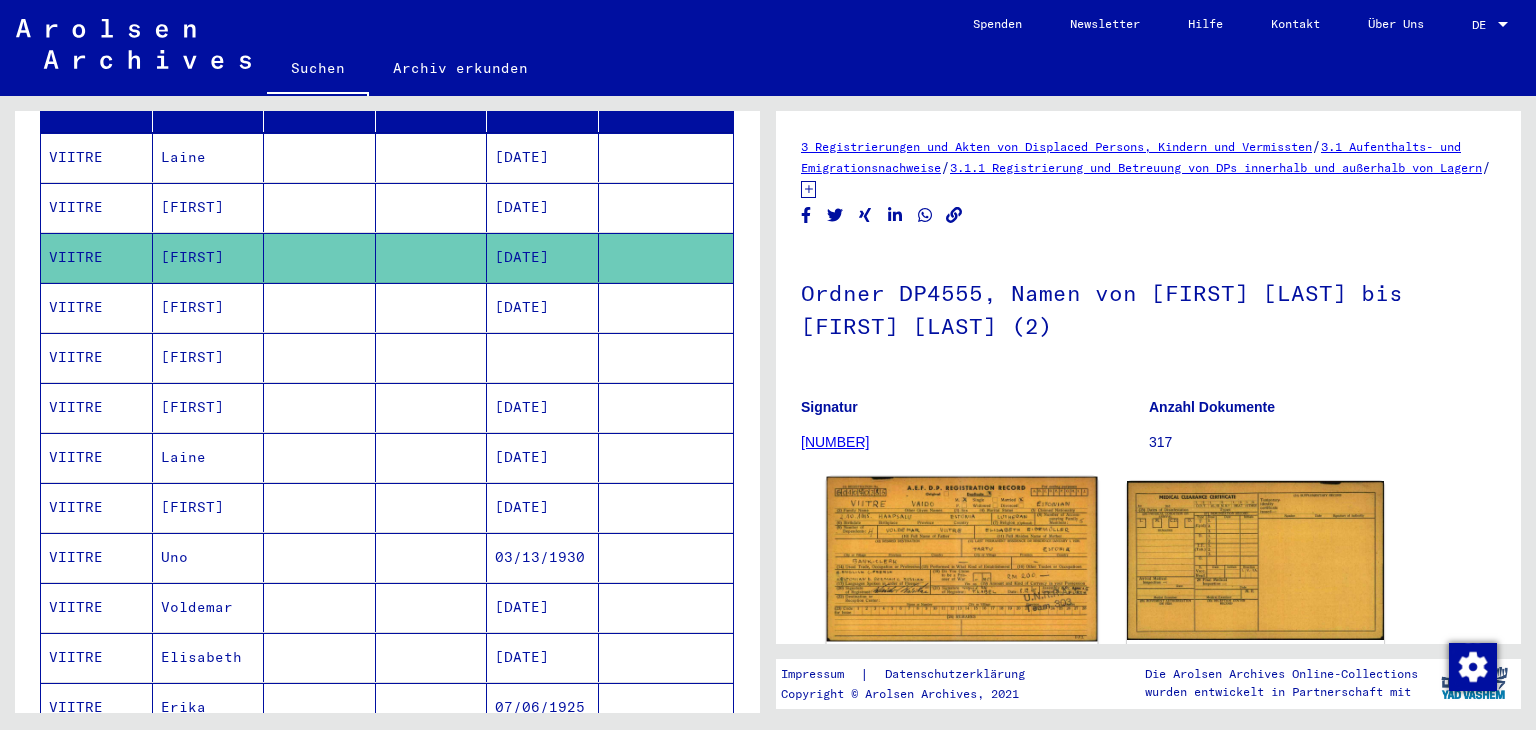 scroll, scrollTop: 0, scrollLeft: 0, axis: both 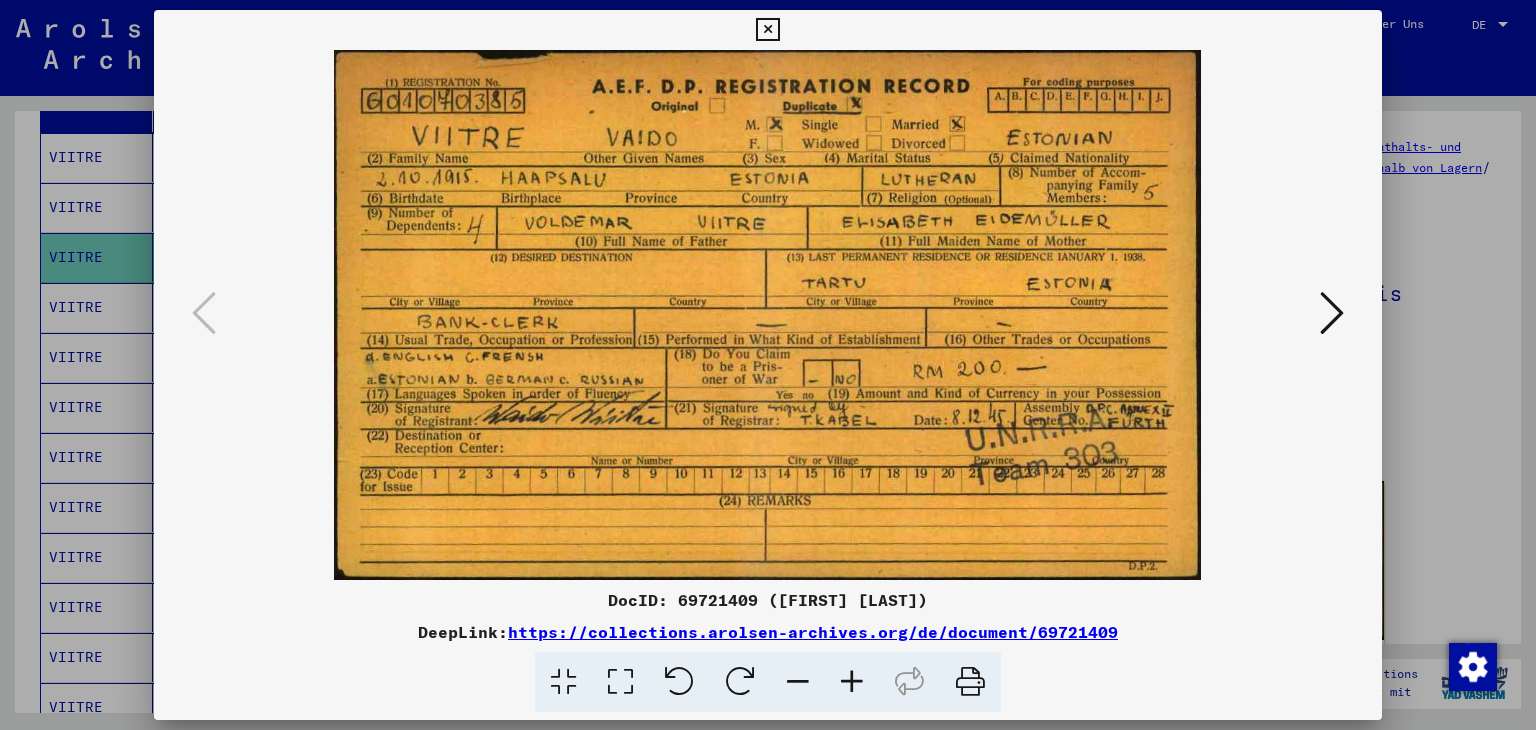 click at bounding box center [768, 365] 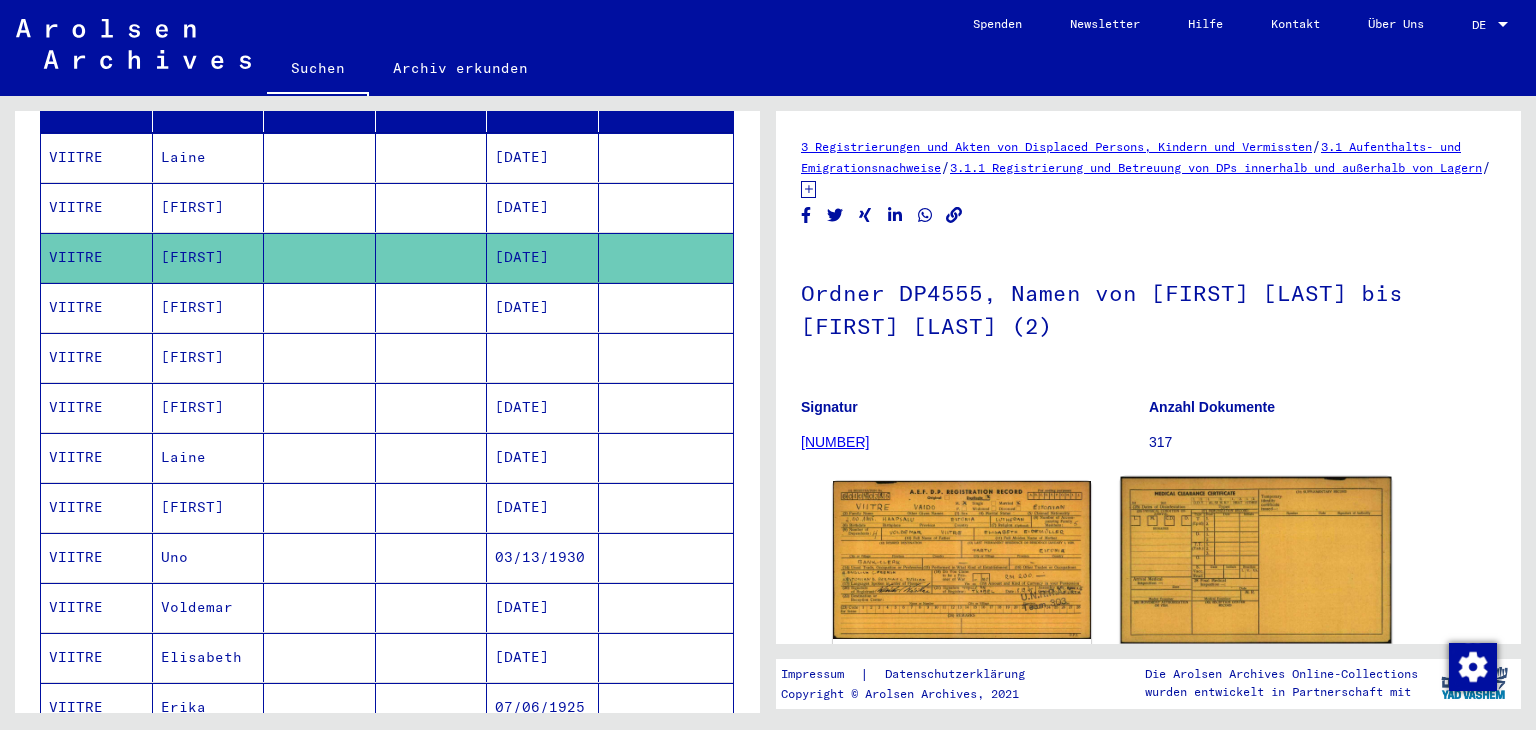 click 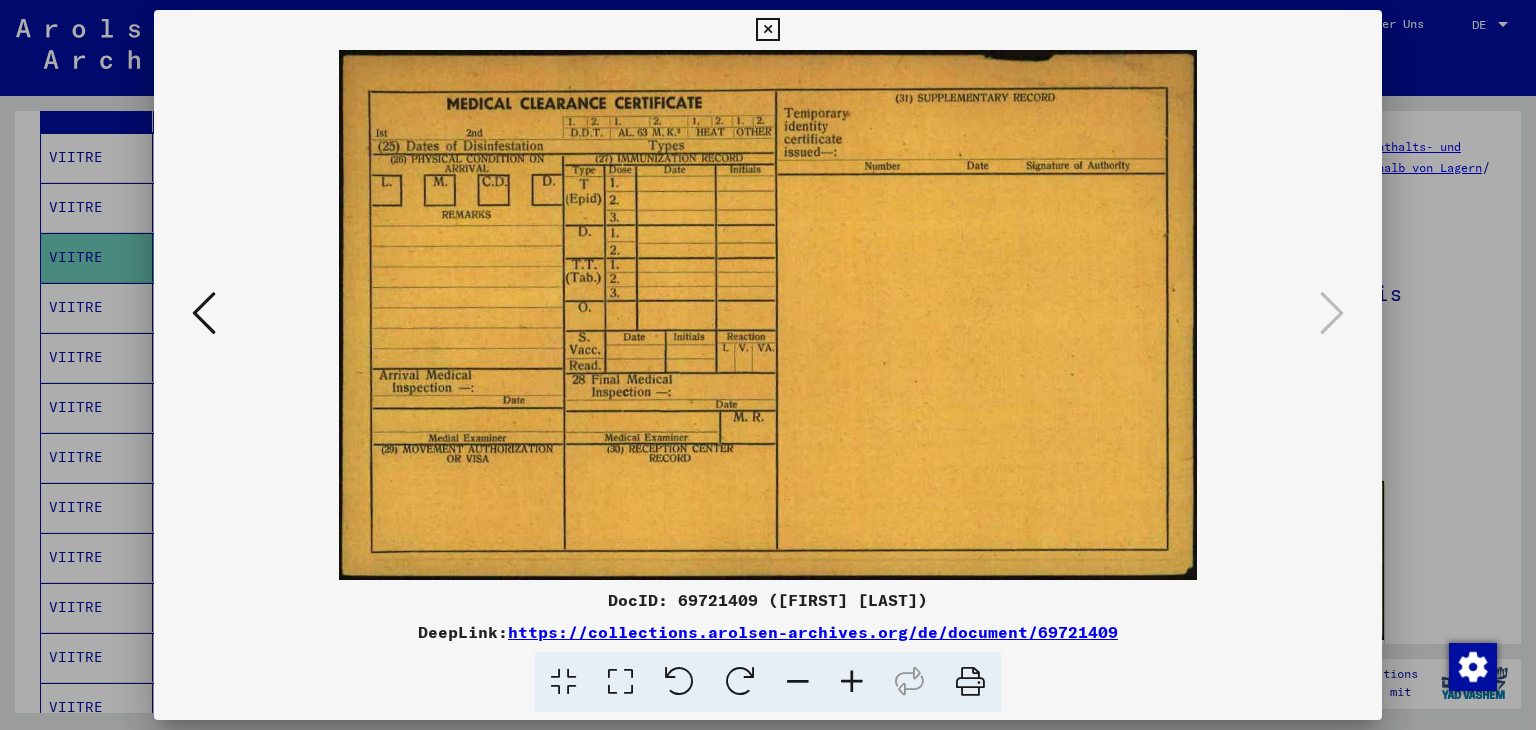 click at bounding box center (768, 365) 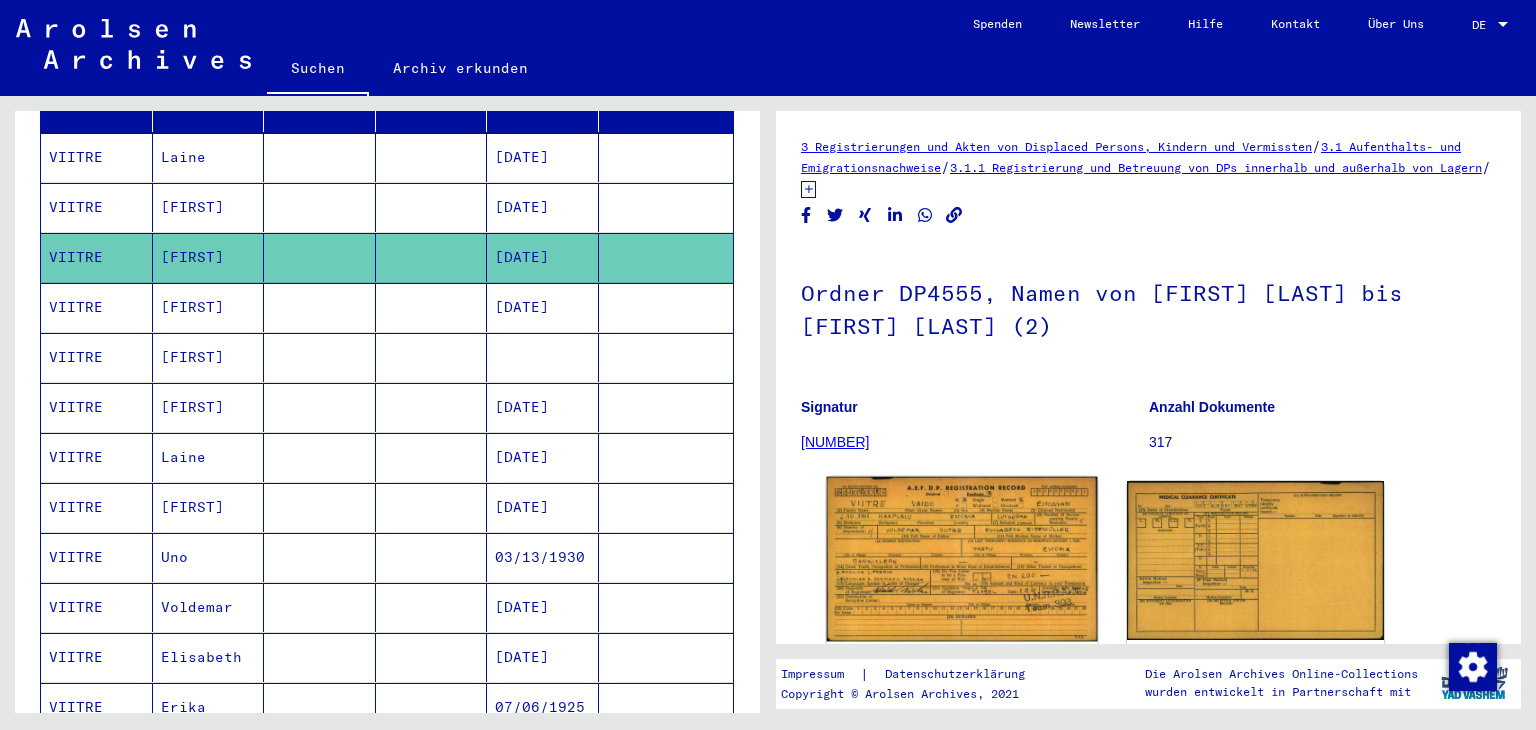click 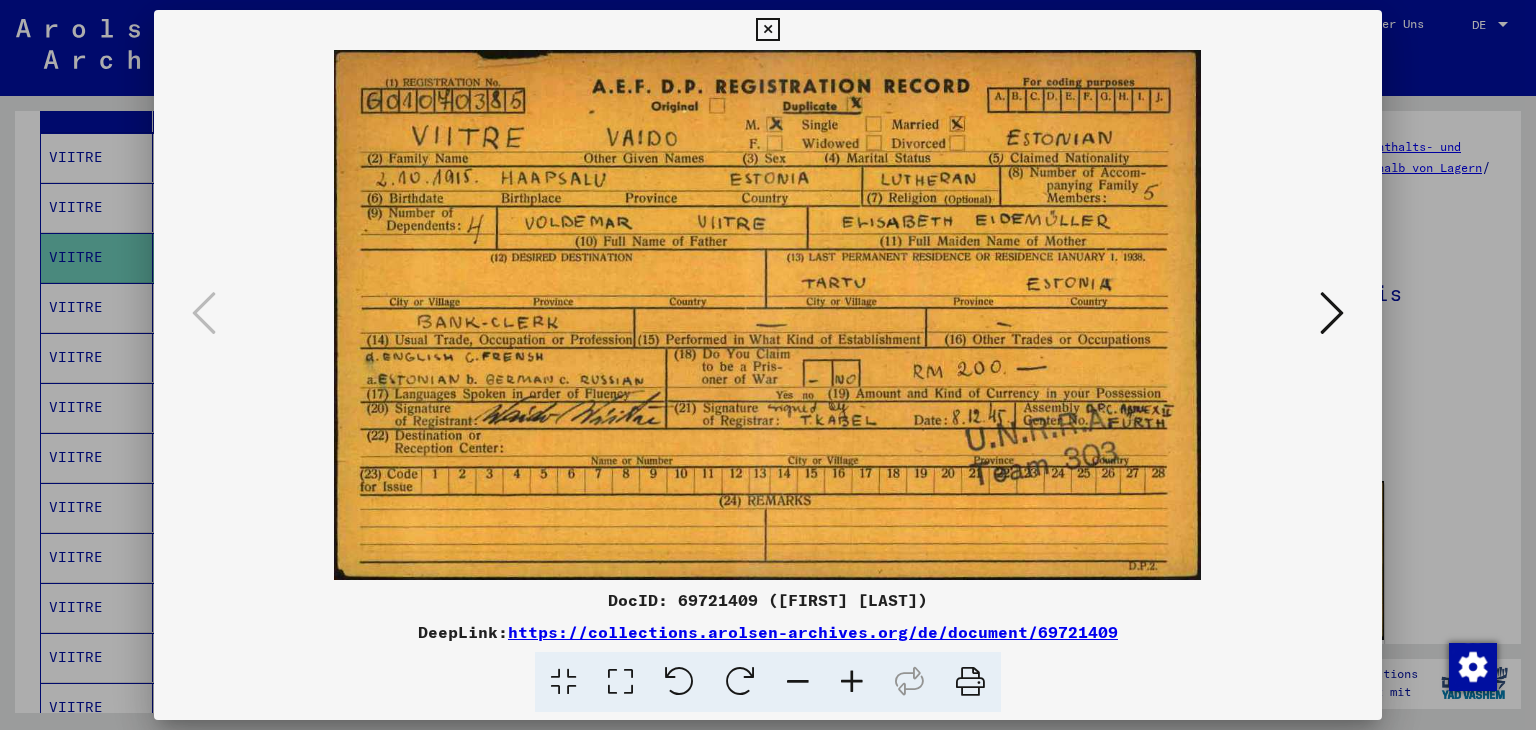 click at bounding box center (768, 315) 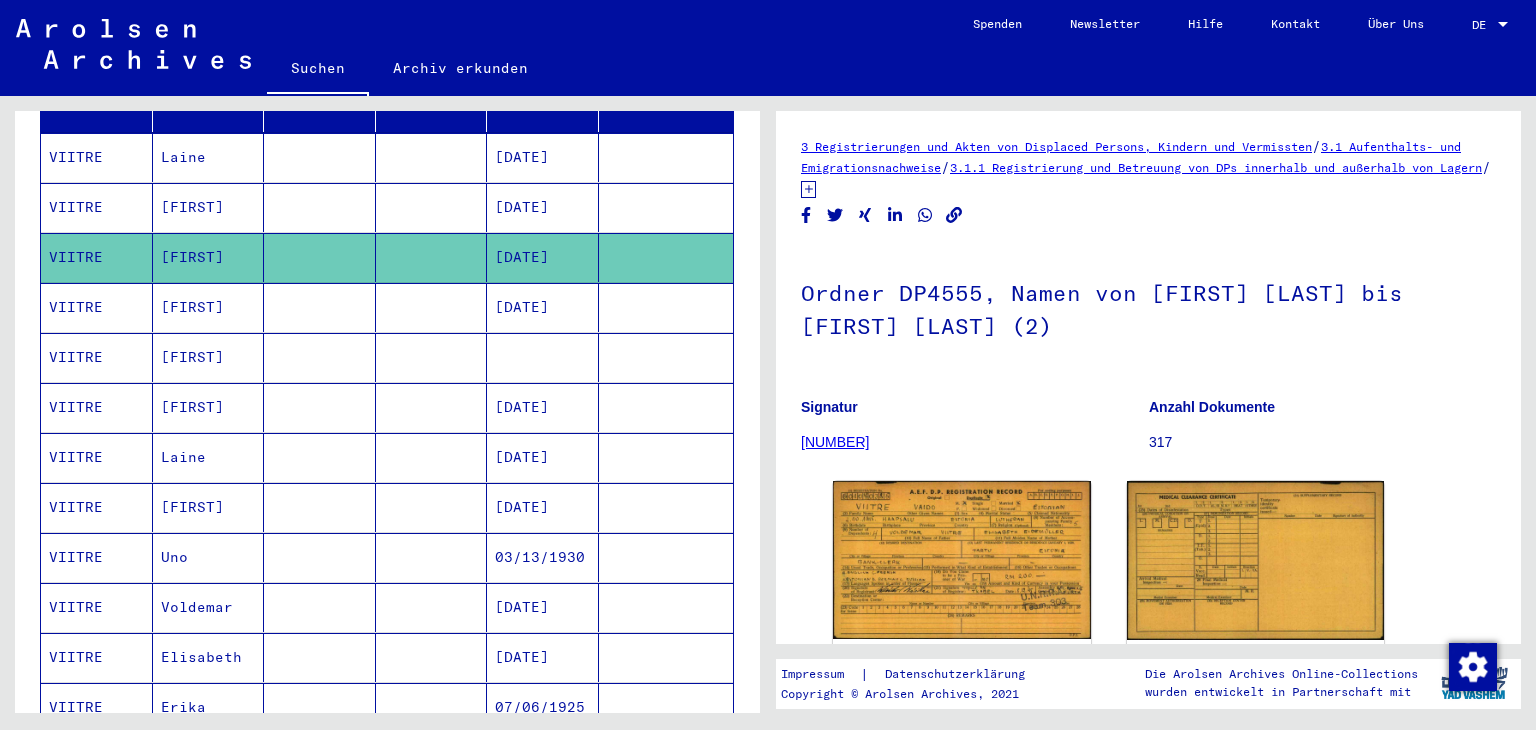 click on "[FIRST]" at bounding box center (209, 407) 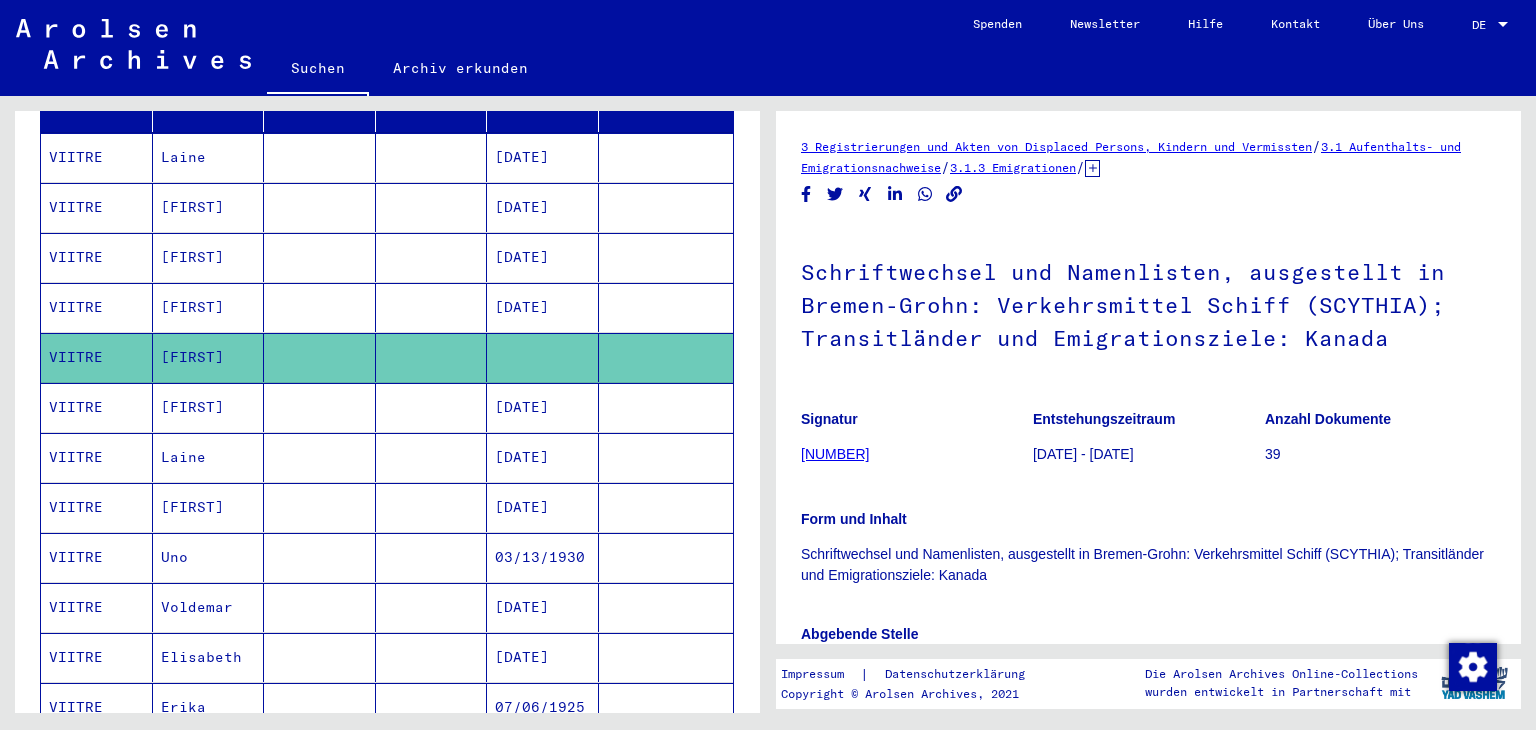 scroll, scrollTop: 0, scrollLeft: 0, axis: both 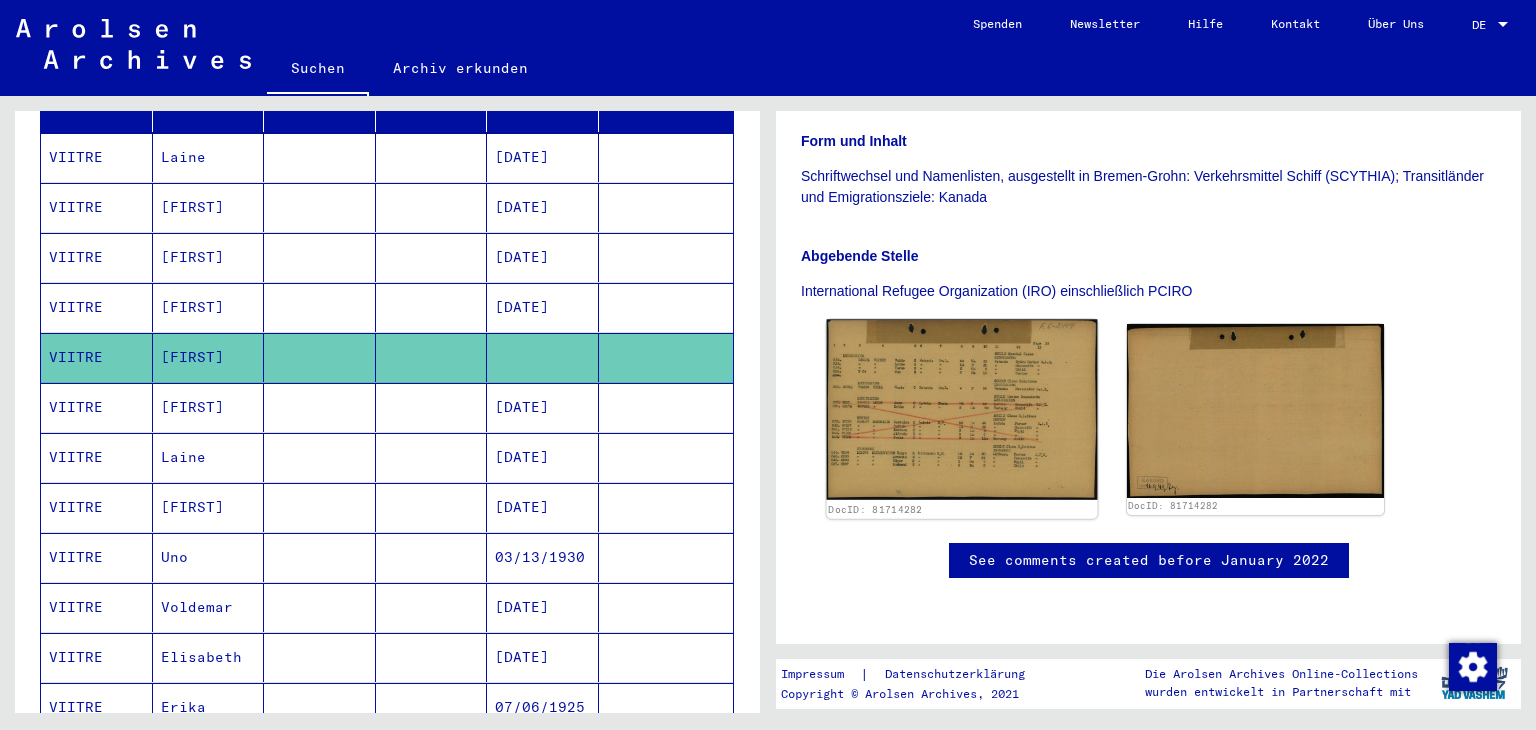 click 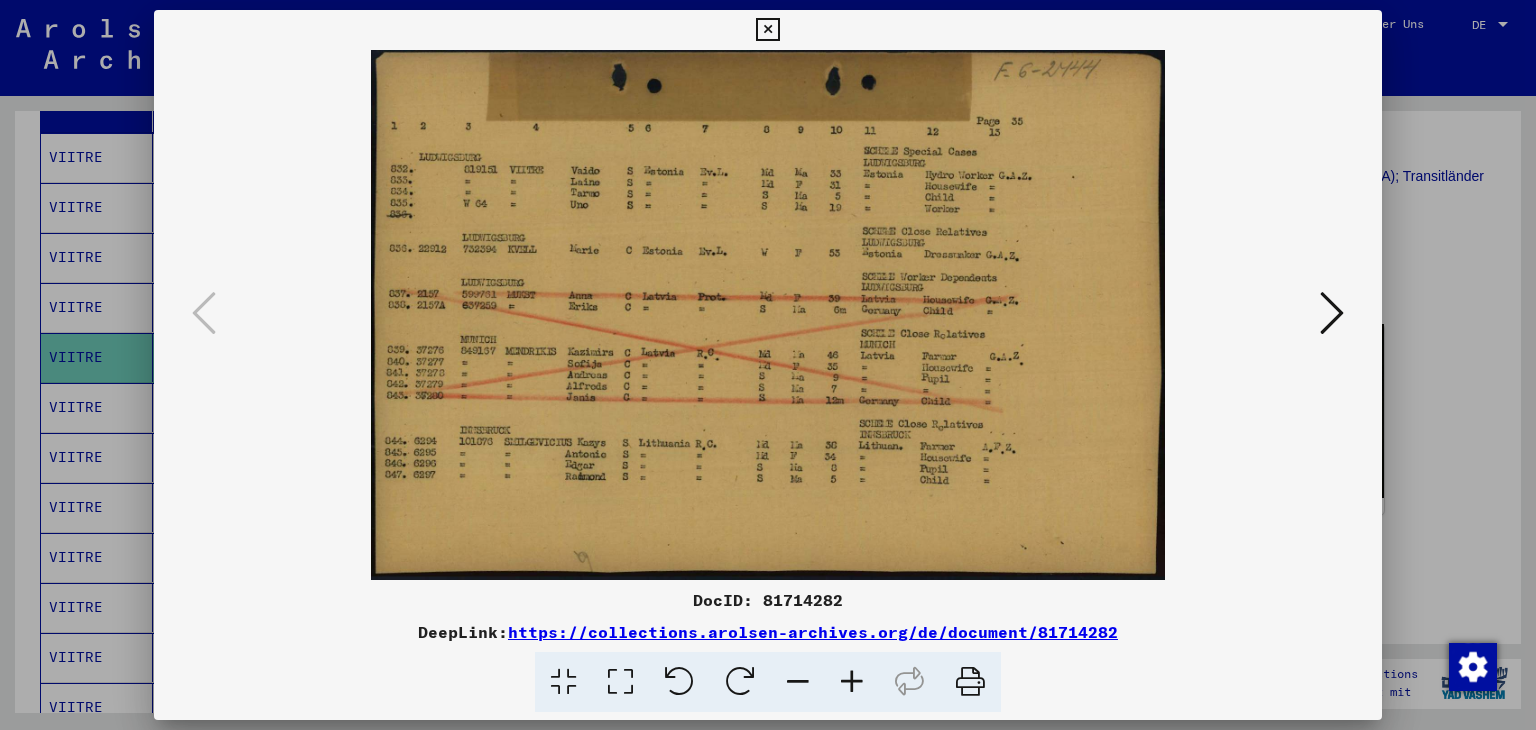 click at bounding box center [768, 365] 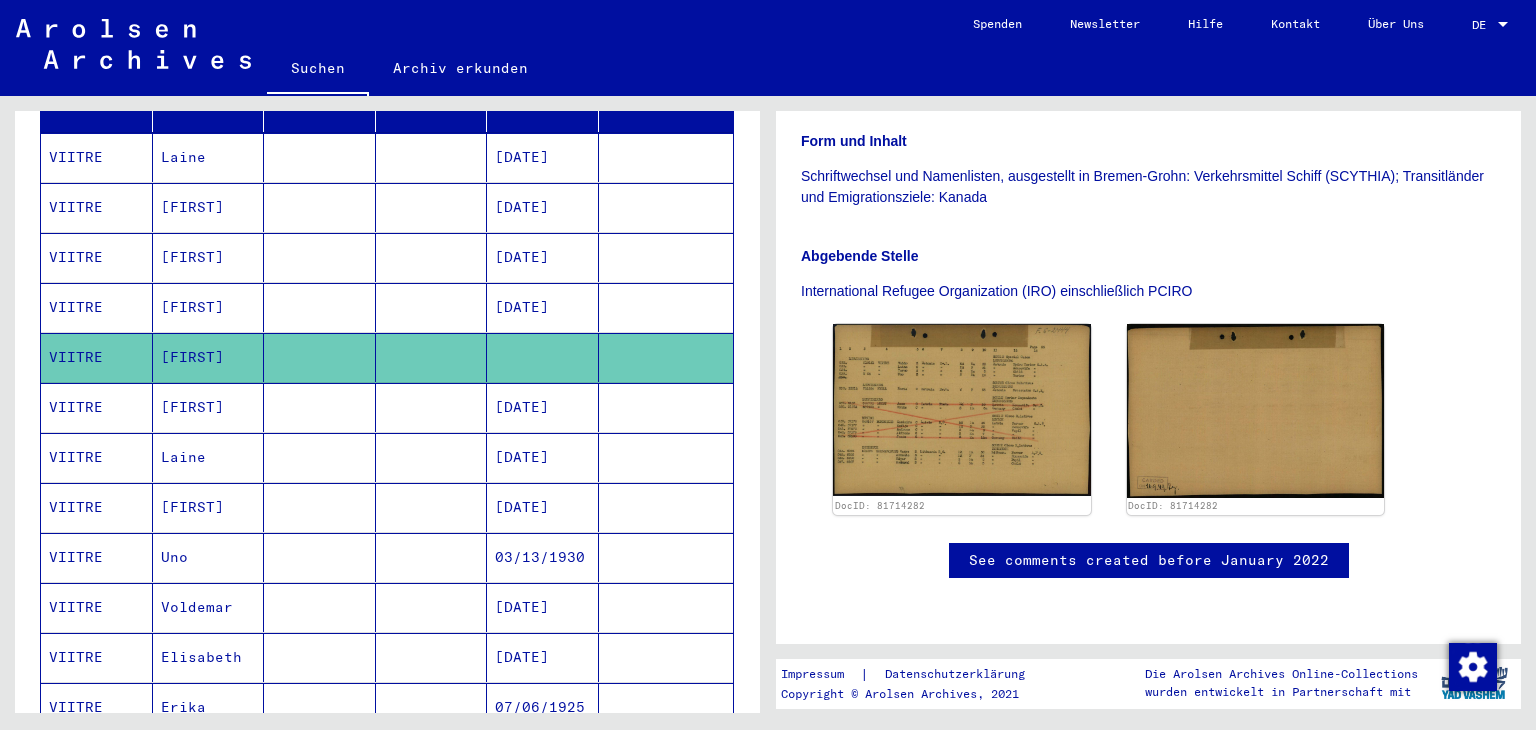 click at bounding box center (320, 607) 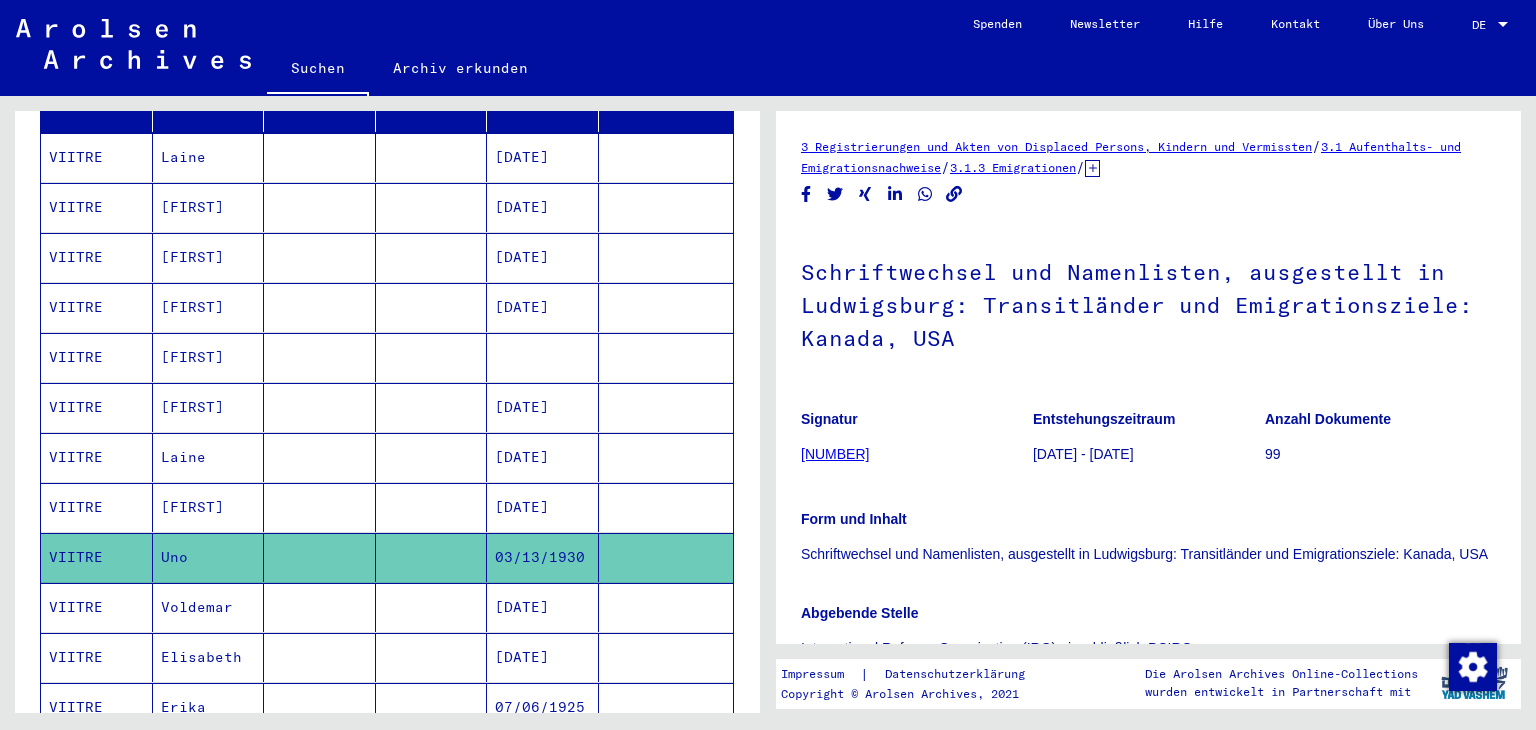 scroll, scrollTop: 0, scrollLeft: 0, axis: both 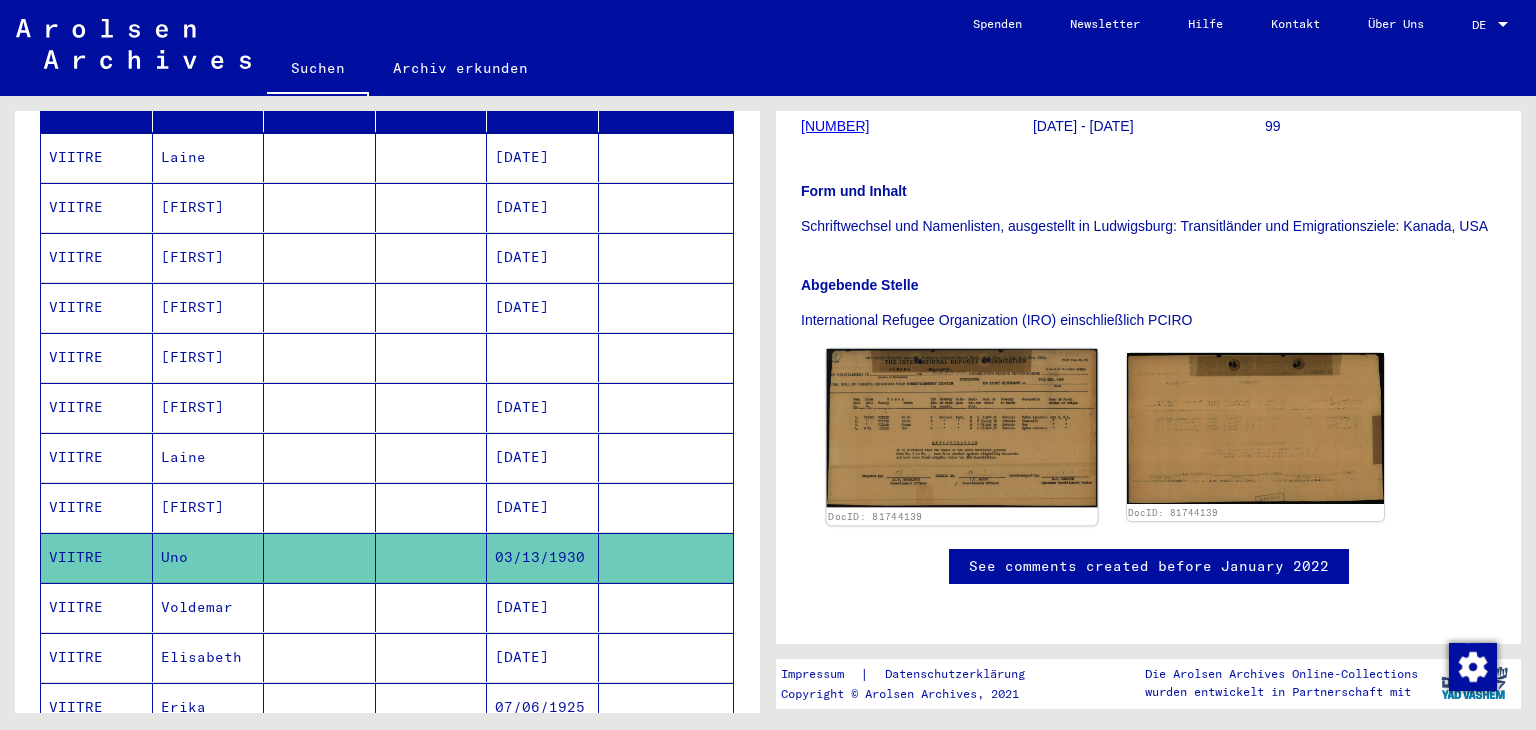 click 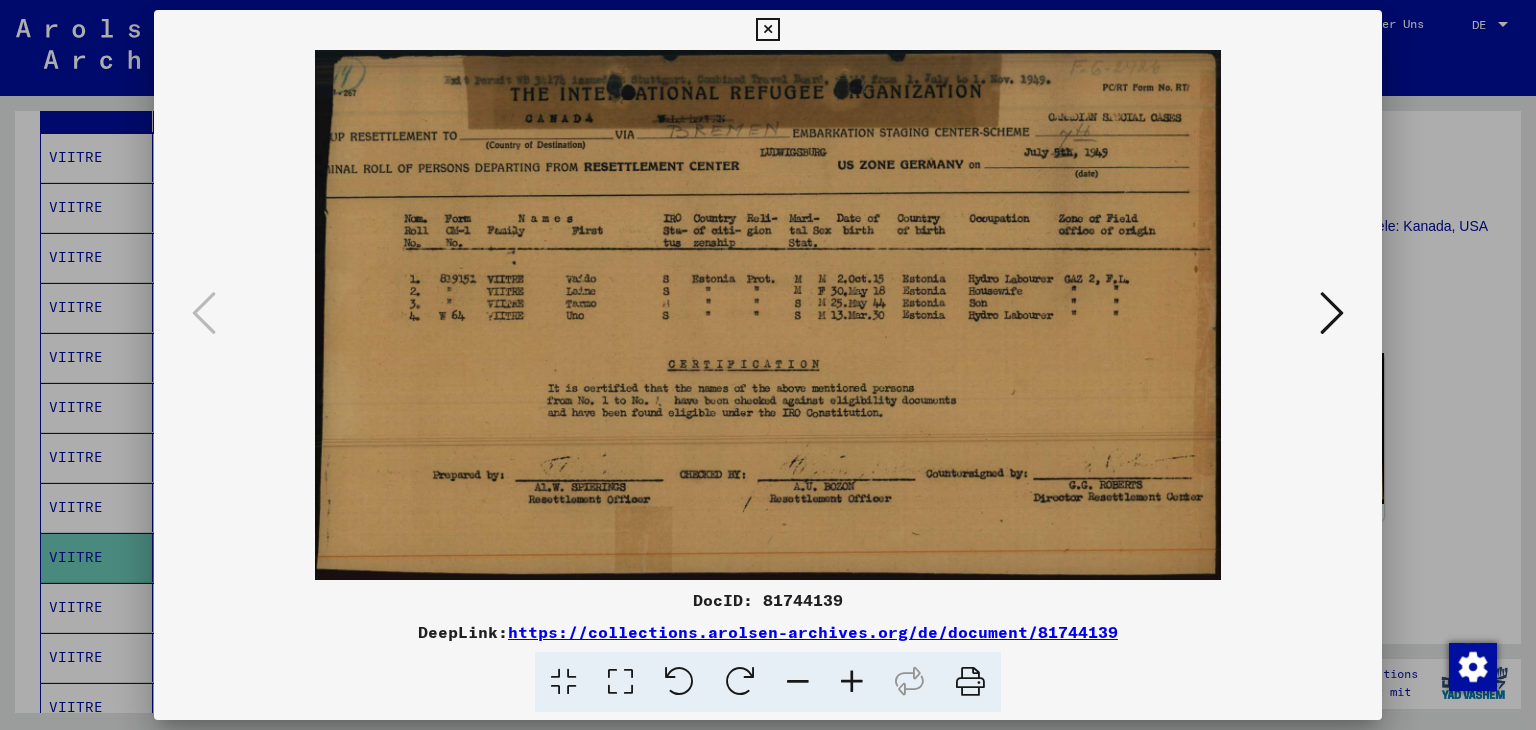 click at bounding box center [768, 365] 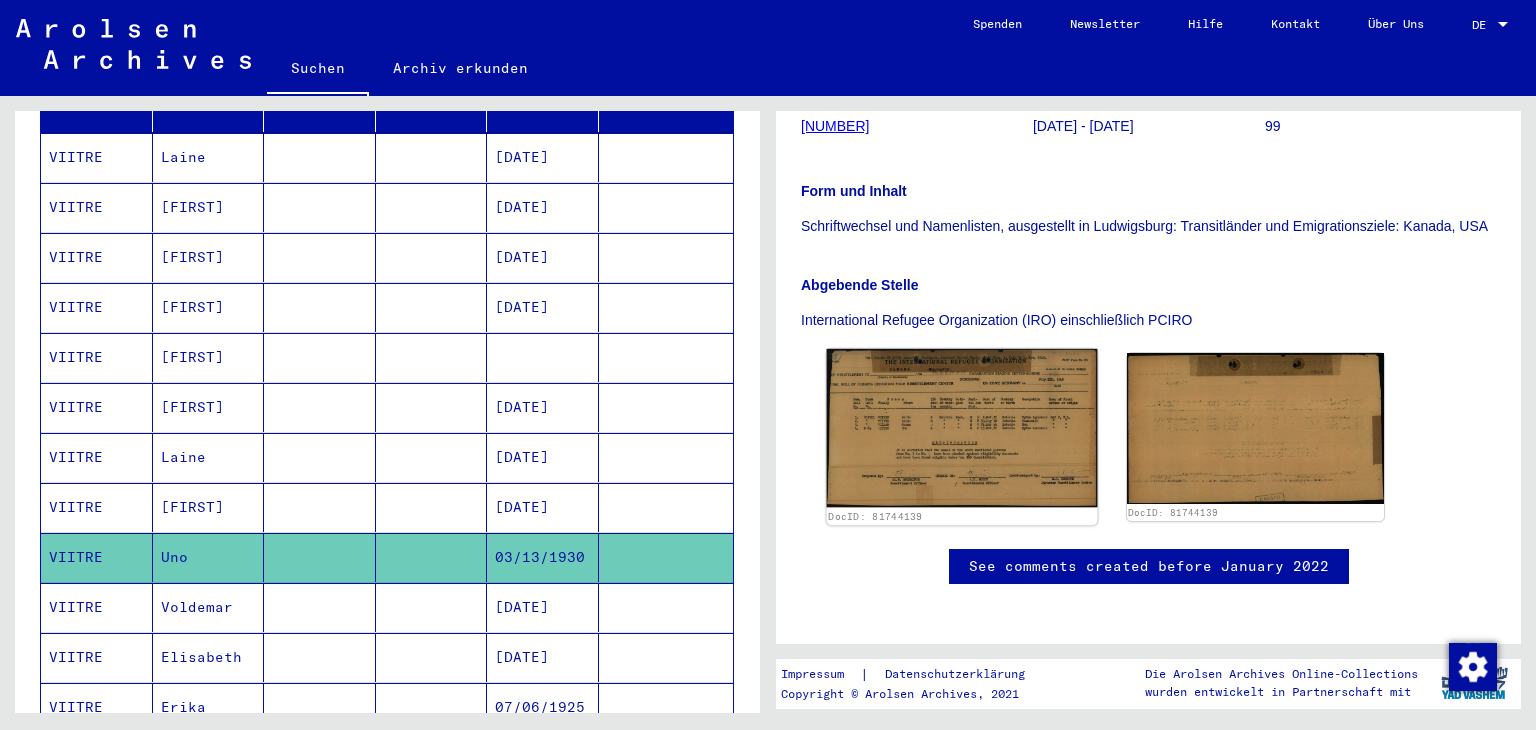 click 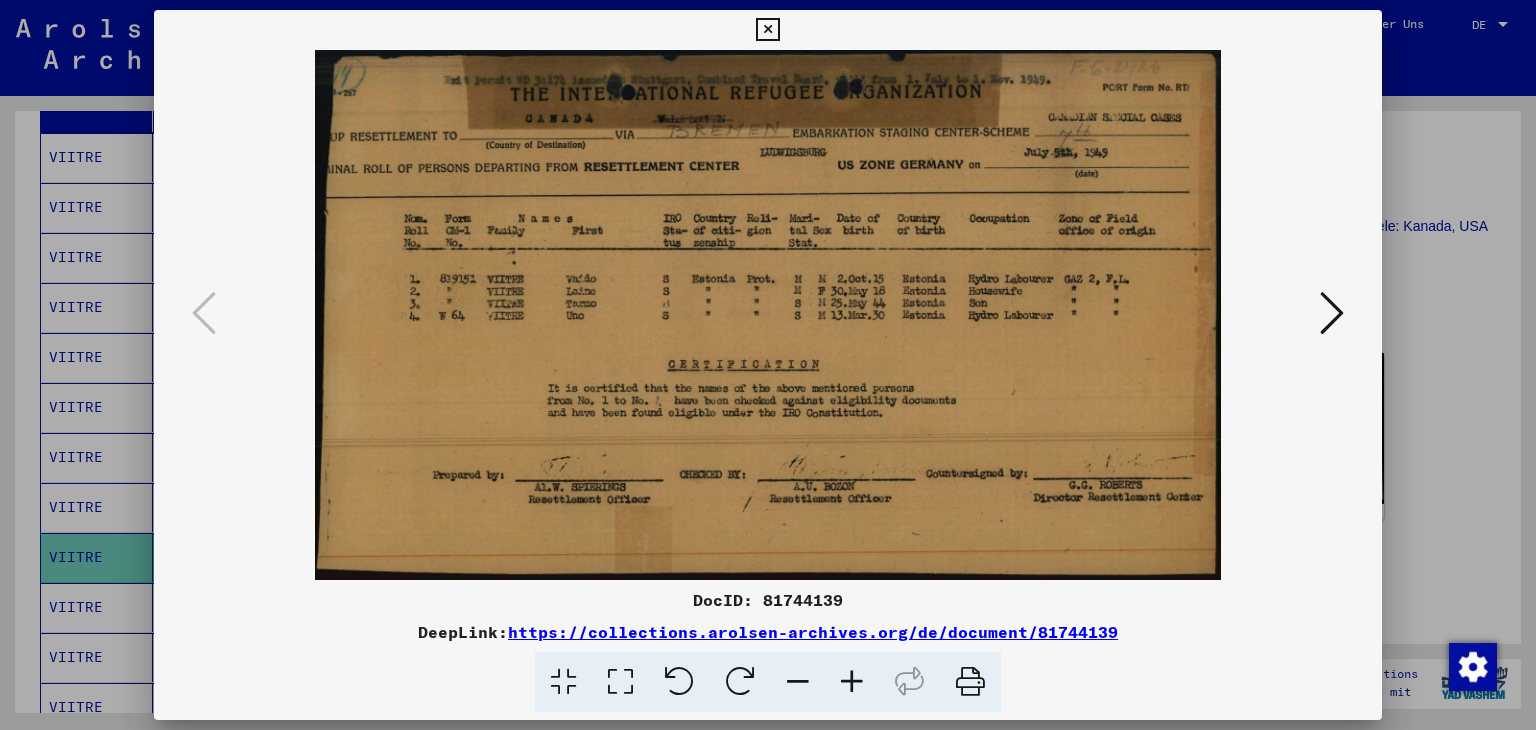 click at bounding box center [768, 365] 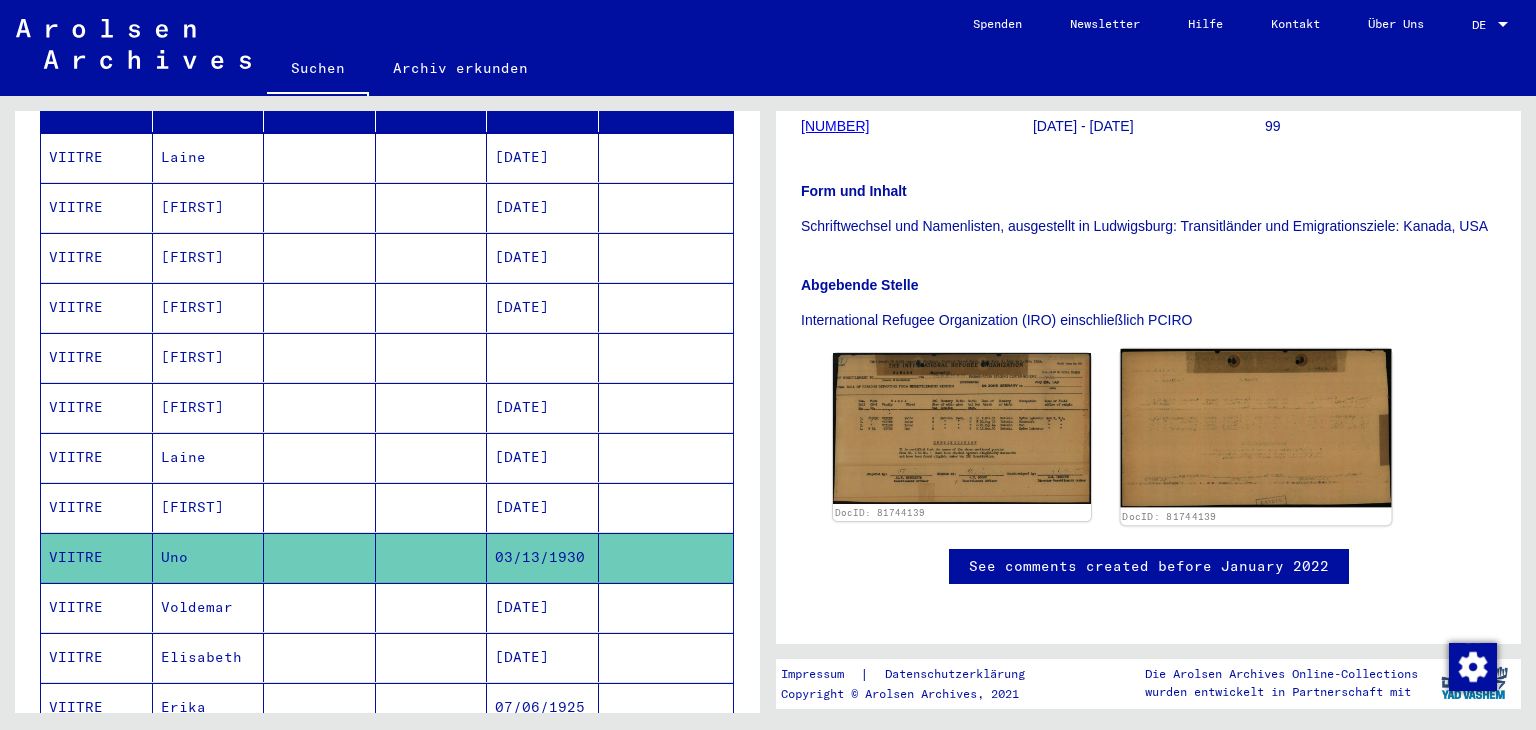 click 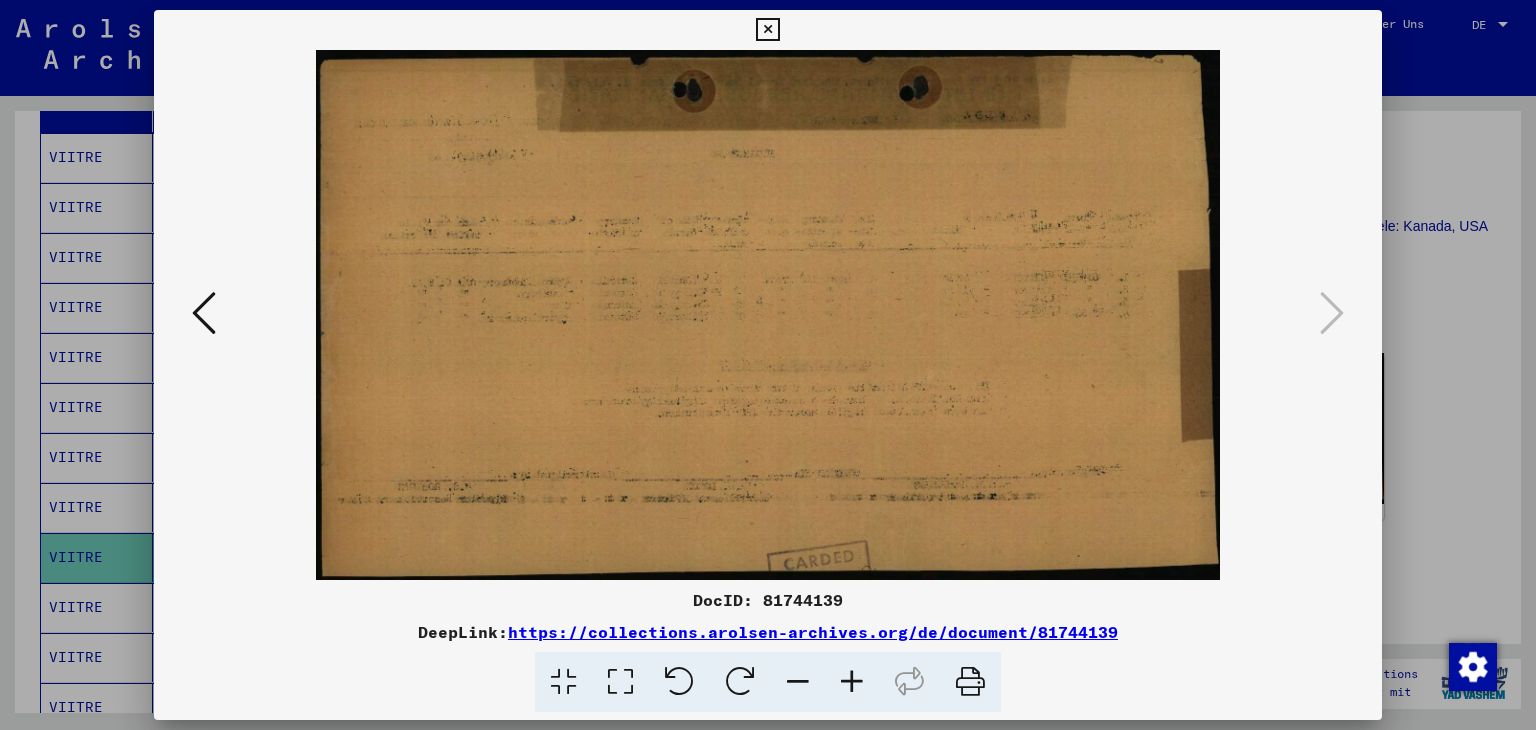 click at bounding box center [768, 365] 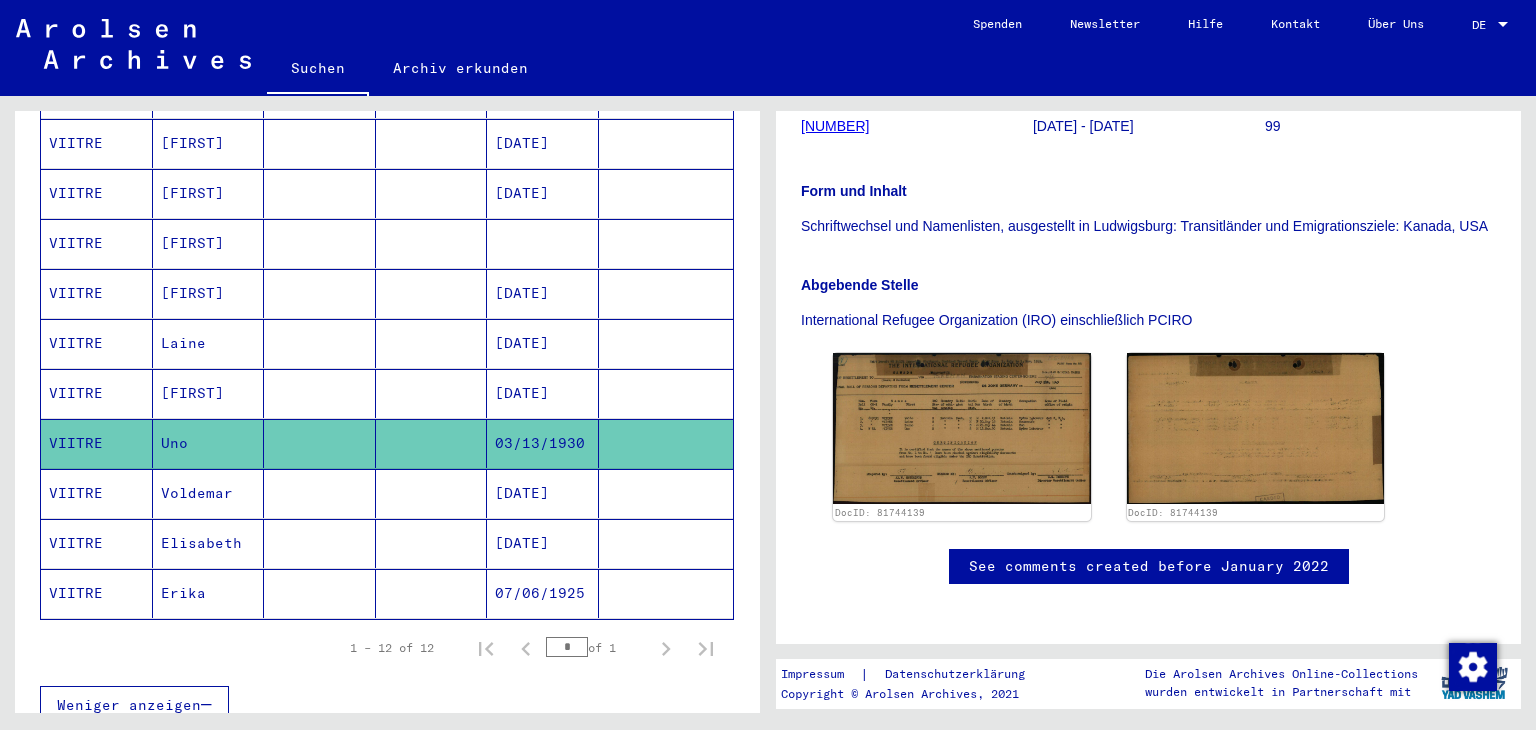 scroll, scrollTop: 536, scrollLeft: 0, axis: vertical 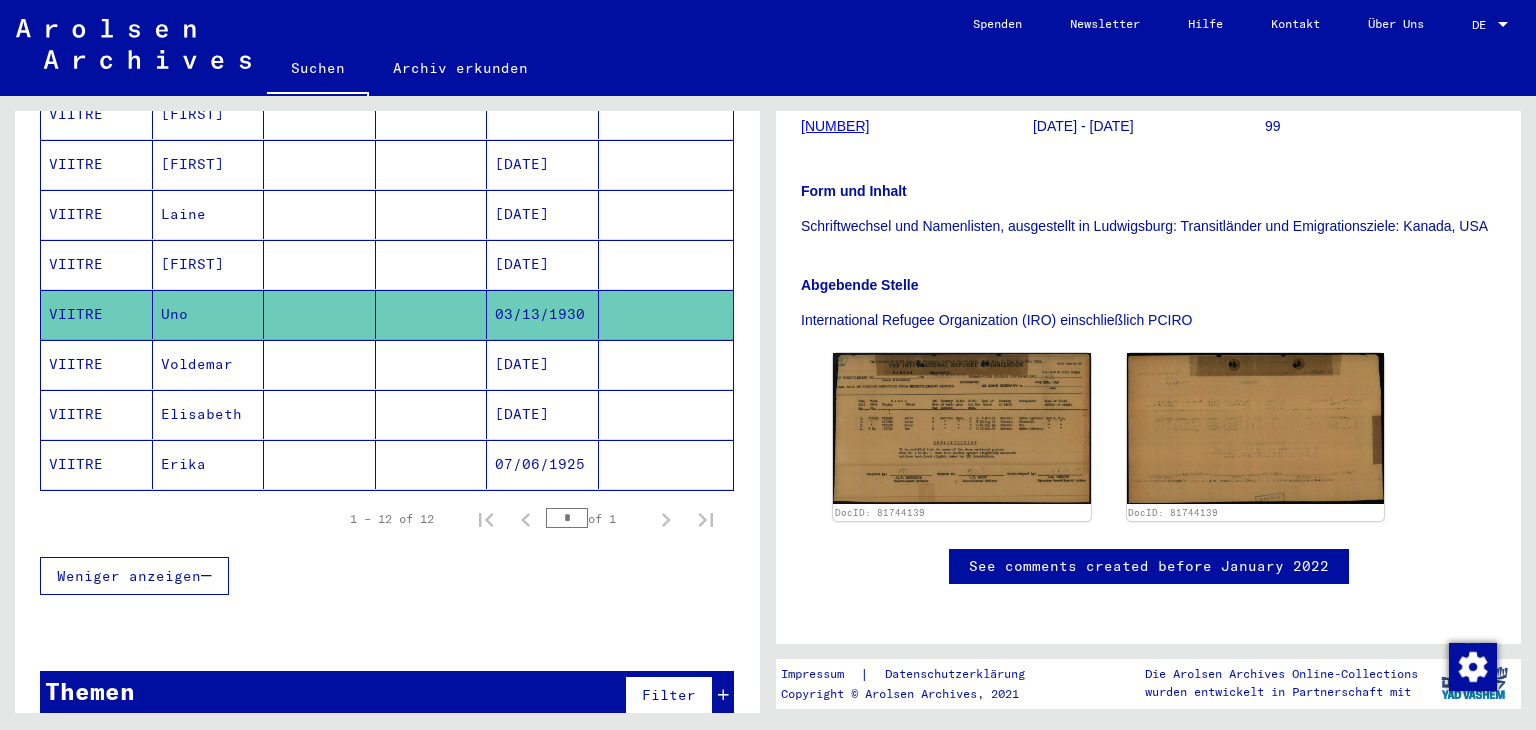 click on "Voldemar" at bounding box center [209, 414] 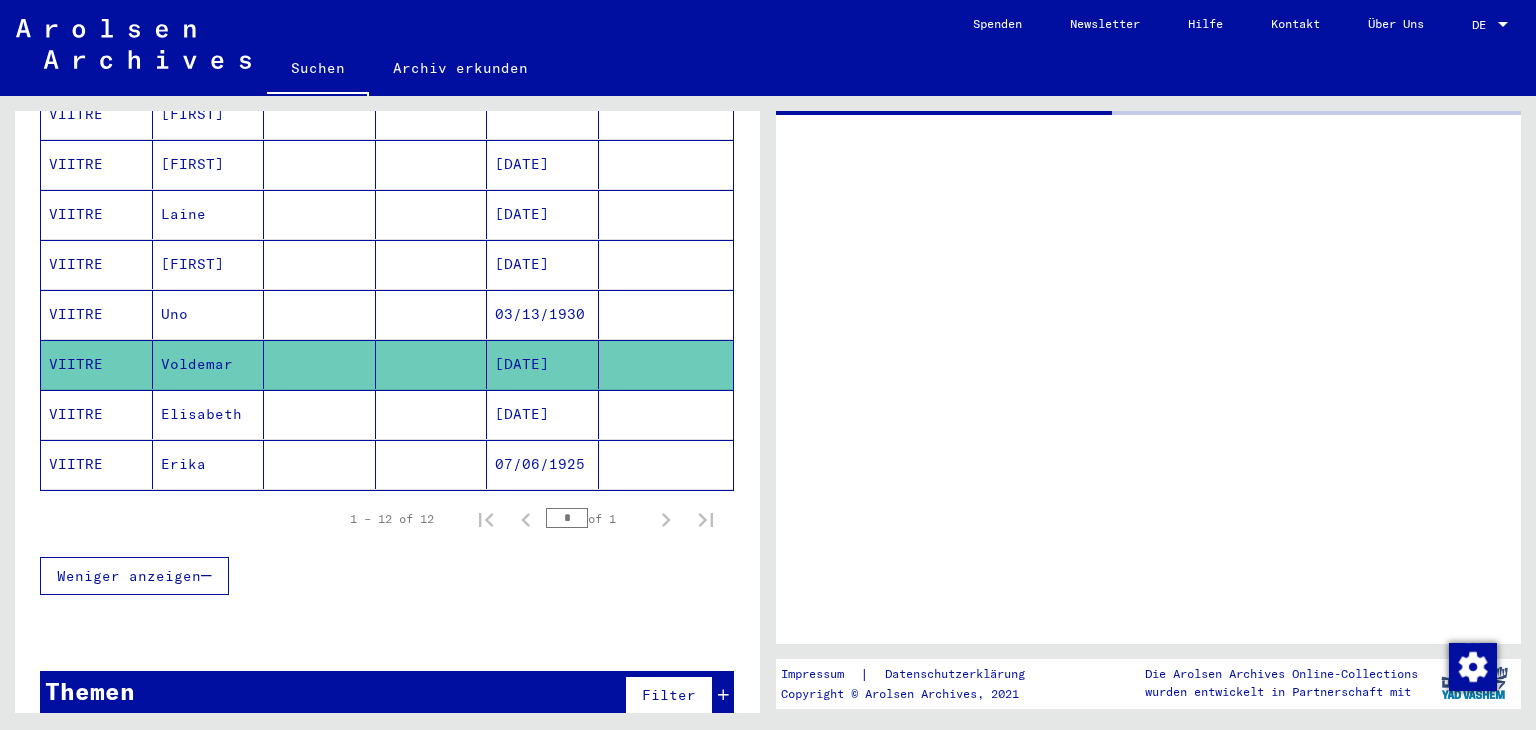 scroll, scrollTop: 0, scrollLeft: 0, axis: both 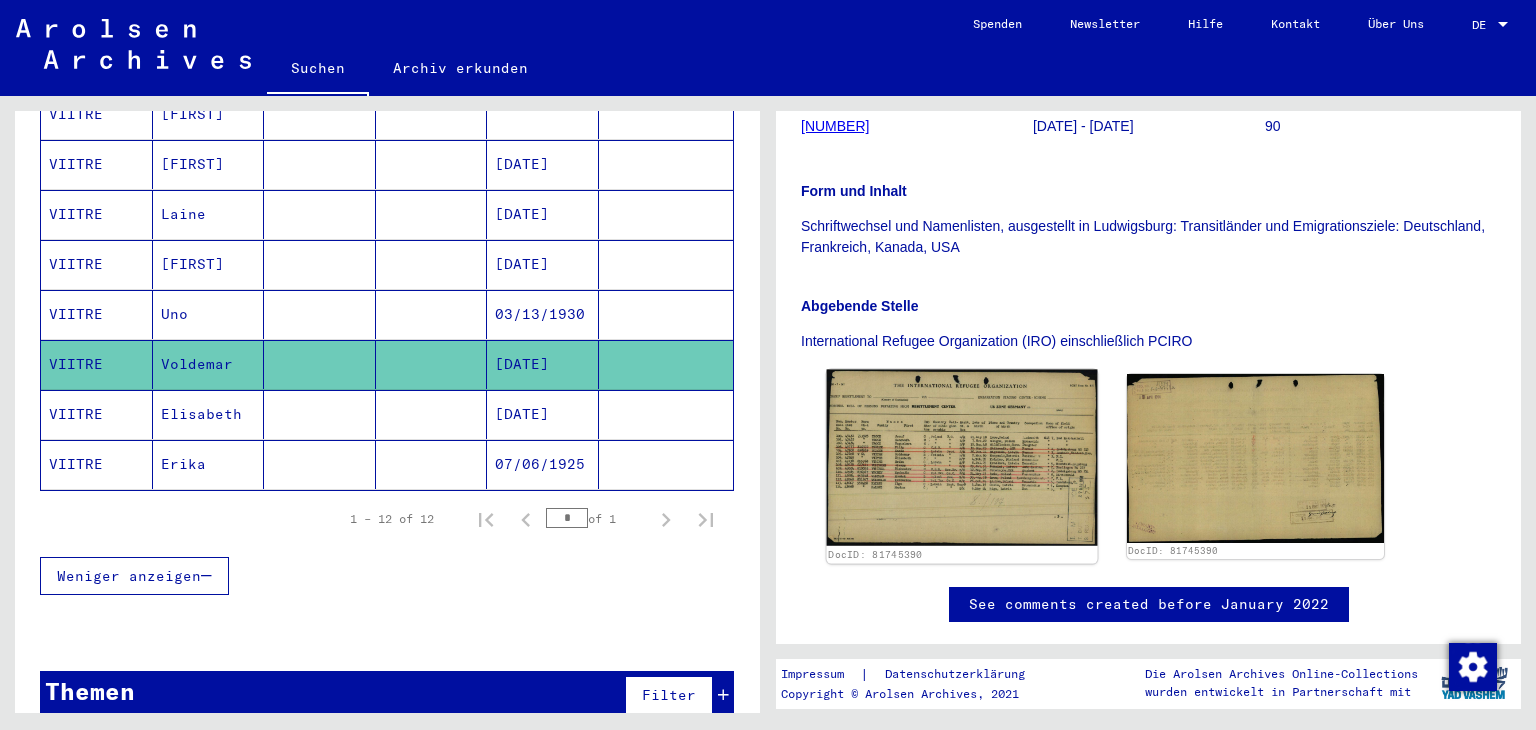 click 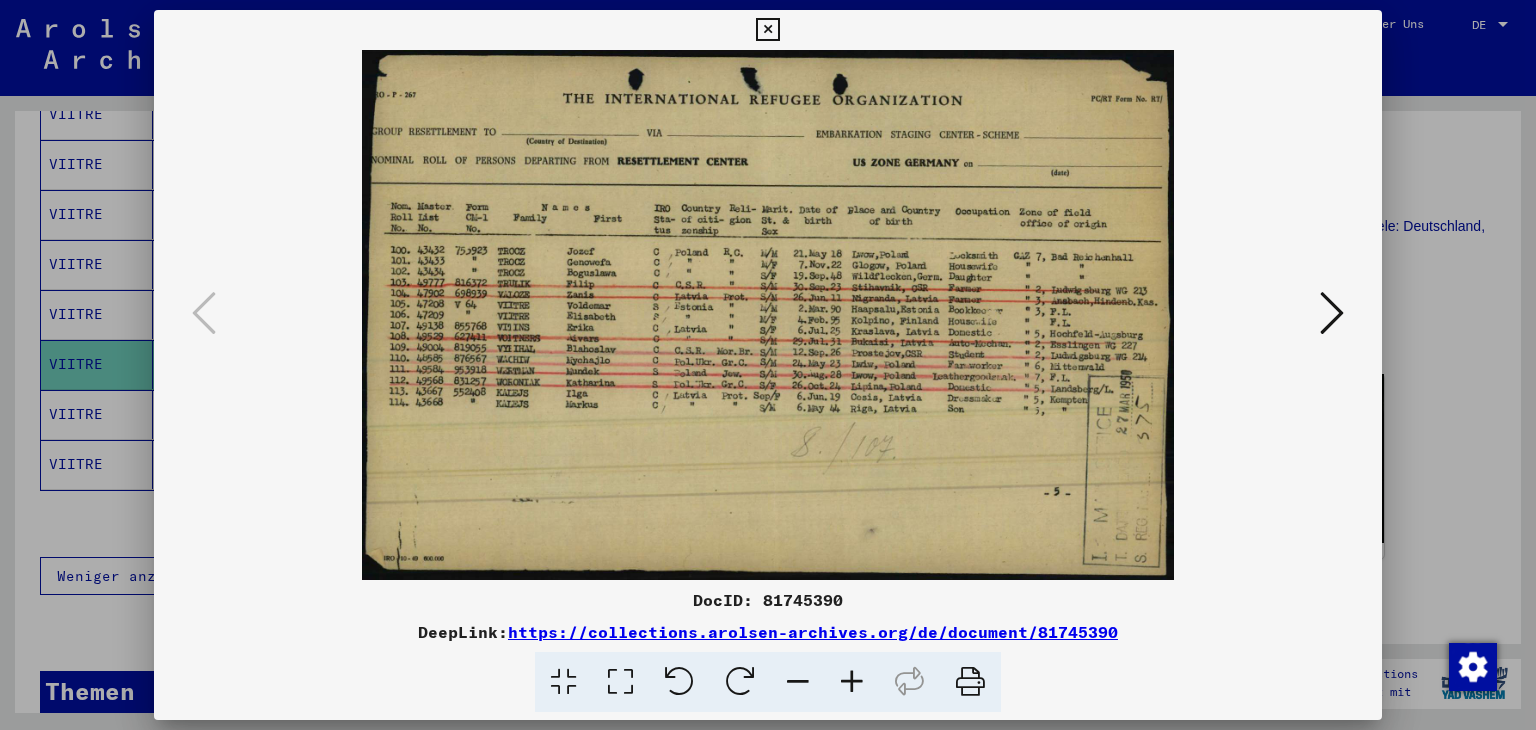 click at bounding box center [768, 365] 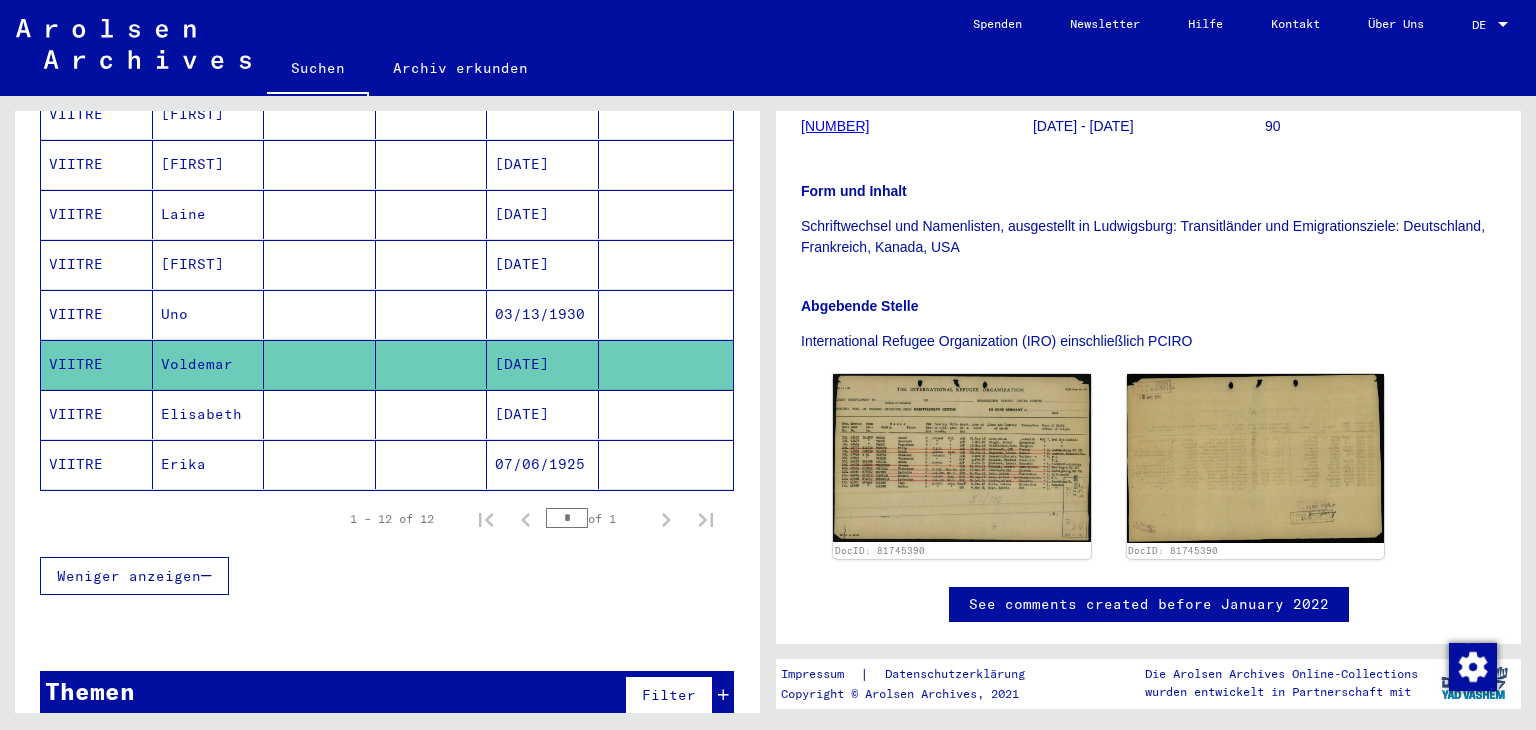 click on "Elisabeth" at bounding box center (209, 464) 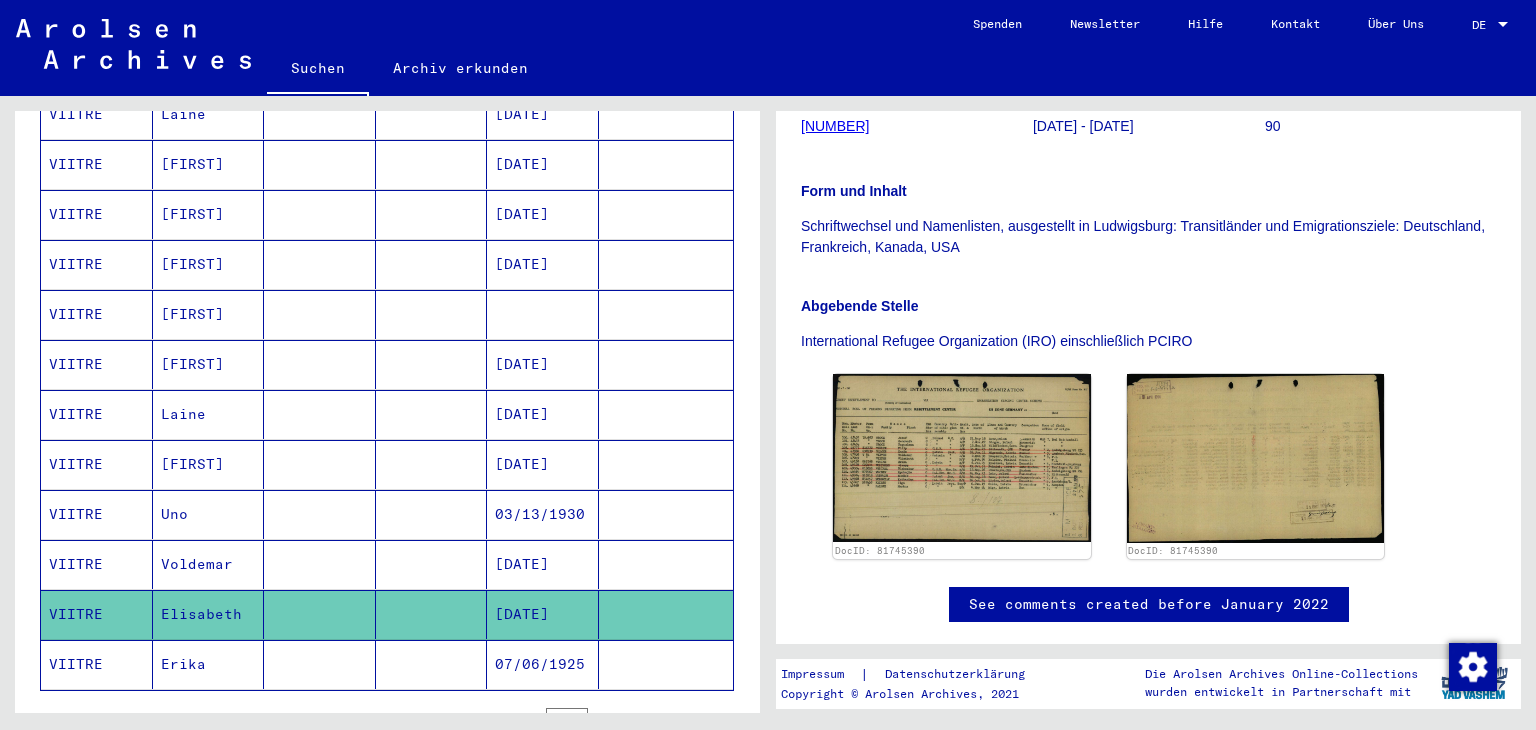 scroll, scrollTop: 372, scrollLeft: 0, axis: vertical 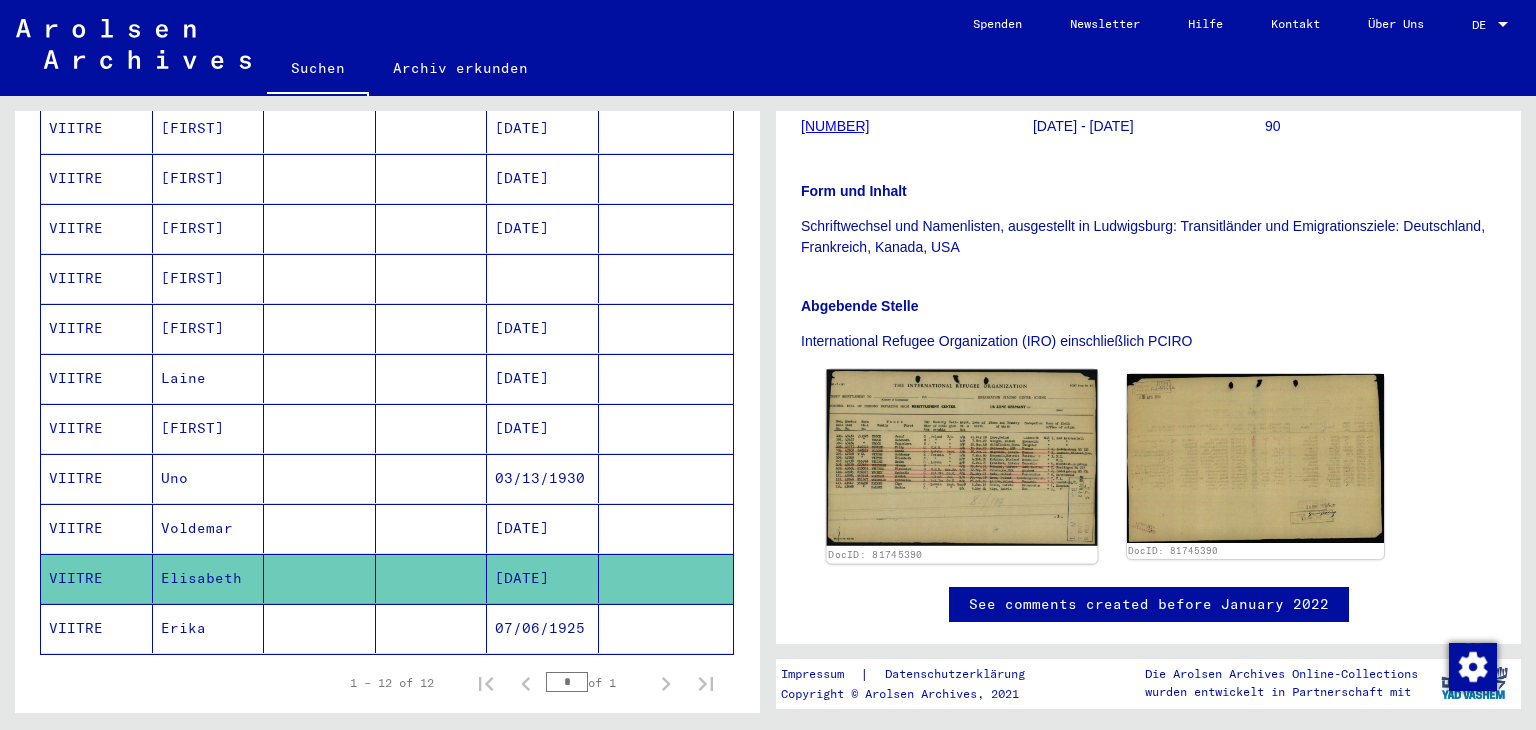 click 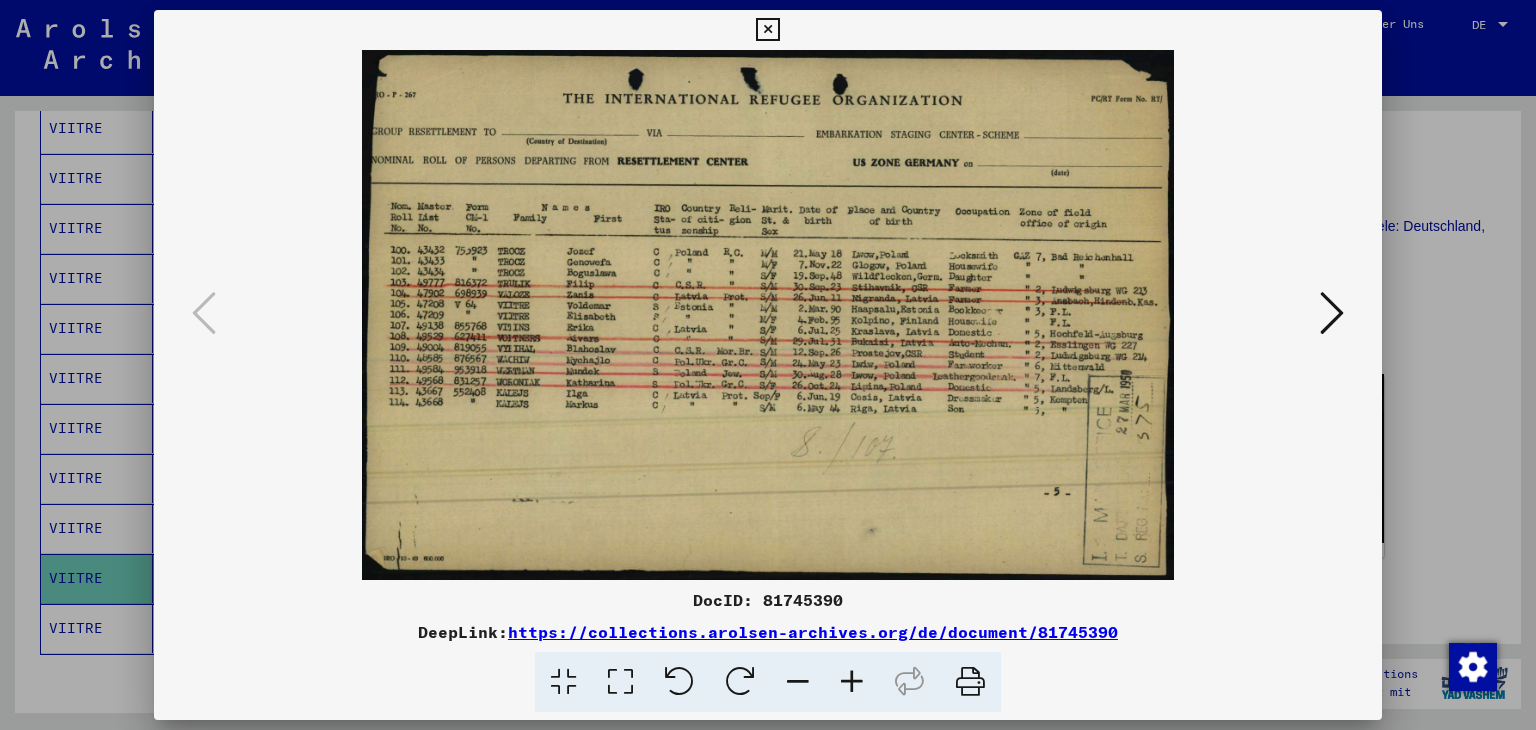 click at bounding box center (768, 365) 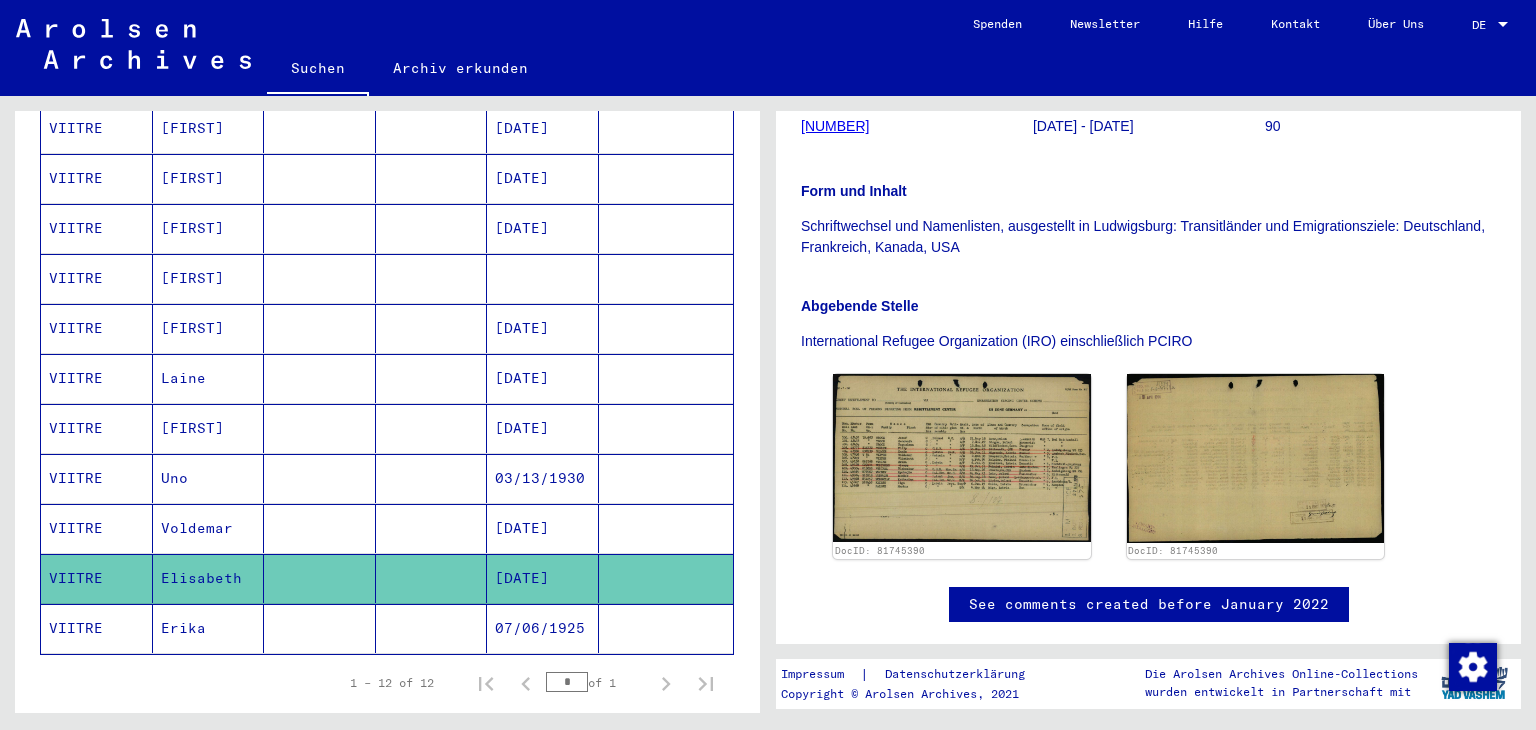 click on "Erika" 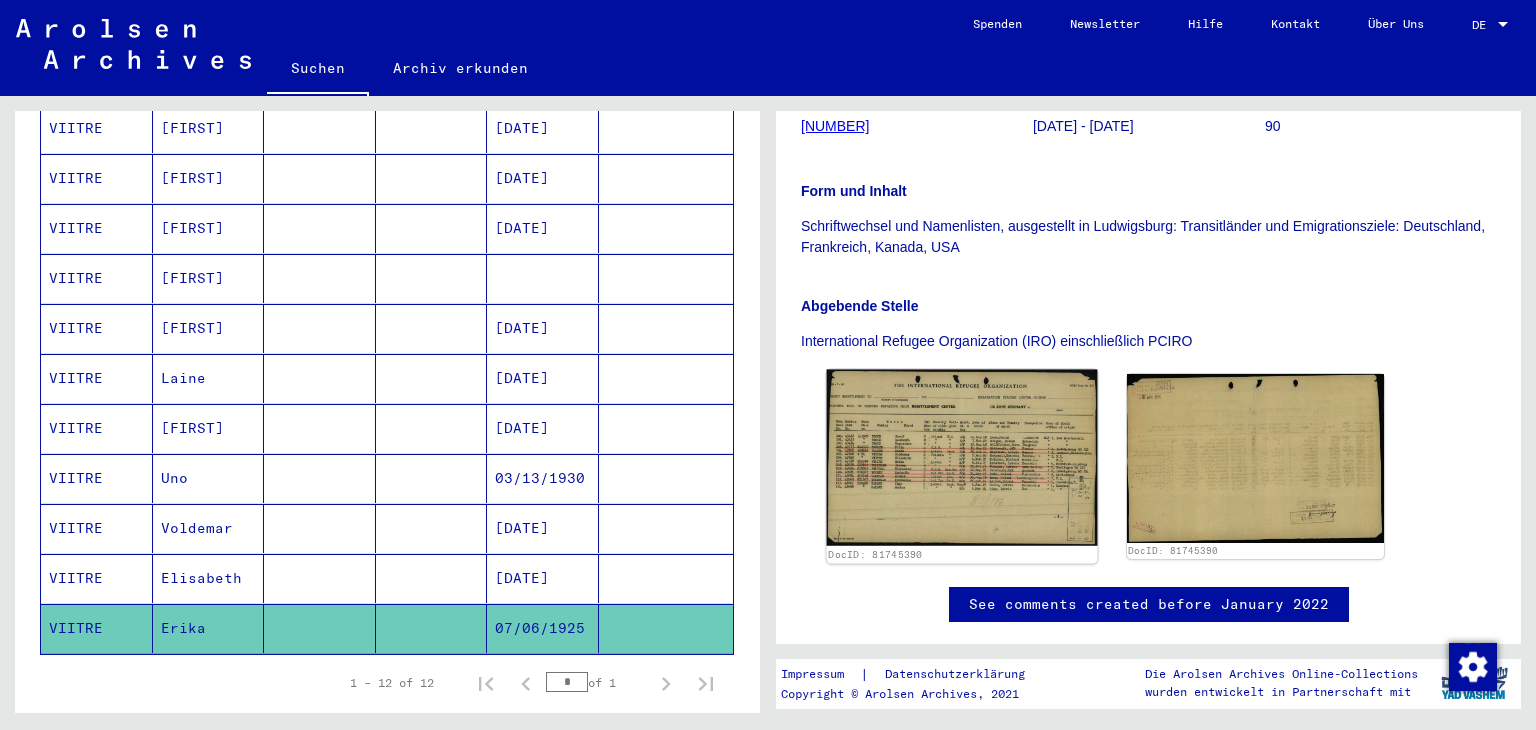click 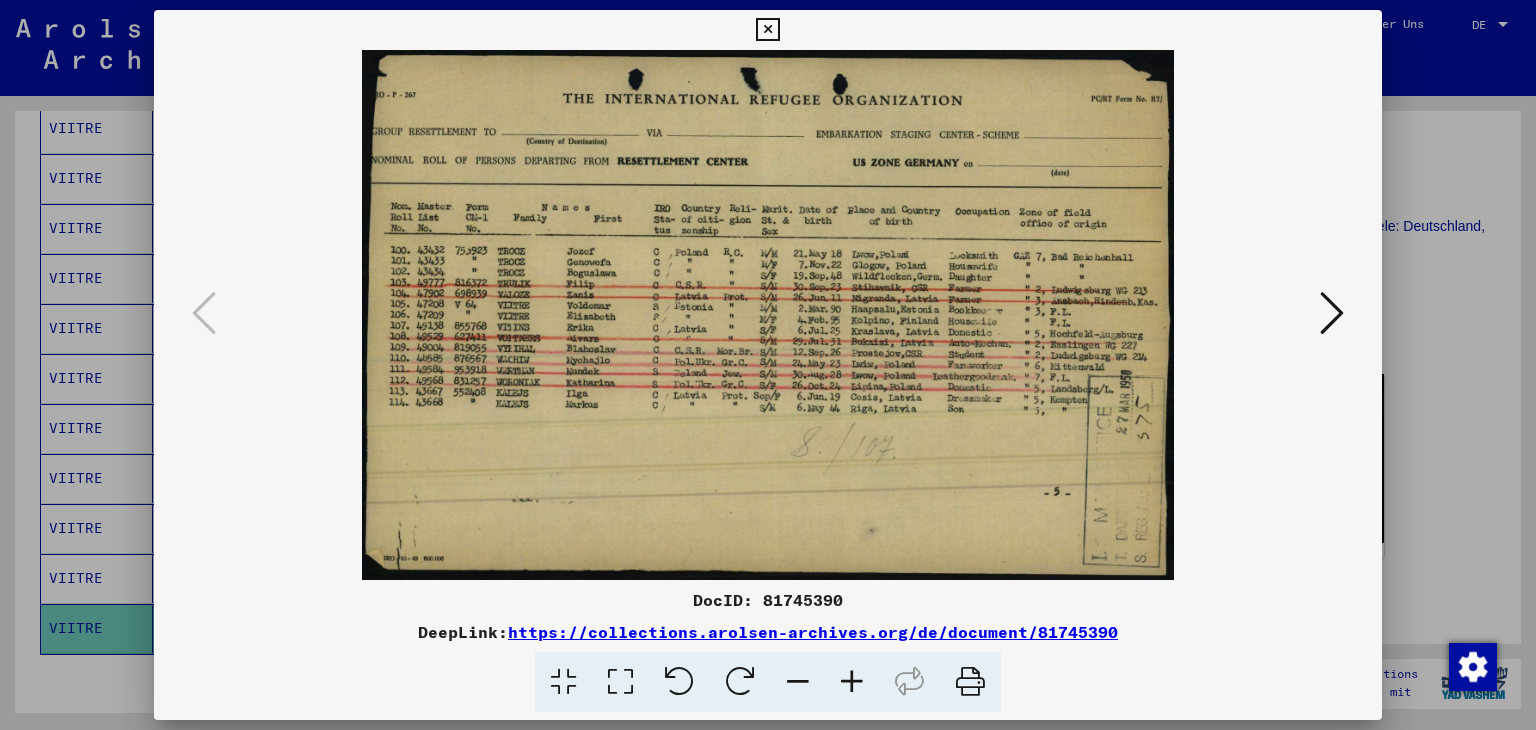 click at bounding box center [768, 365] 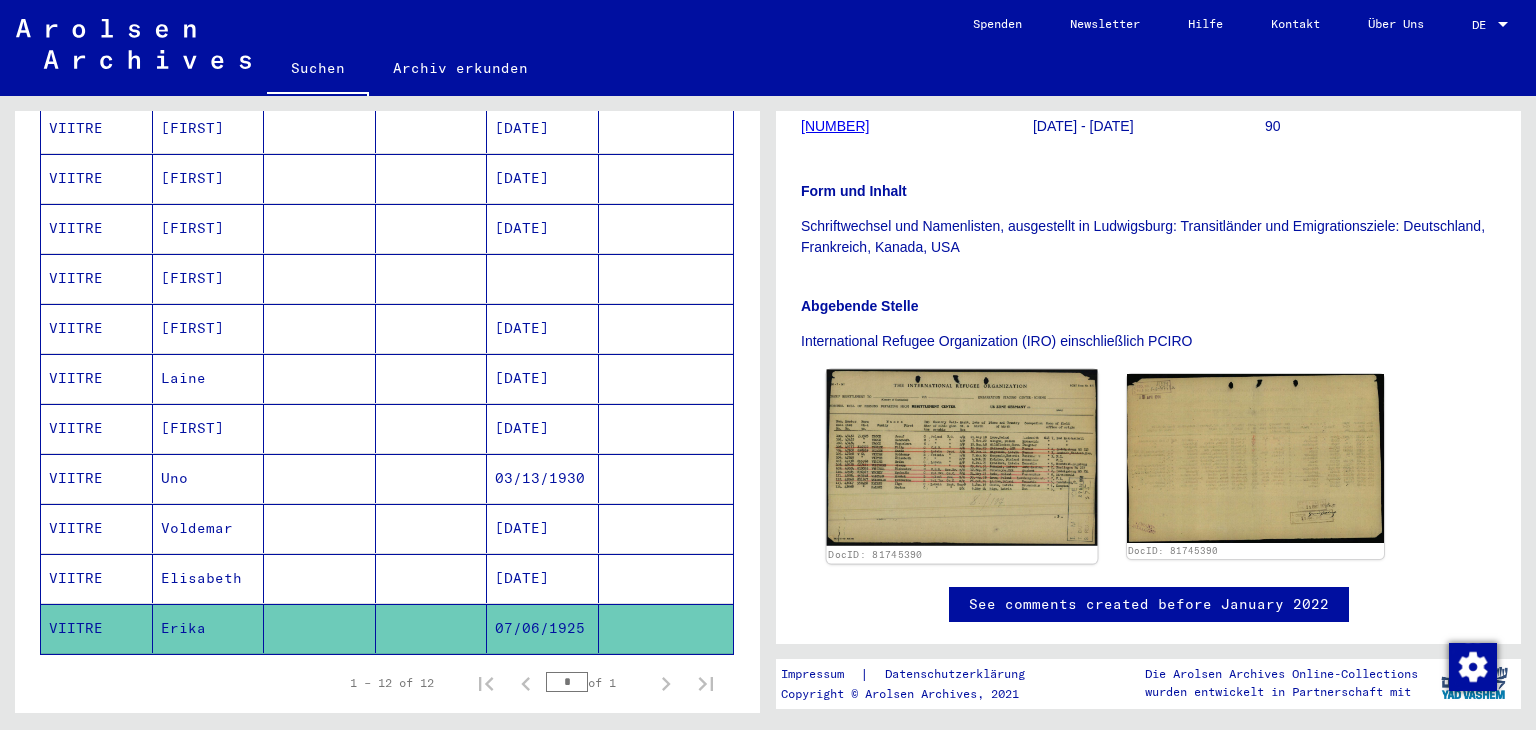click 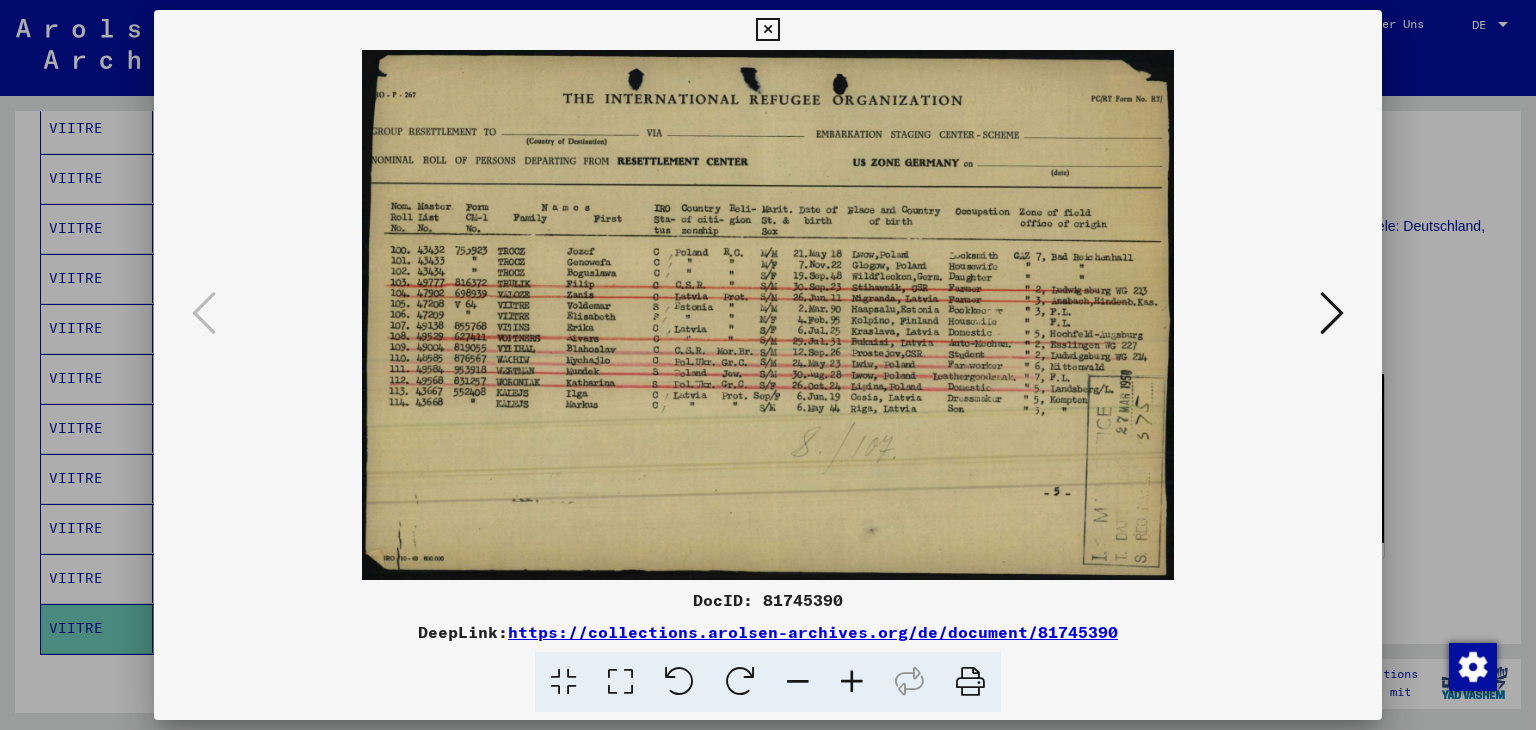 click at bounding box center (768, 365) 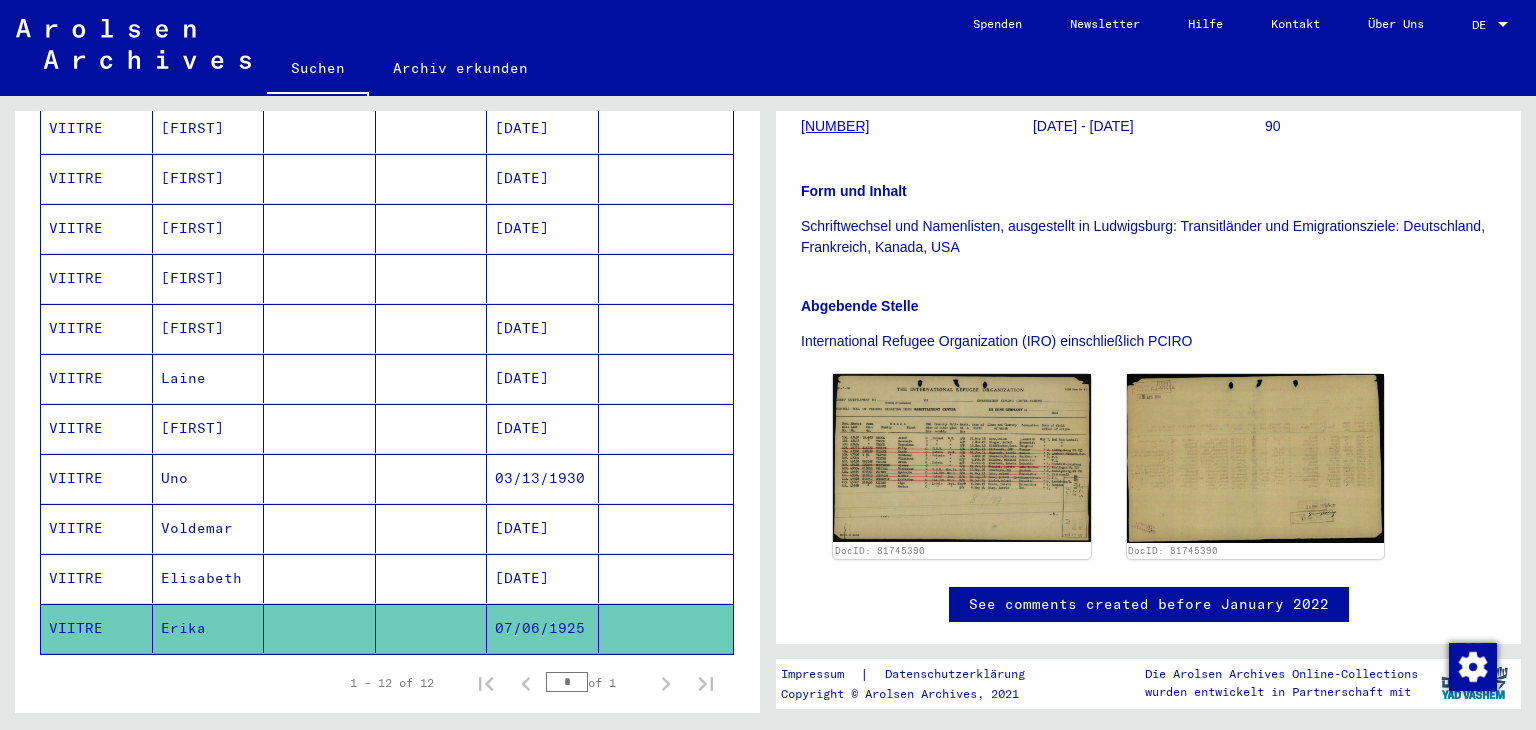 scroll, scrollTop: 536, scrollLeft: 0, axis: vertical 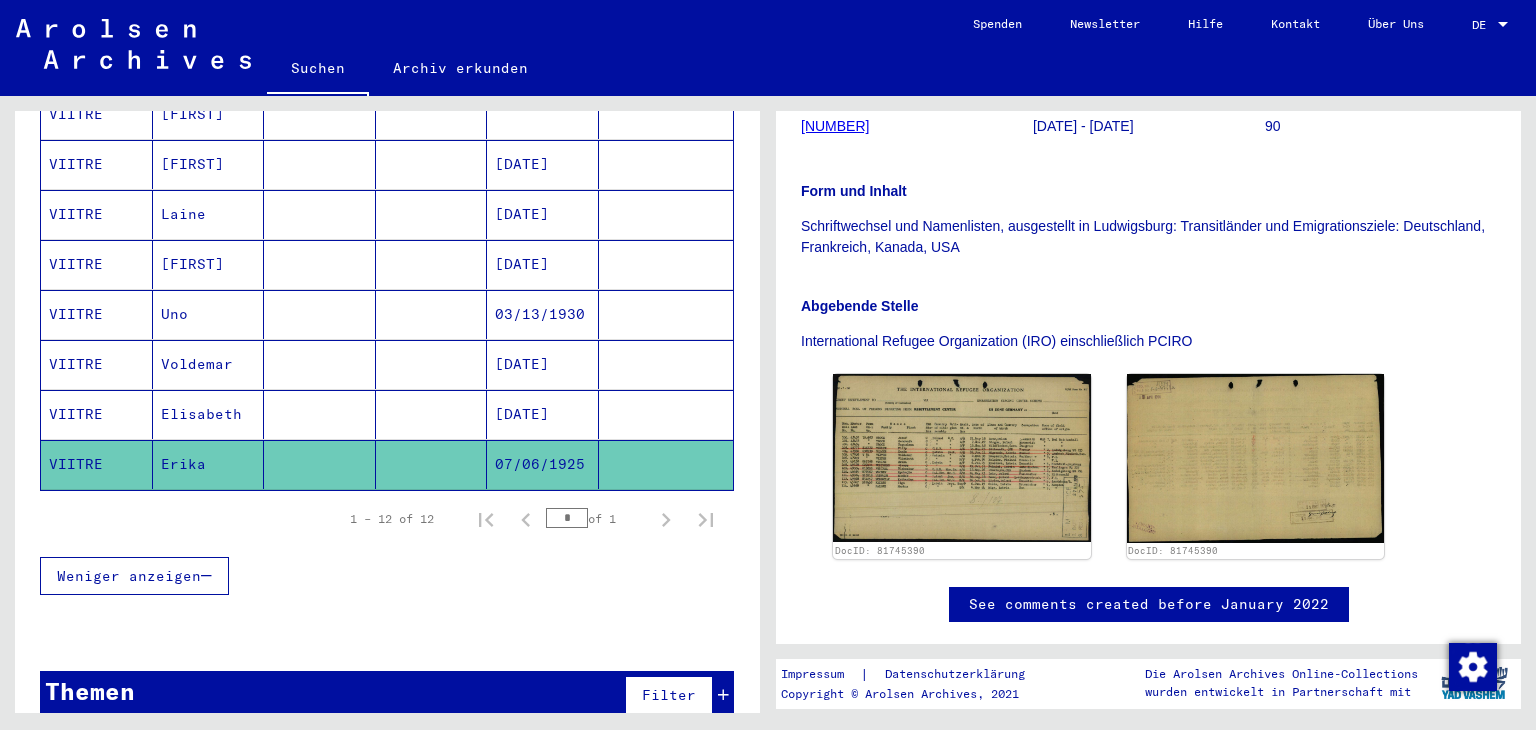 click on "Themen  Filter" at bounding box center [387, 696] 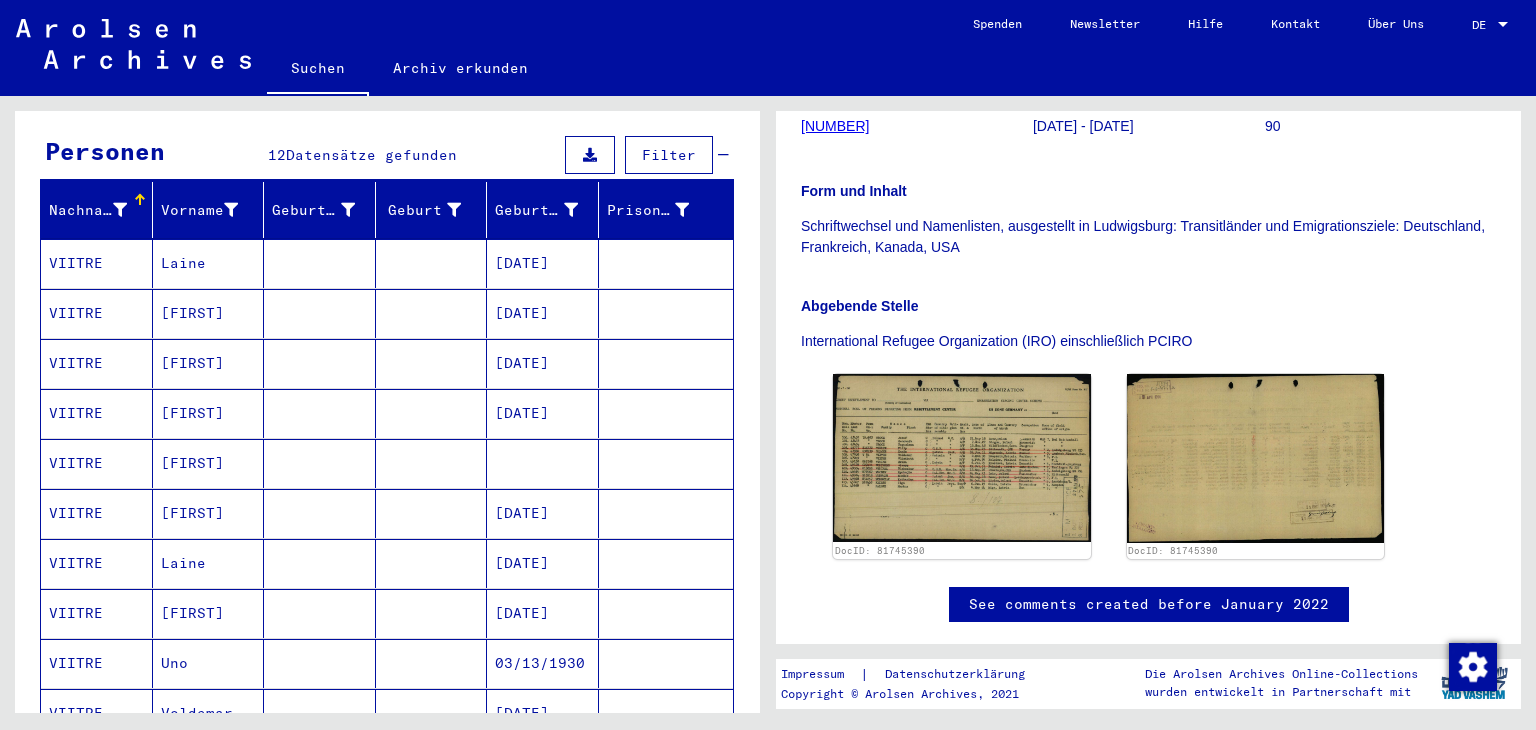 scroll, scrollTop: 224, scrollLeft: 0, axis: vertical 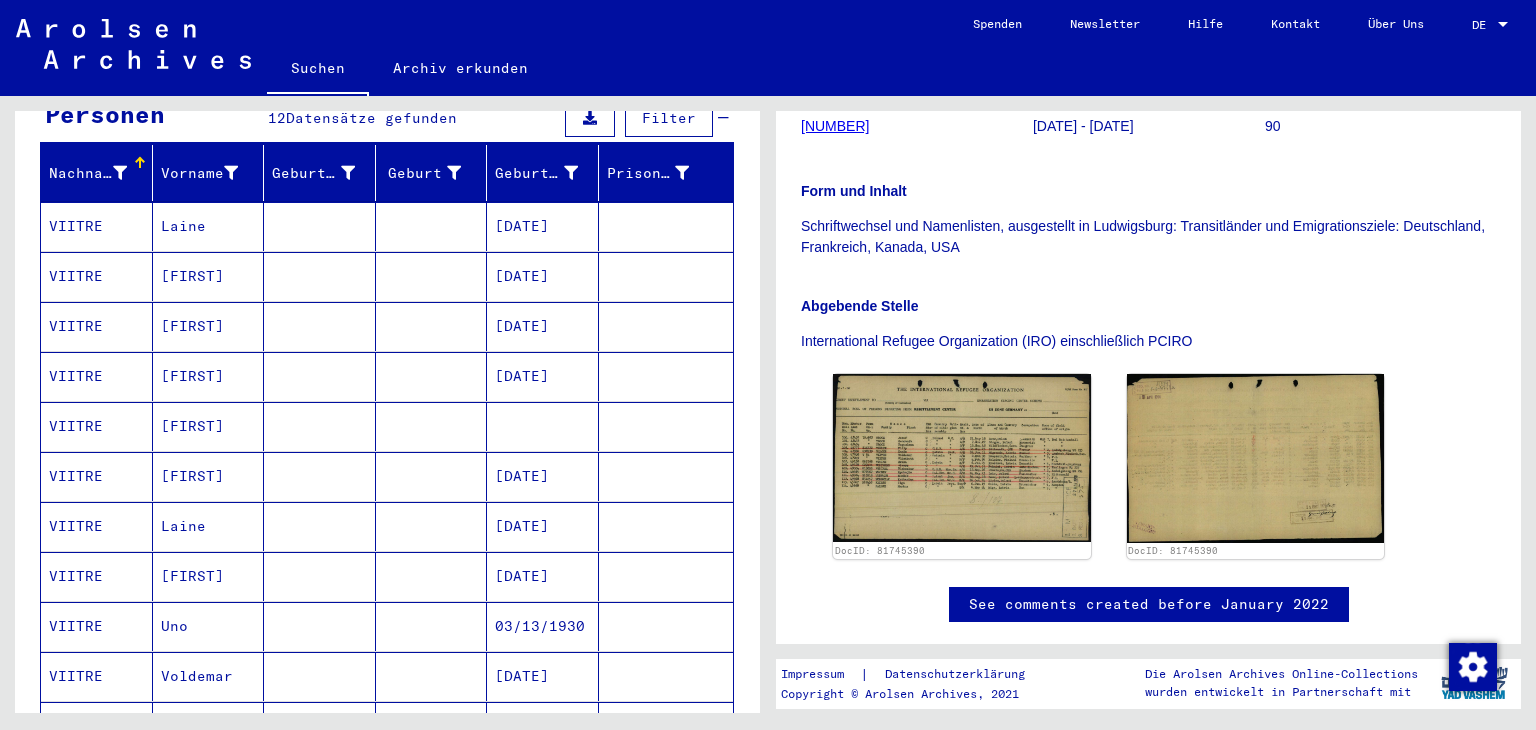 click on "[FIRST]" at bounding box center (209, 526) 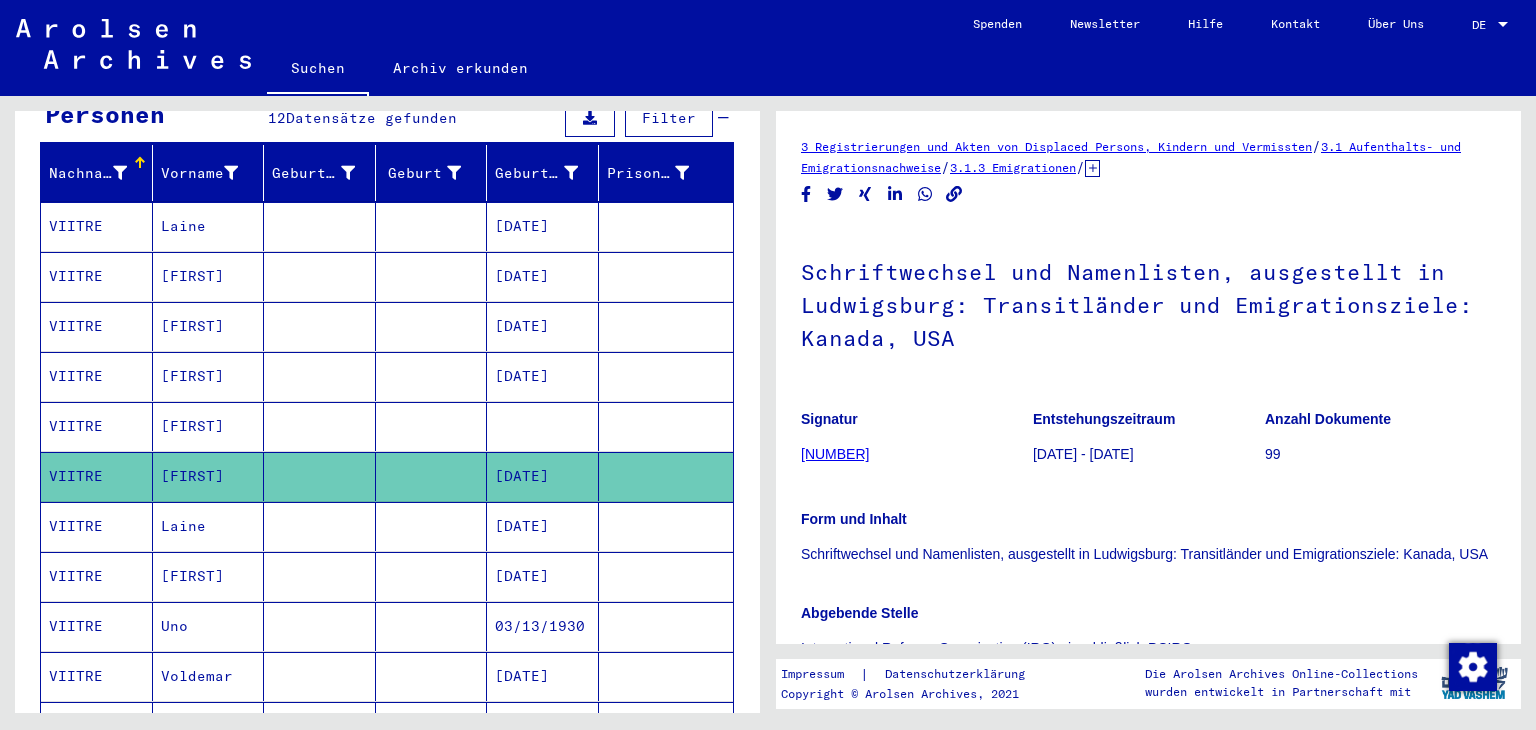 scroll, scrollTop: 0, scrollLeft: 0, axis: both 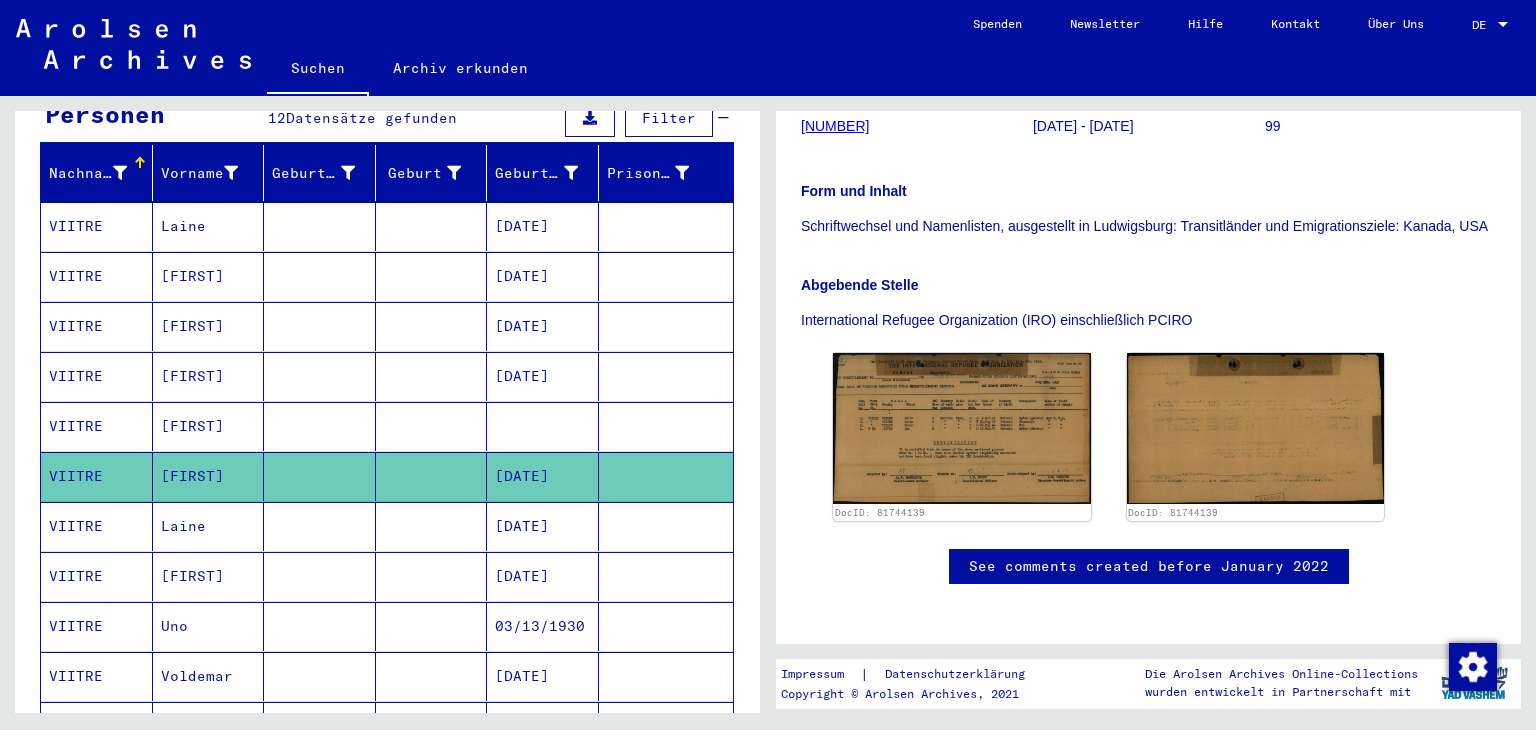 click 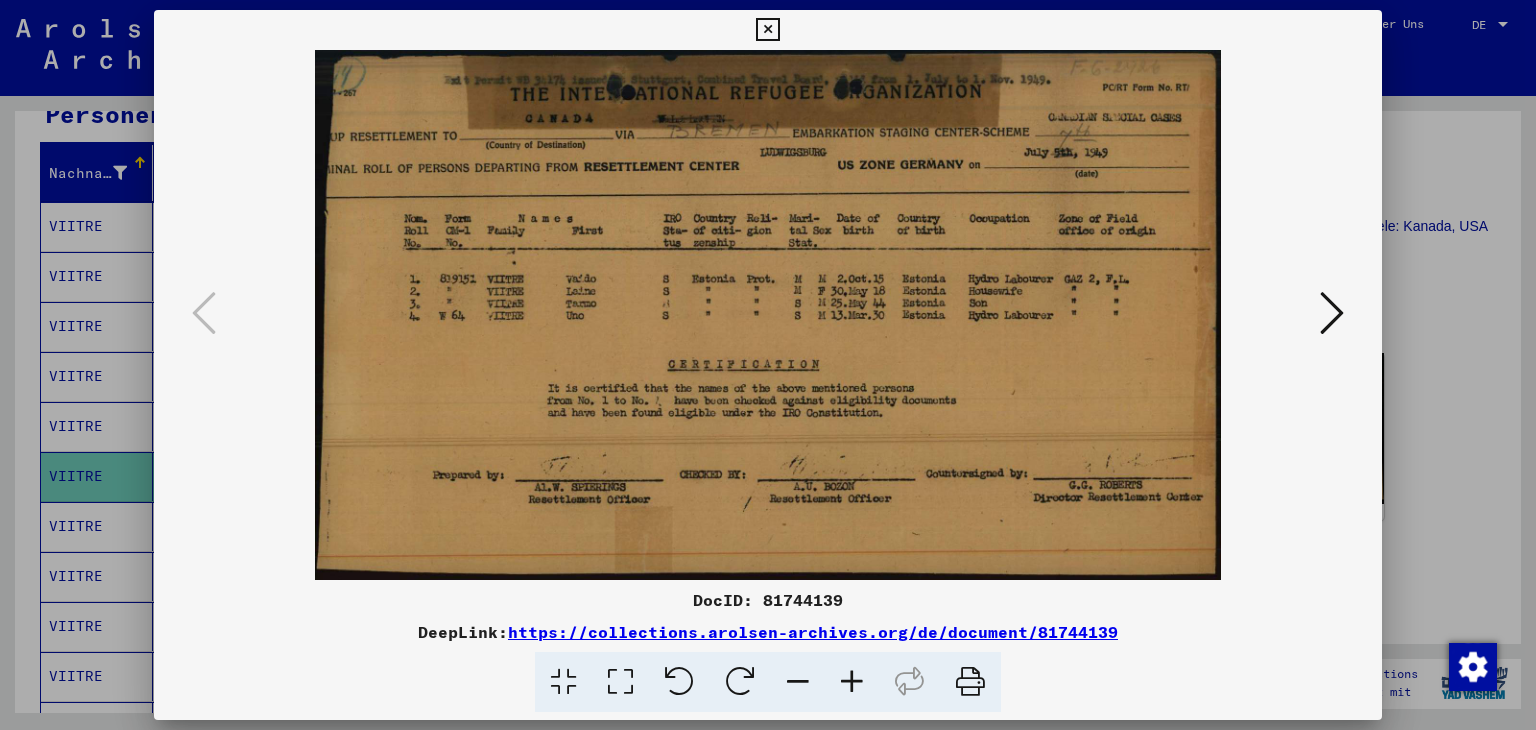click at bounding box center (768, 365) 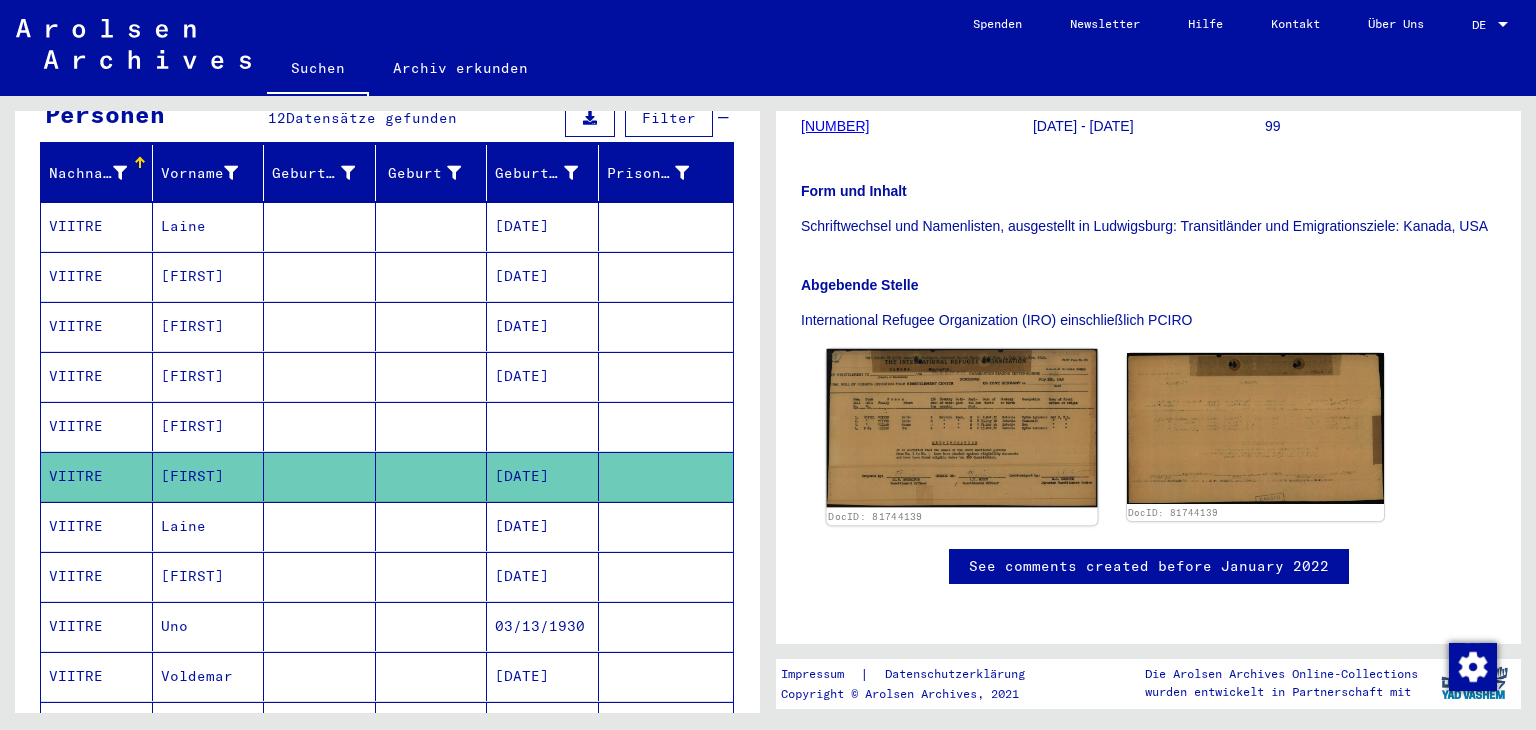 click 